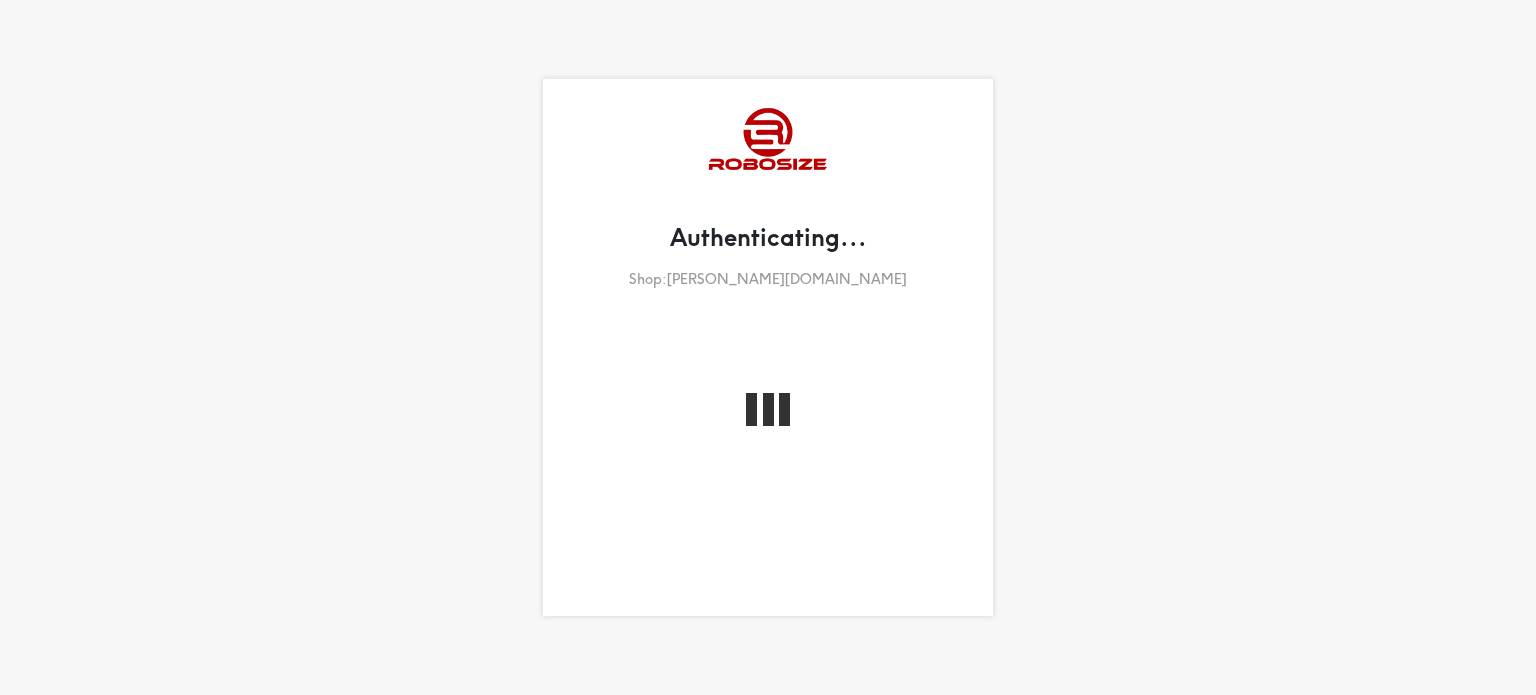 scroll, scrollTop: 0, scrollLeft: 0, axis: both 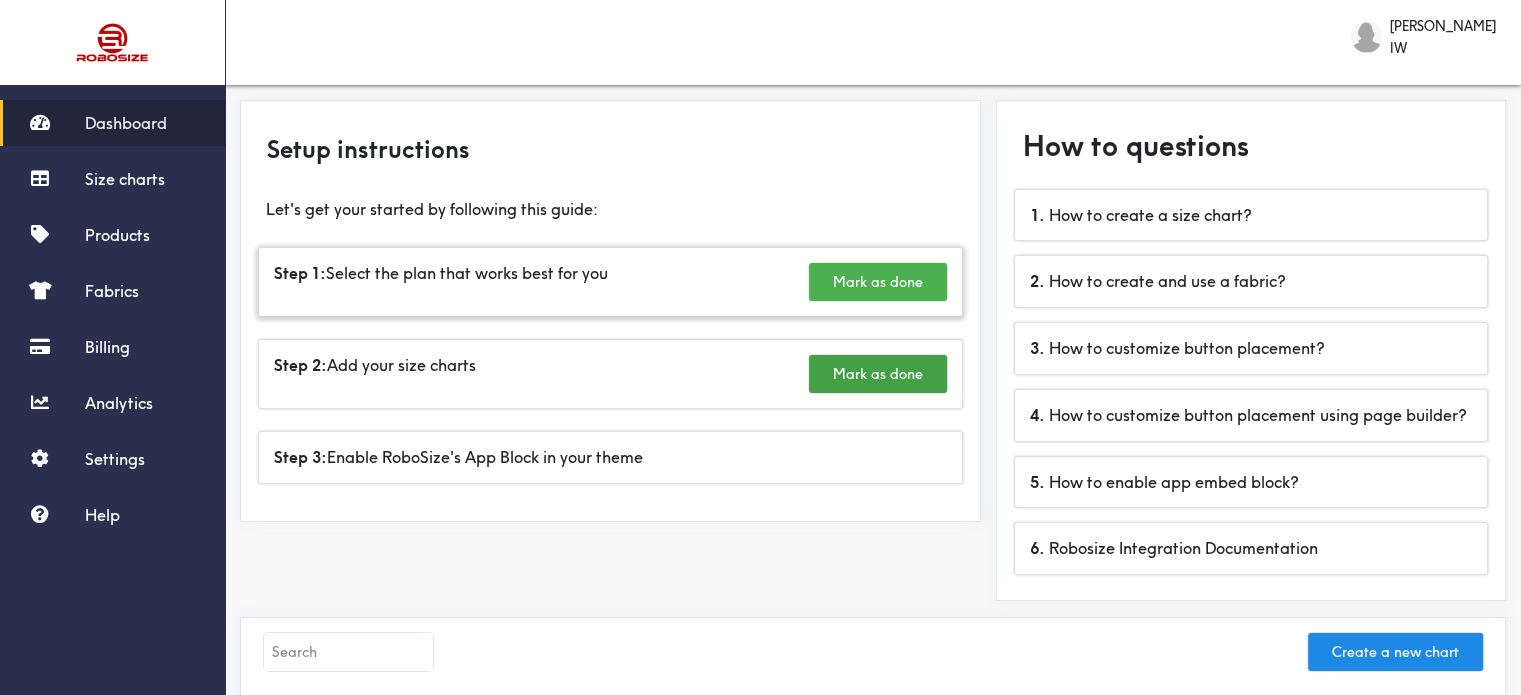 click on "Mark as done" at bounding box center (878, 282) 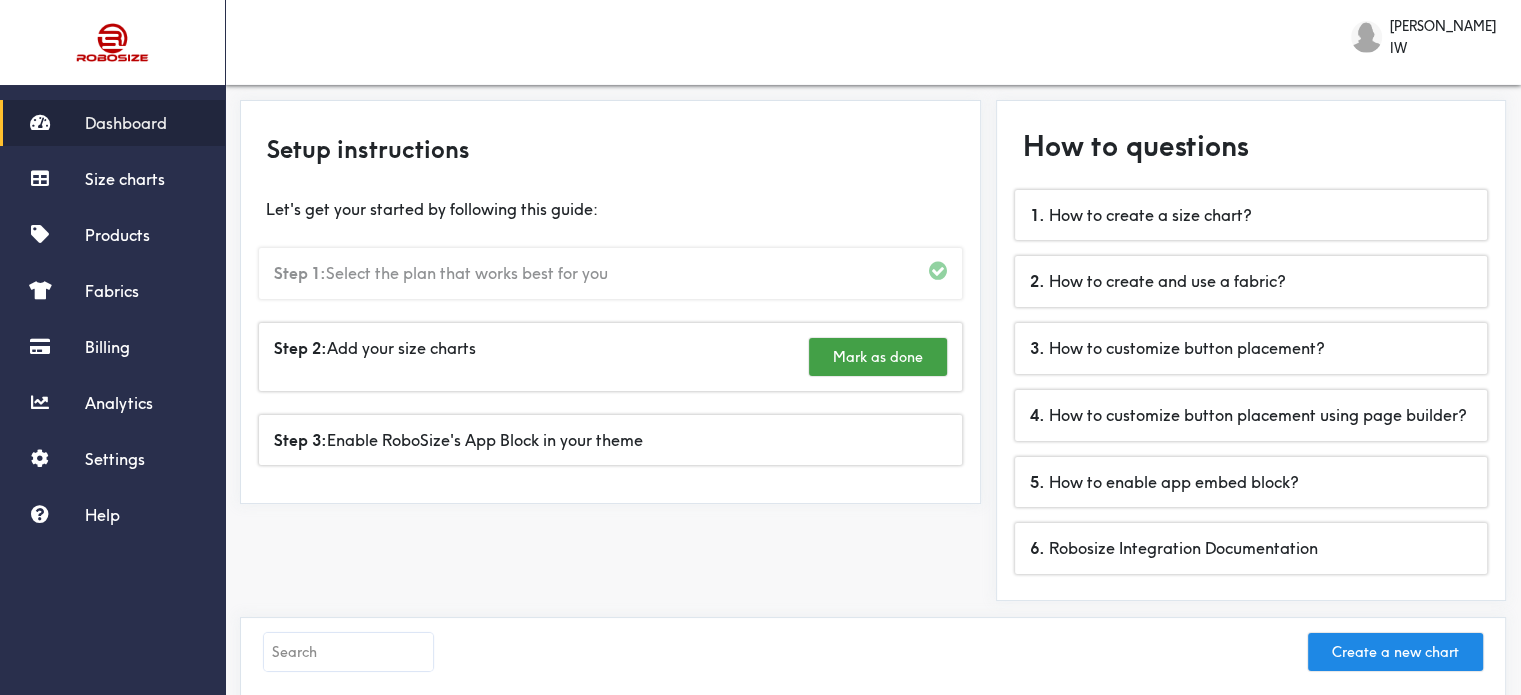 click on "Step 1:  Select the plan that works best for you" at bounding box center (610, 273) 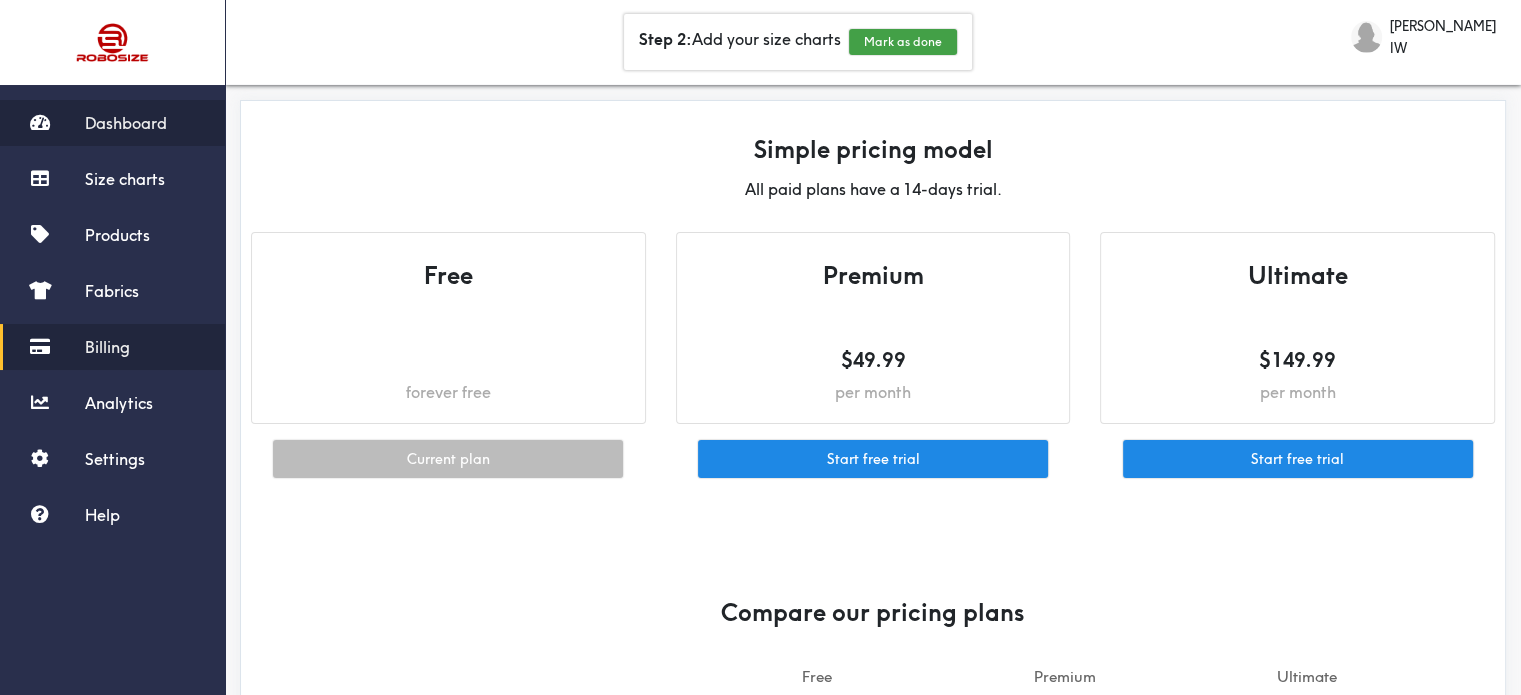 click on "Dashboard" at bounding box center (126, 123) 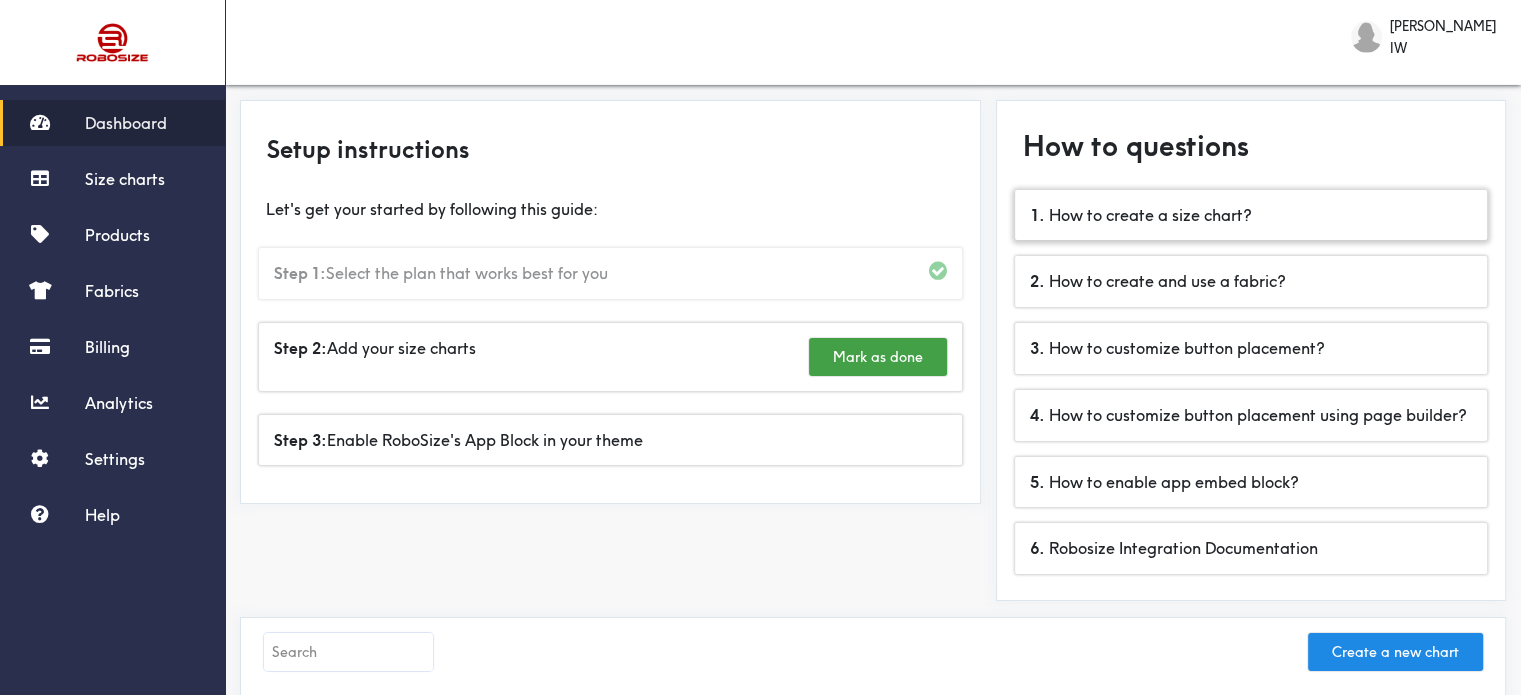 click on "1 .   How to create a size chart?" at bounding box center (1251, 215) 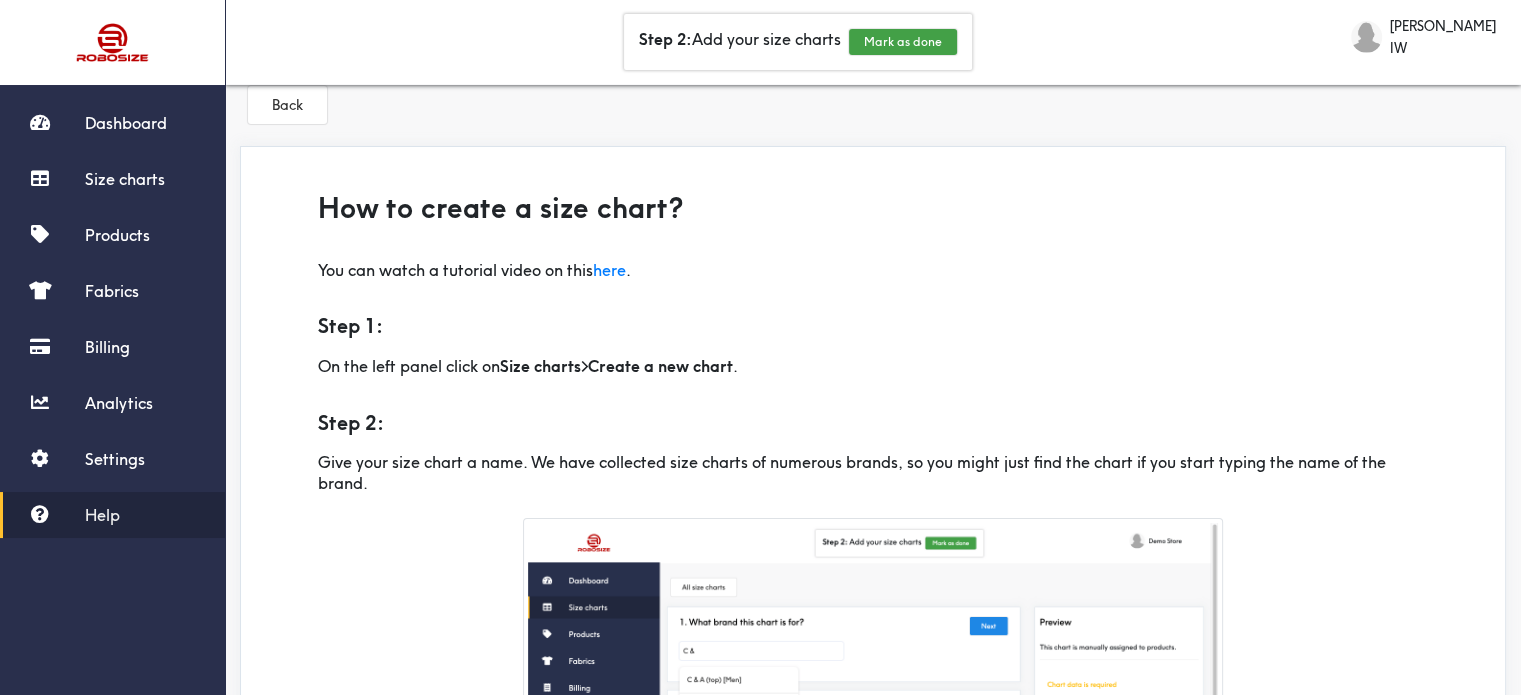 scroll, scrollTop: 0, scrollLeft: 0, axis: both 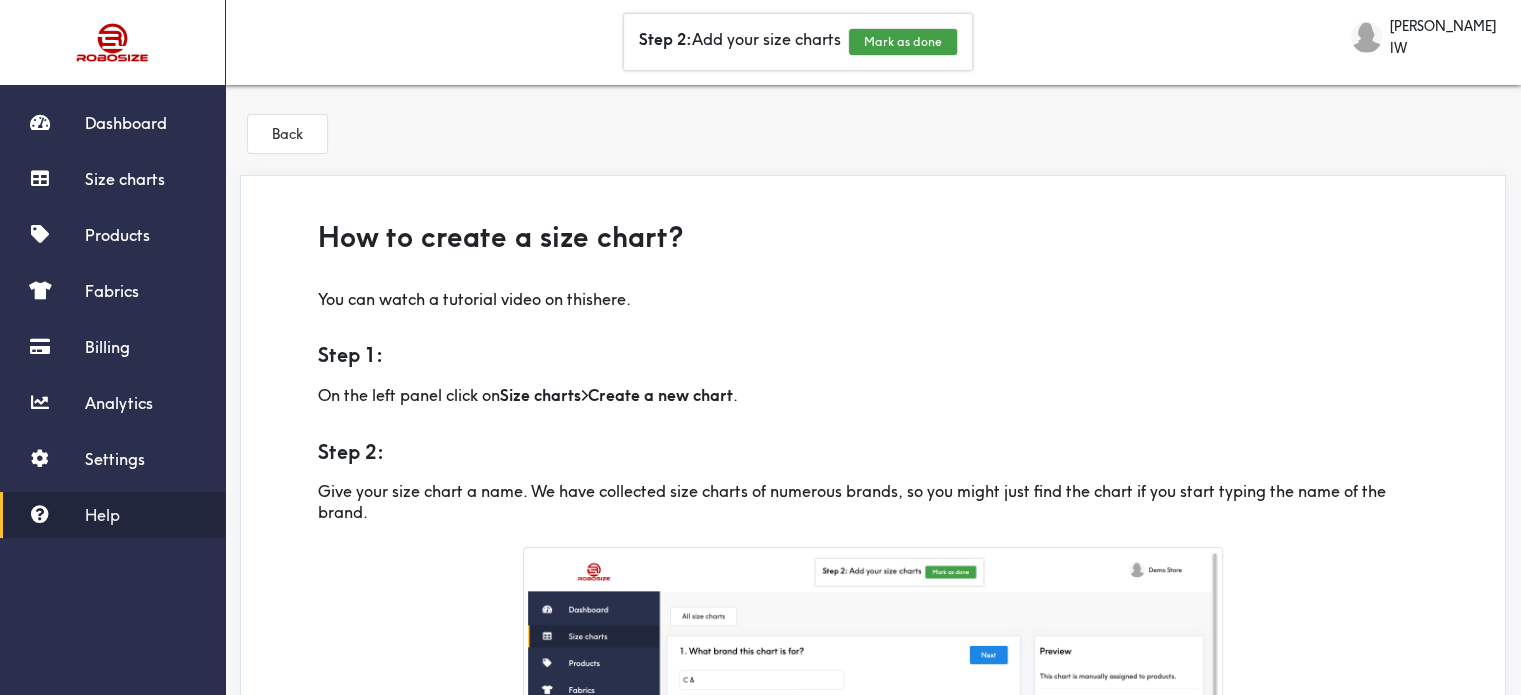 click on "here" at bounding box center [609, 299] 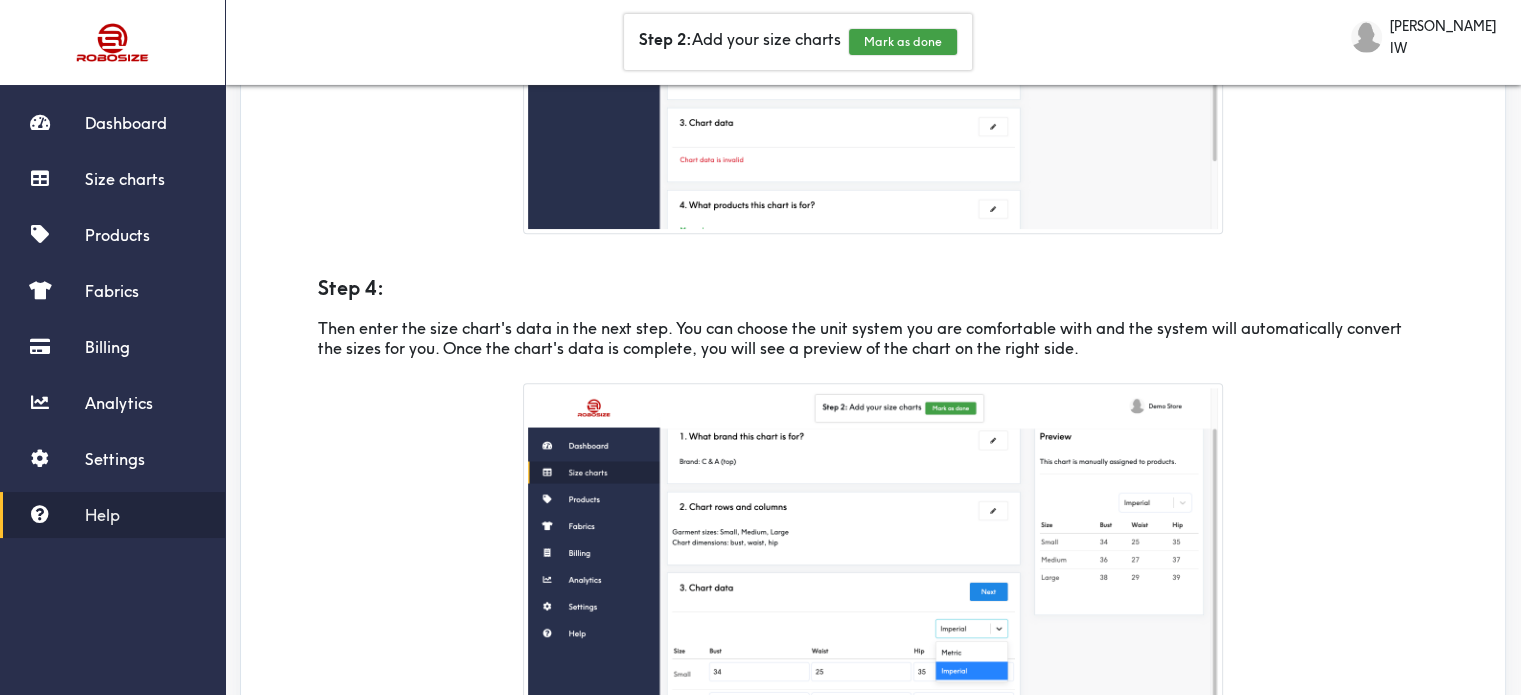 scroll, scrollTop: 1208, scrollLeft: 0, axis: vertical 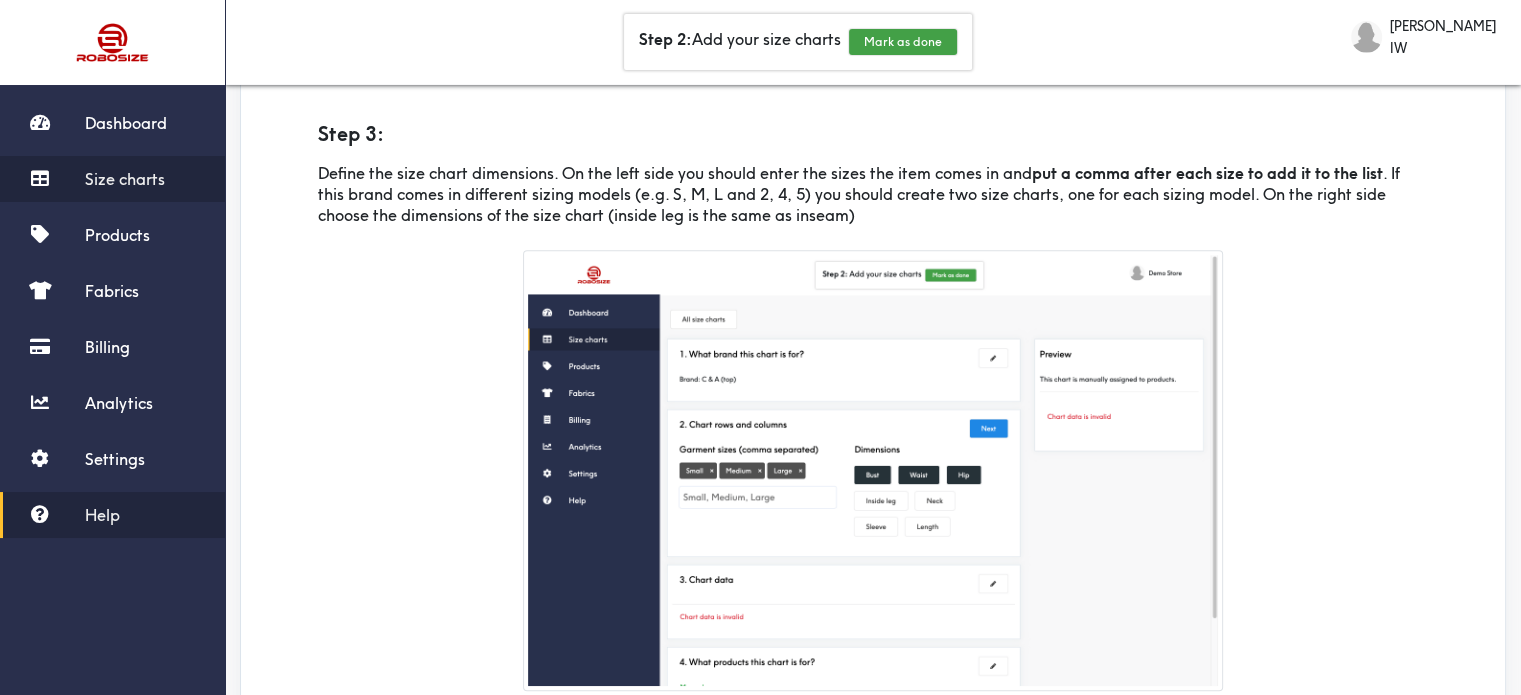 click on "Size charts" at bounding box center [125, 179] 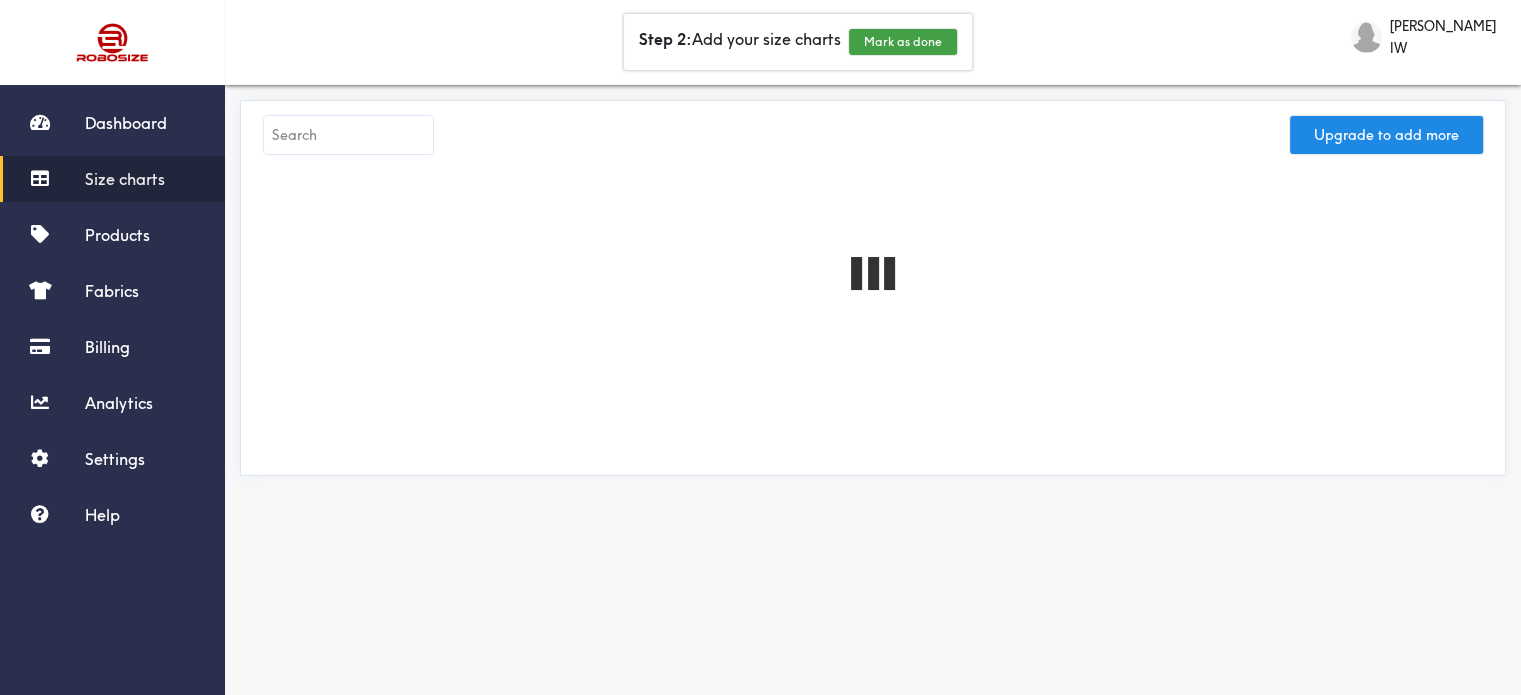 scroll, scrollTop: 0, scrollLeft: 0, axis: both 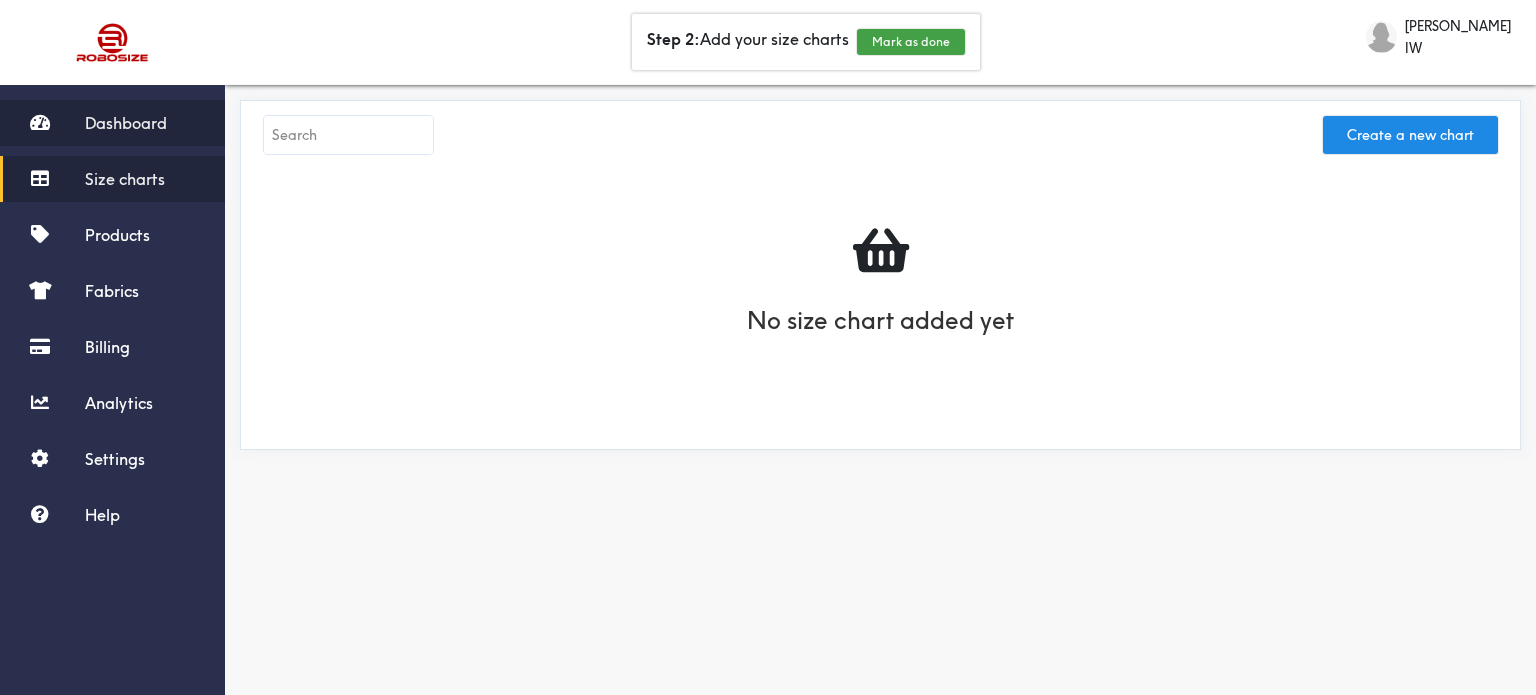 click on "Dashboard" at bounding box center (126, 123) 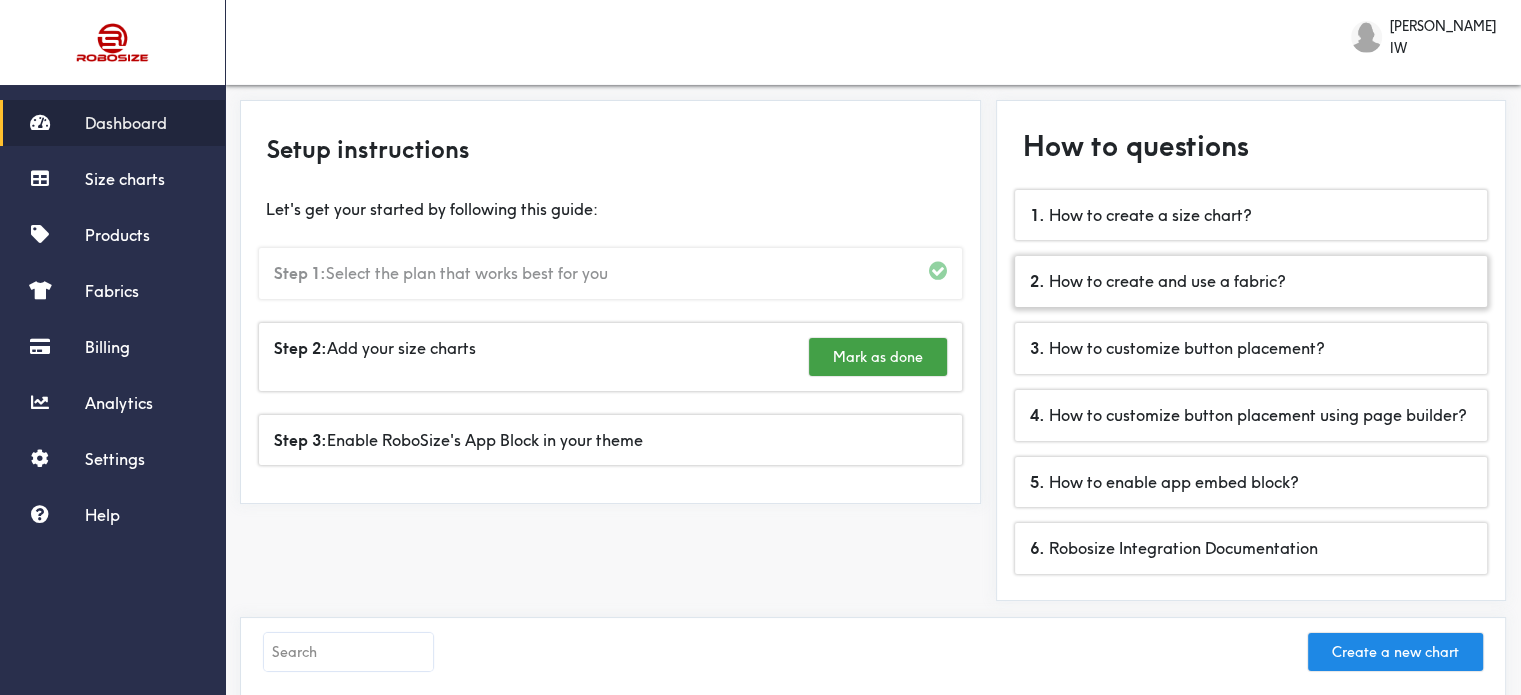 click on "2 .   How to create and use a fabric?" at bounding box center (1251, 281) 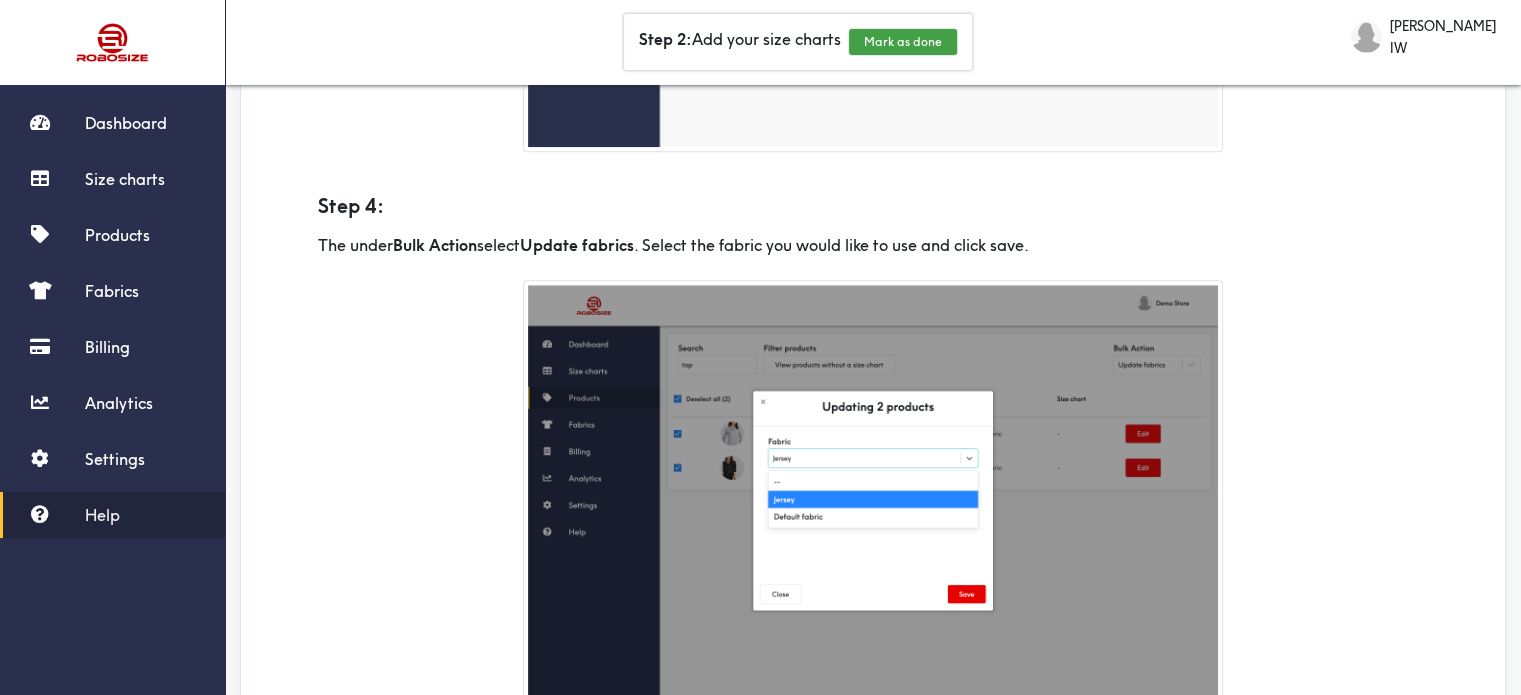 scroll, scrollTop: 2045, scrollLeft: 0, axis: vertical 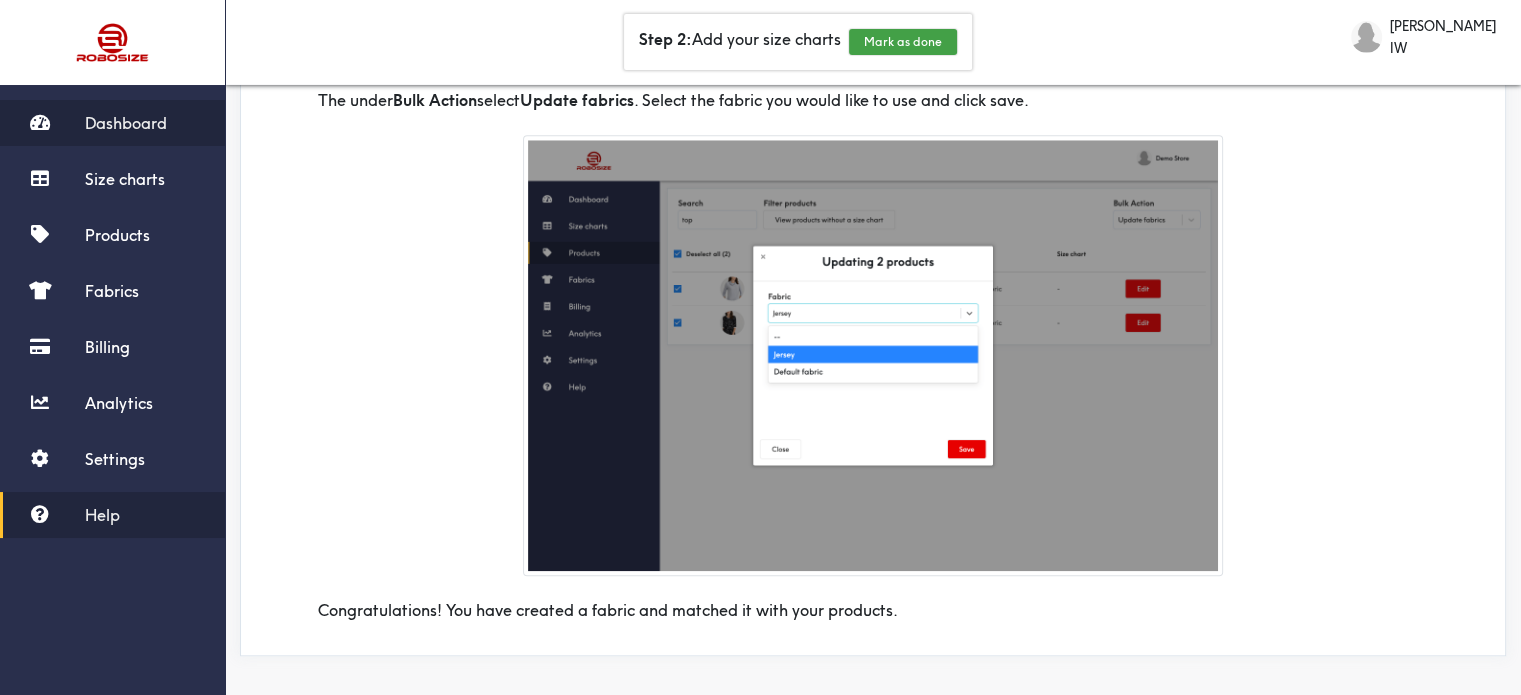 click on "Dashboard" at bounding box center (126, 123) 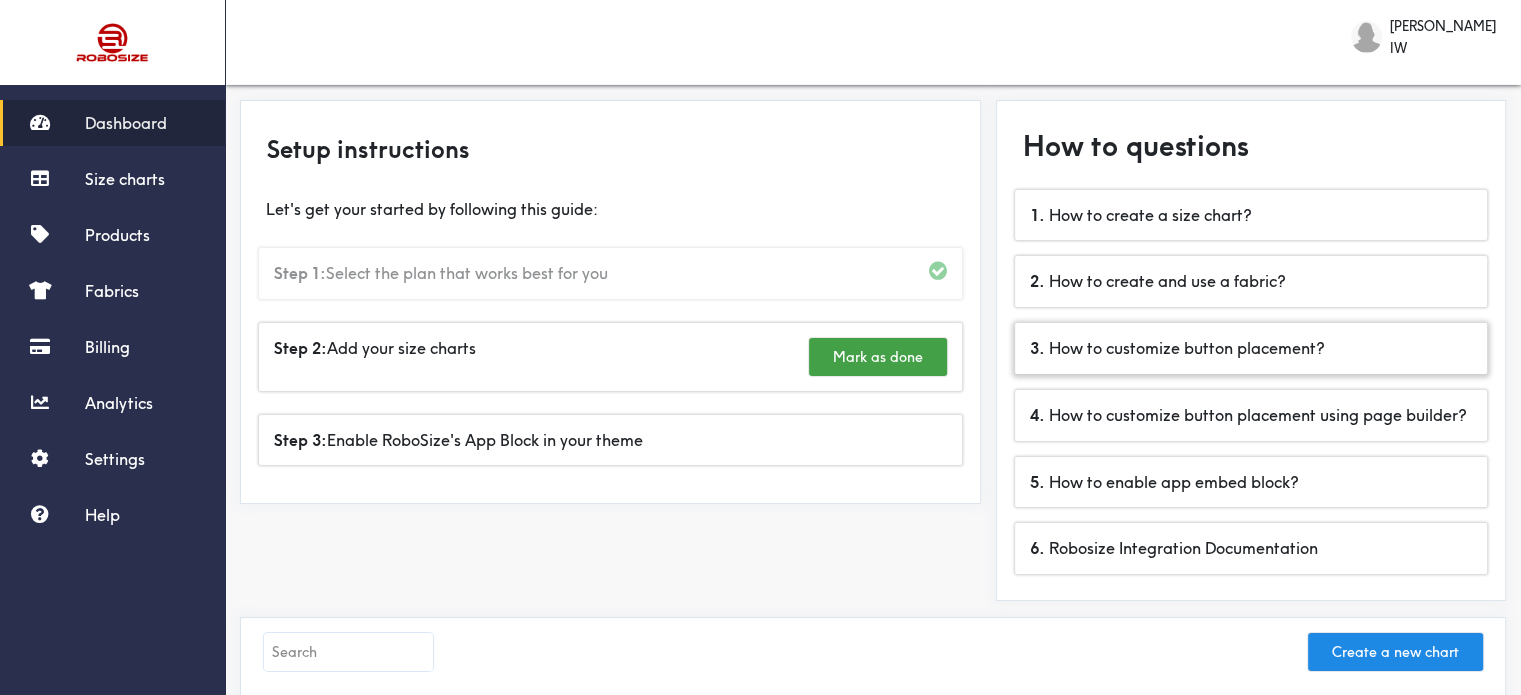 click on "3 .   How to customize button placement?" at bounding box center (1251, 348) 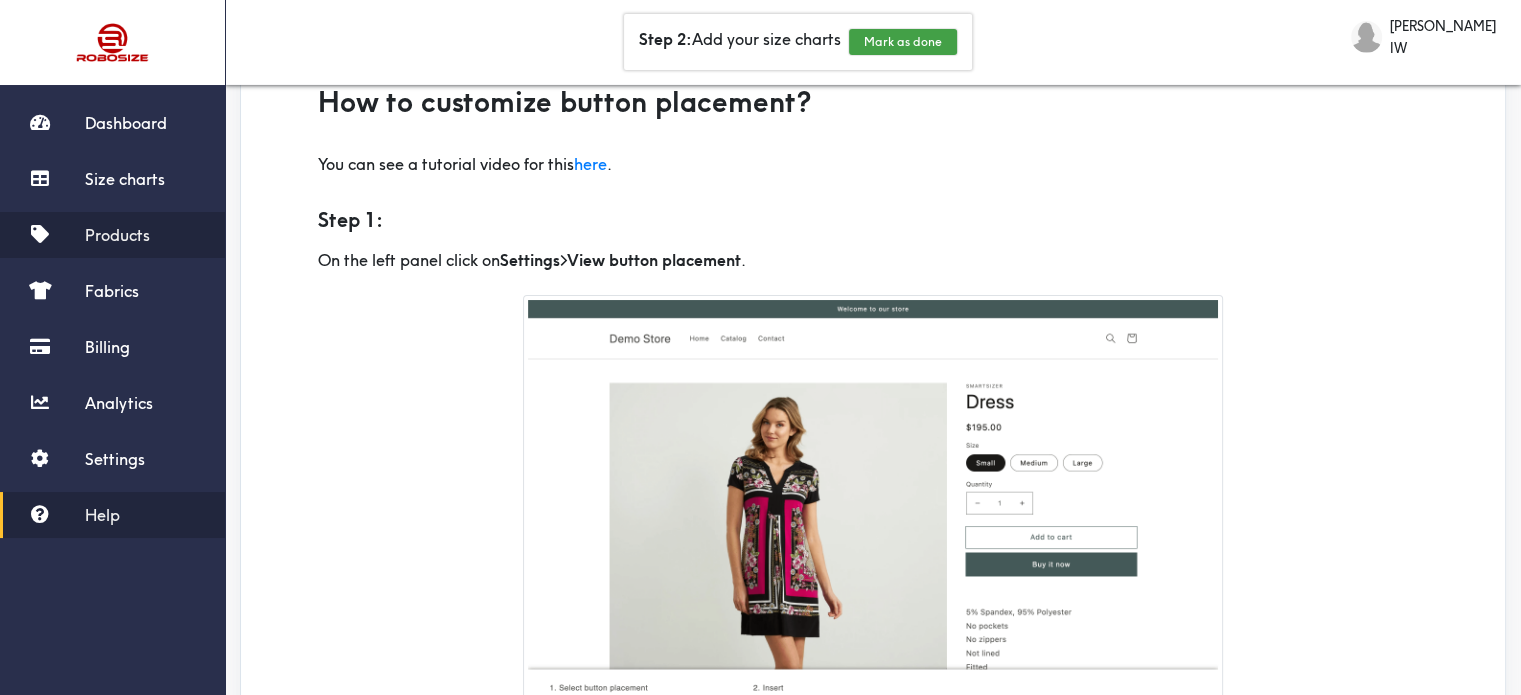 scroll, scrollTop: 100, scrollLeft: 0, axis: vertical 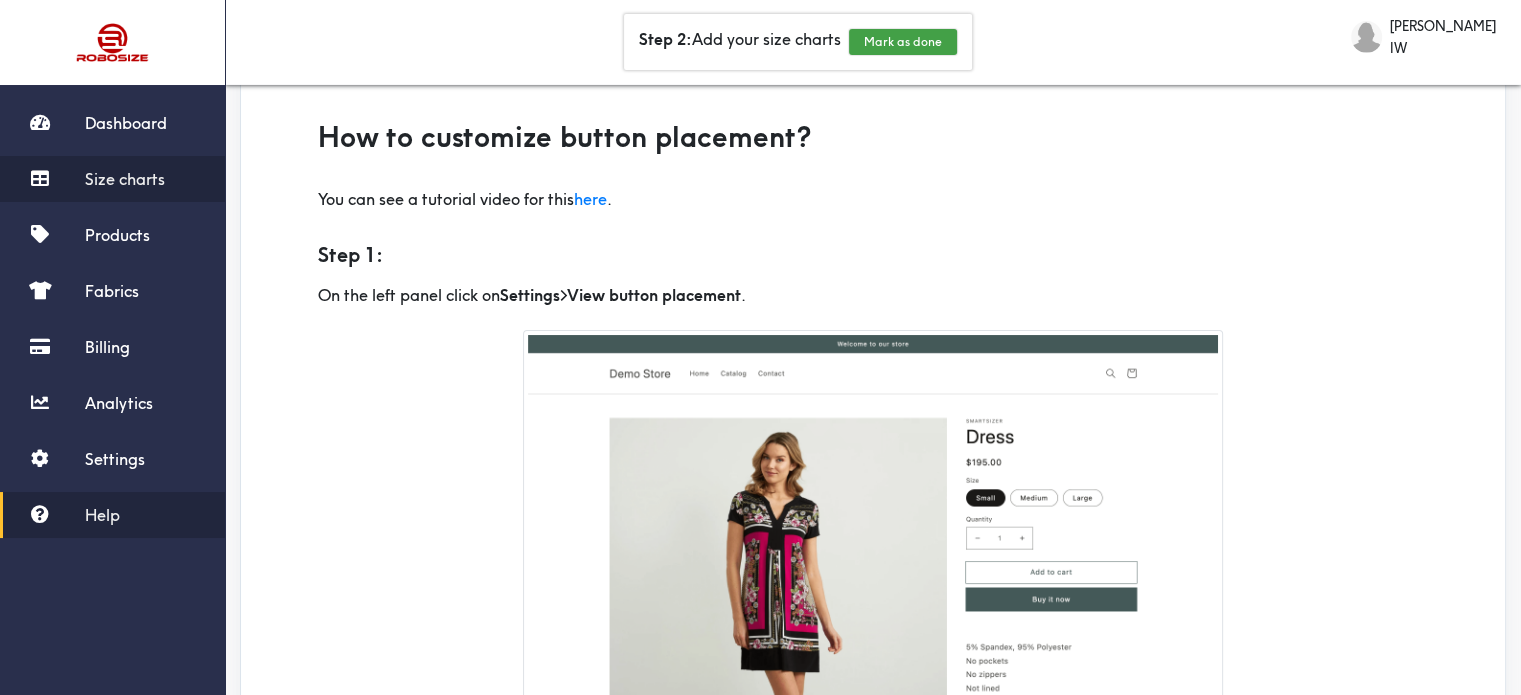 click on "Size charts" at bounding box center [125, 179] 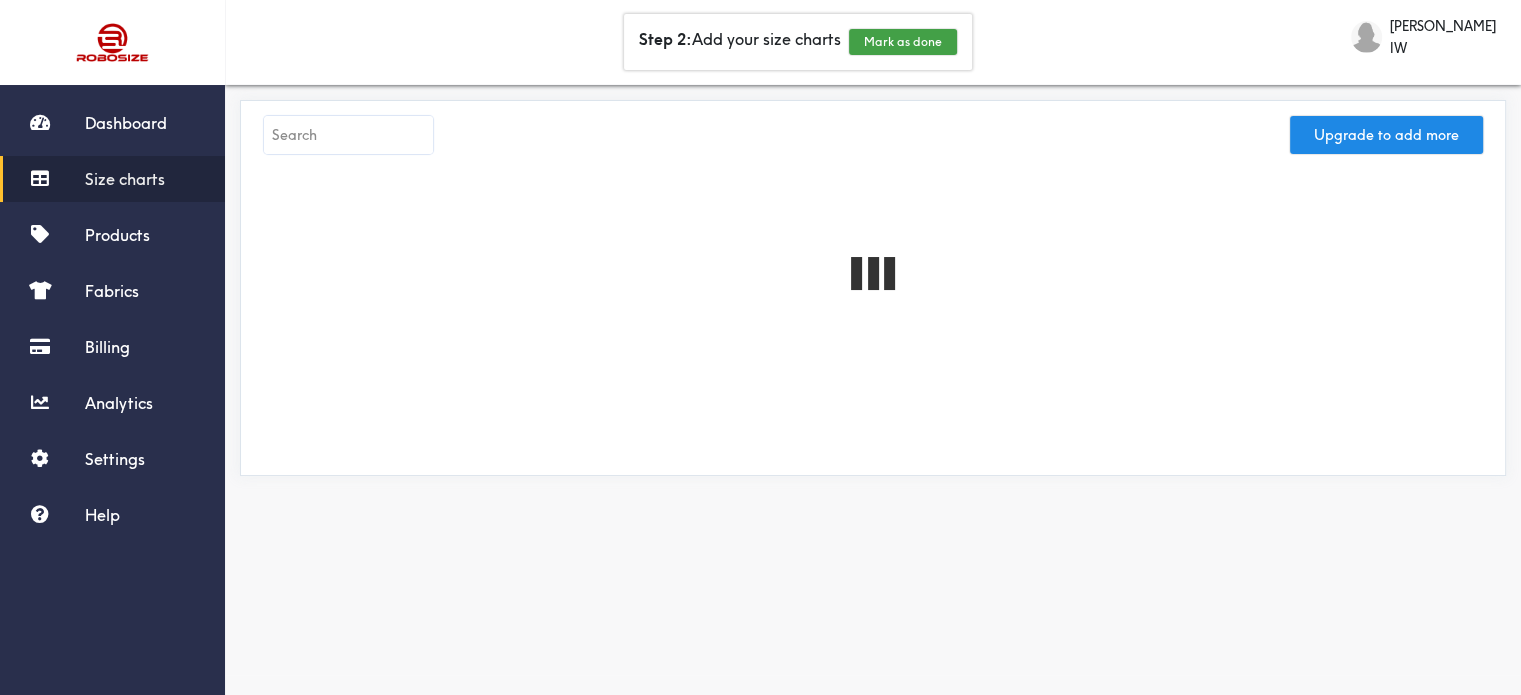 scroll, scrollTop: 0, scrollLeft: 0, axis: both 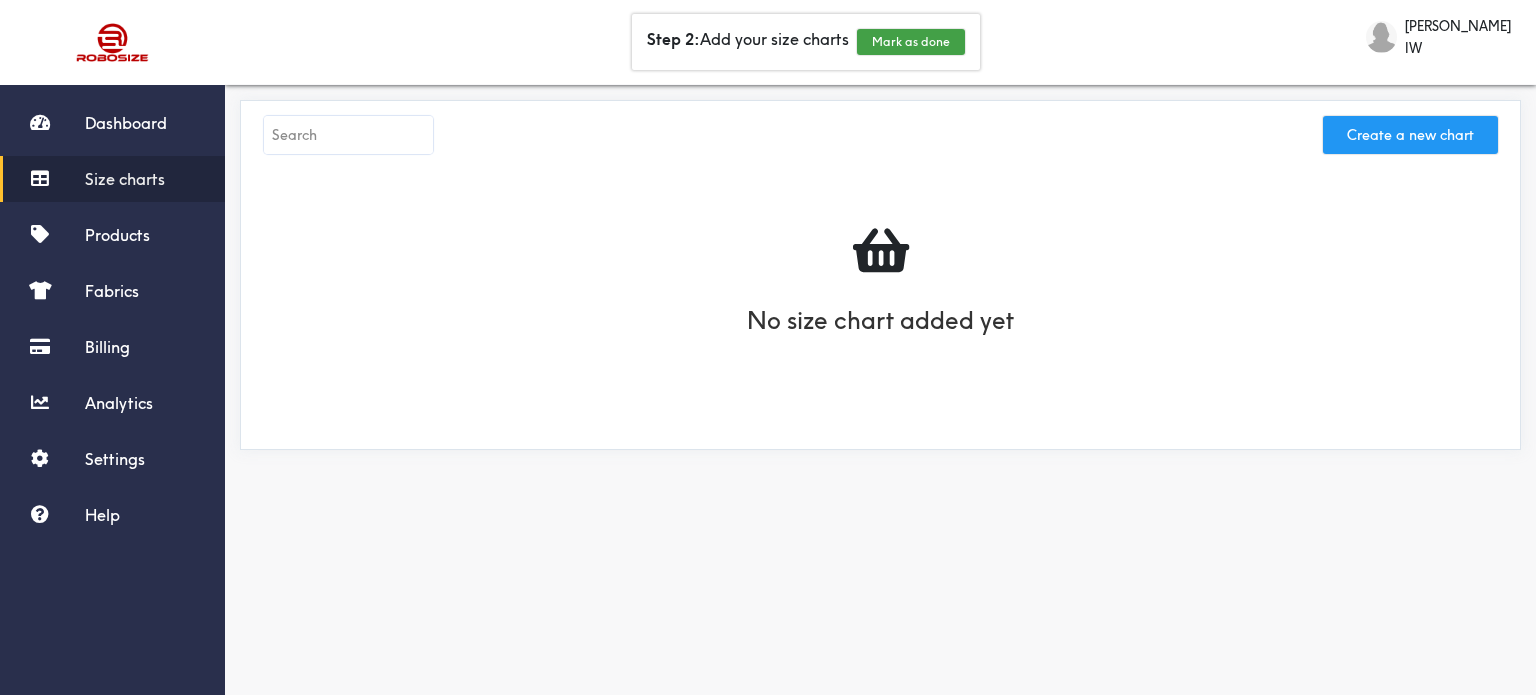 click on "Create a new chart" at bounding box center [1410, 135] 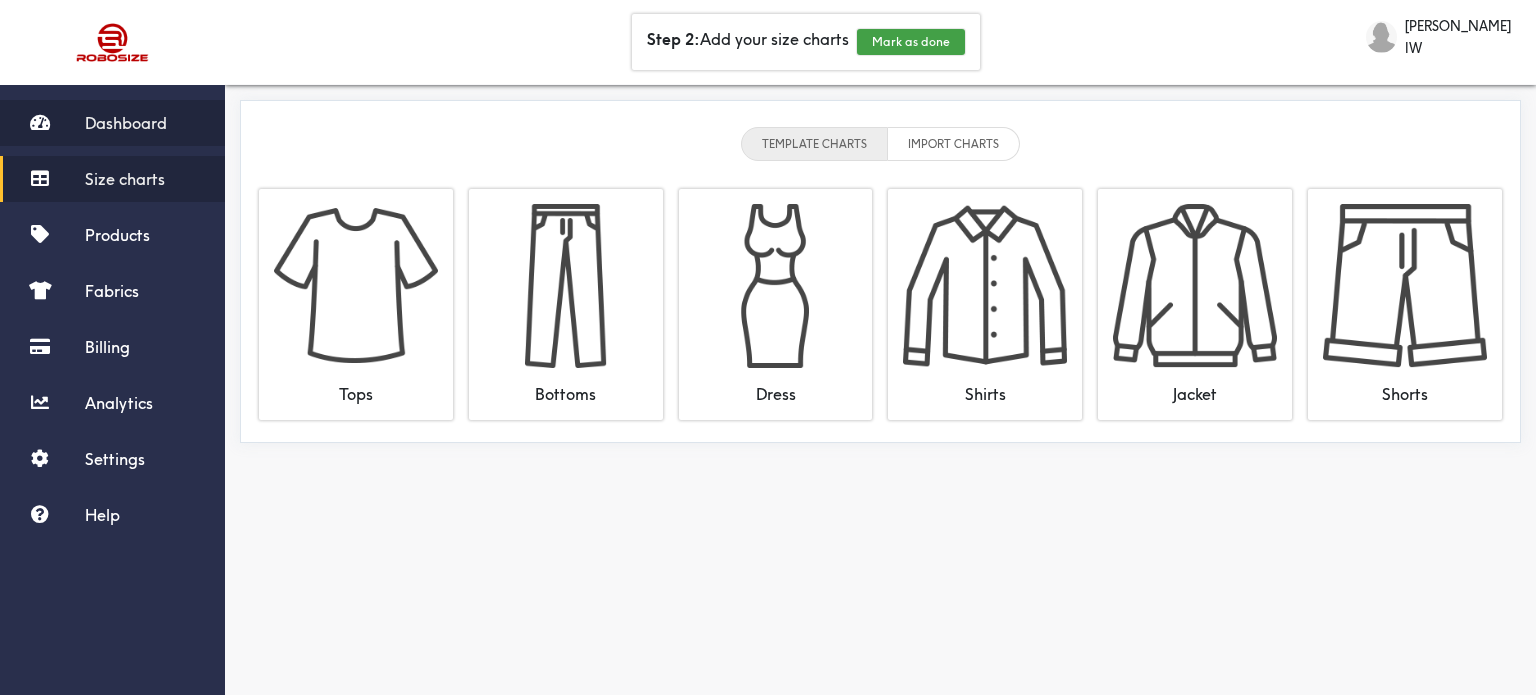 click on "Dashboard" at bounding box center [126, 123] 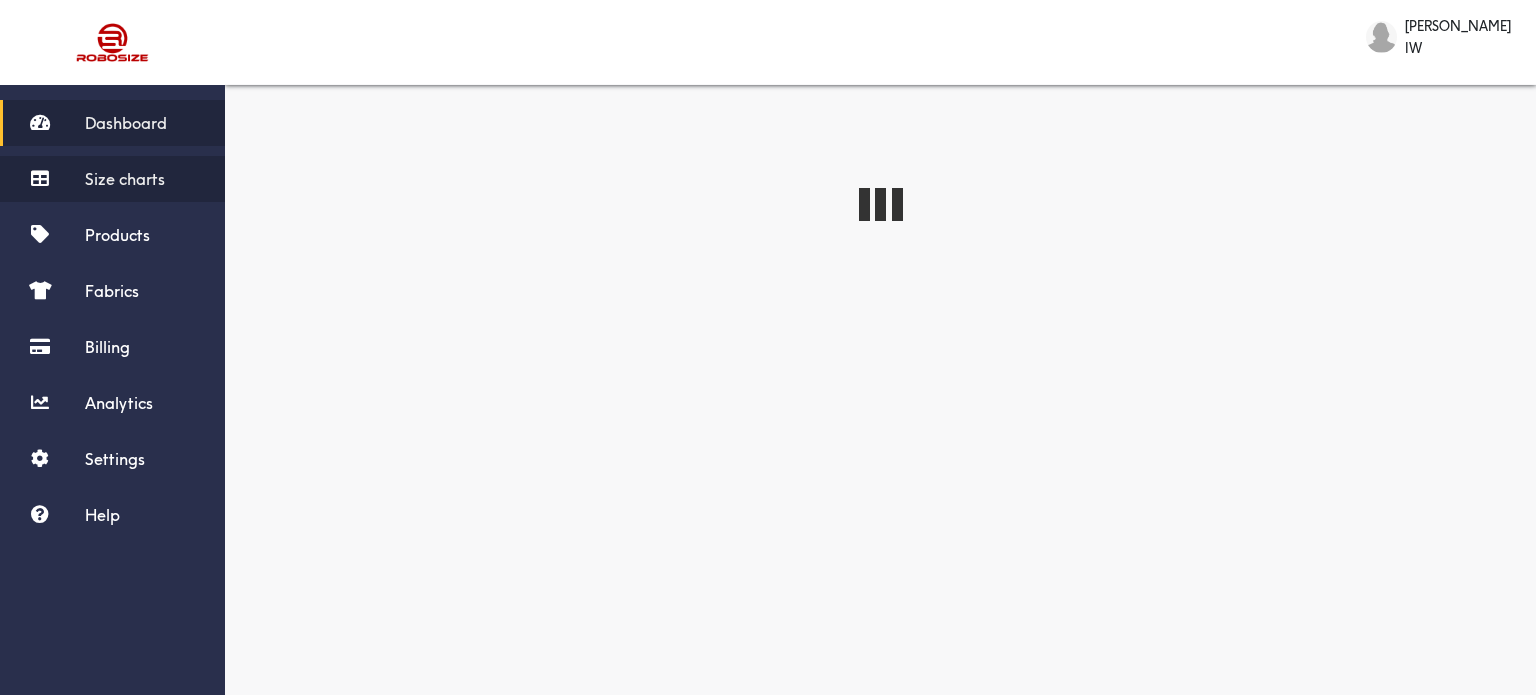 click on "Size charts" at bounding box center [125, 179] 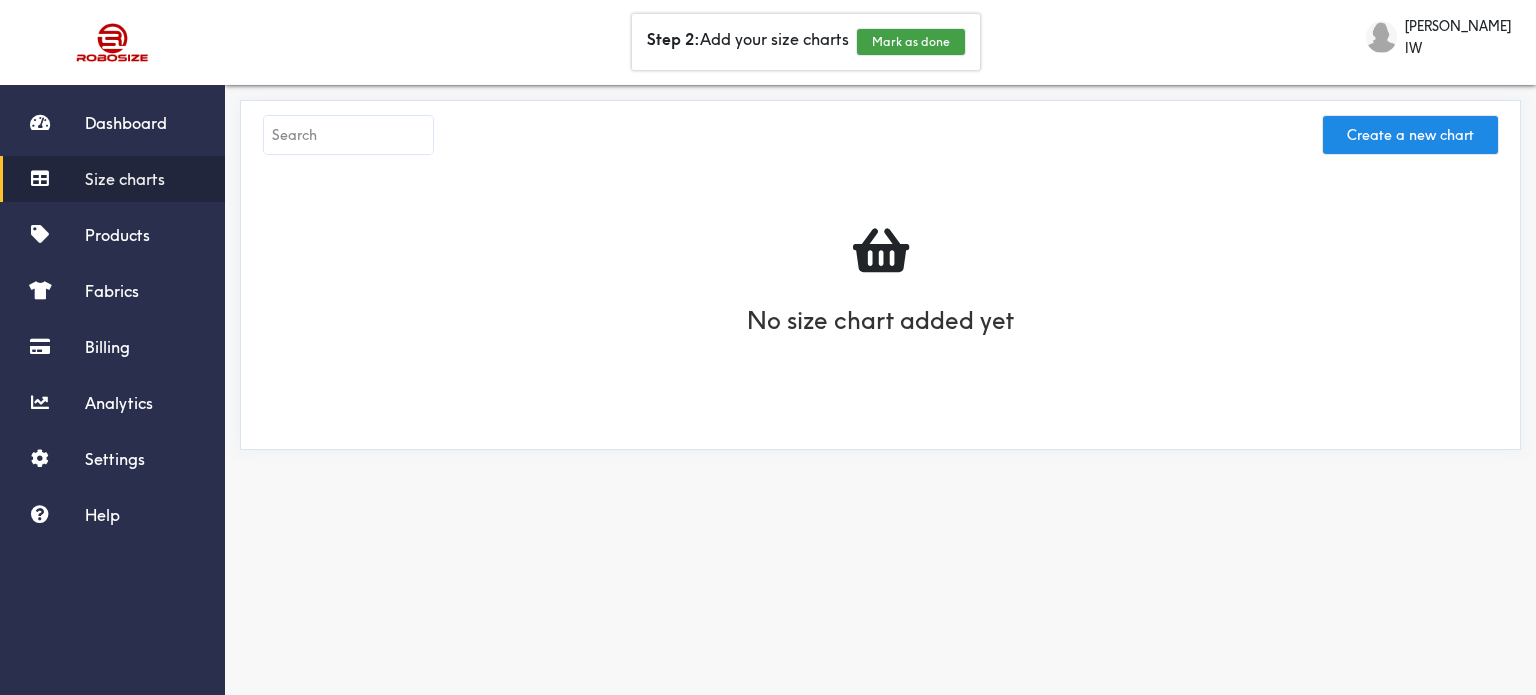 click at bounding box center (348, 135) 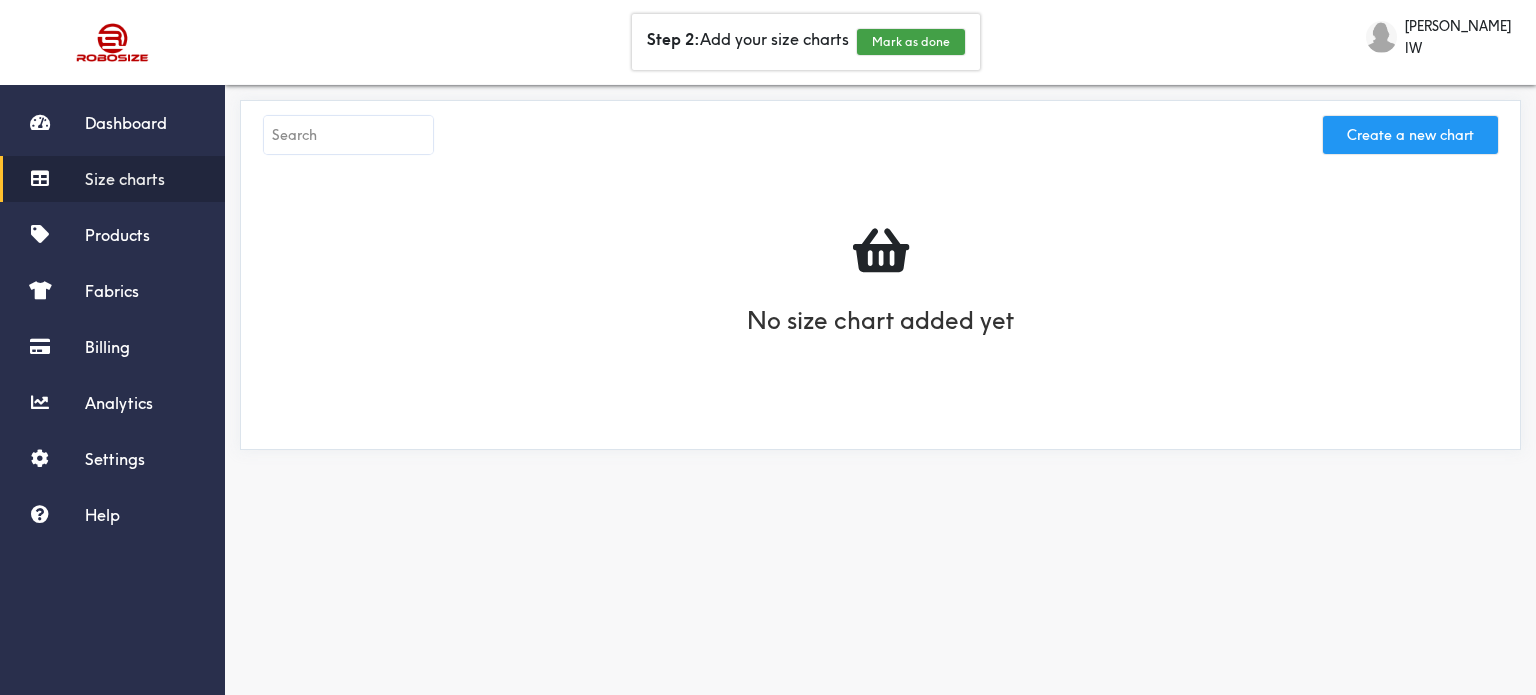 click on "Create a new chart" at bounding box center [1410, 135] 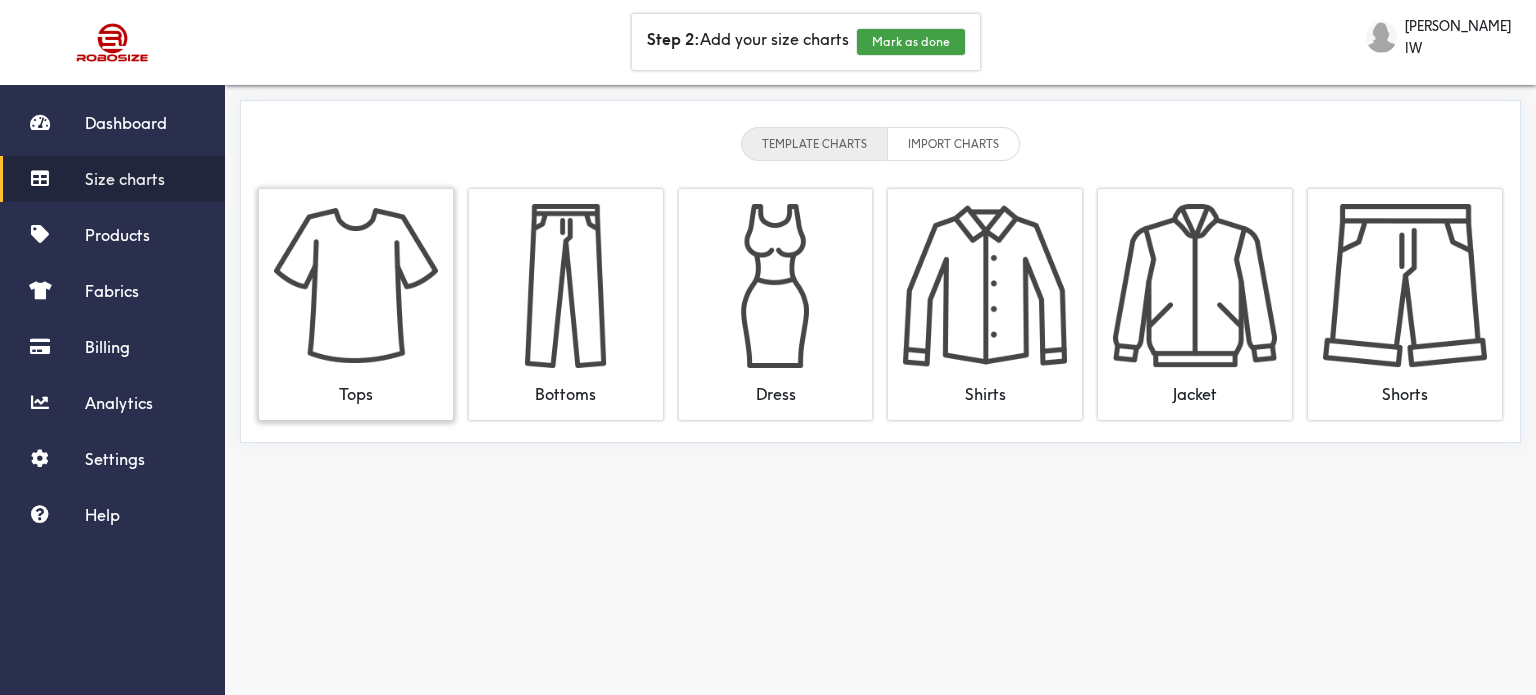 click at bounding box center (356, 286) 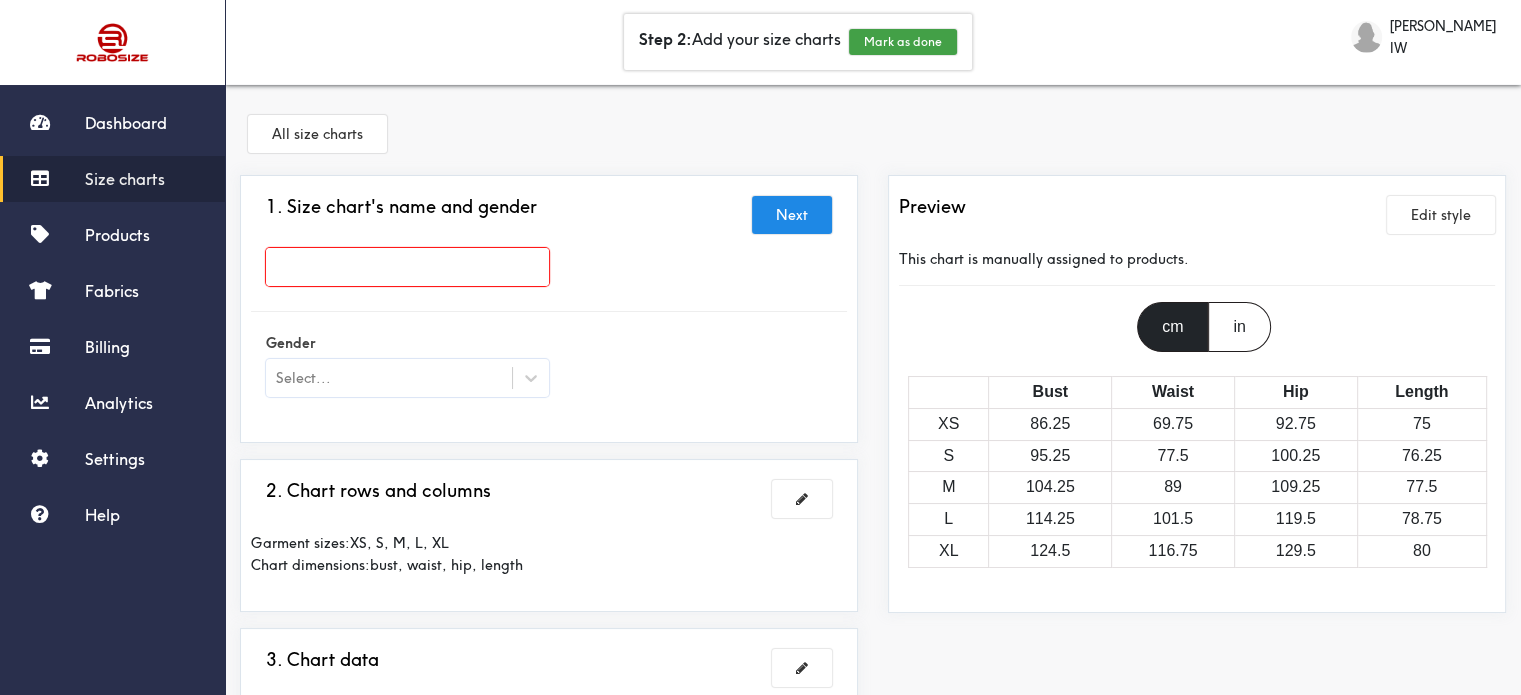 click at bounding box center [407, 267] 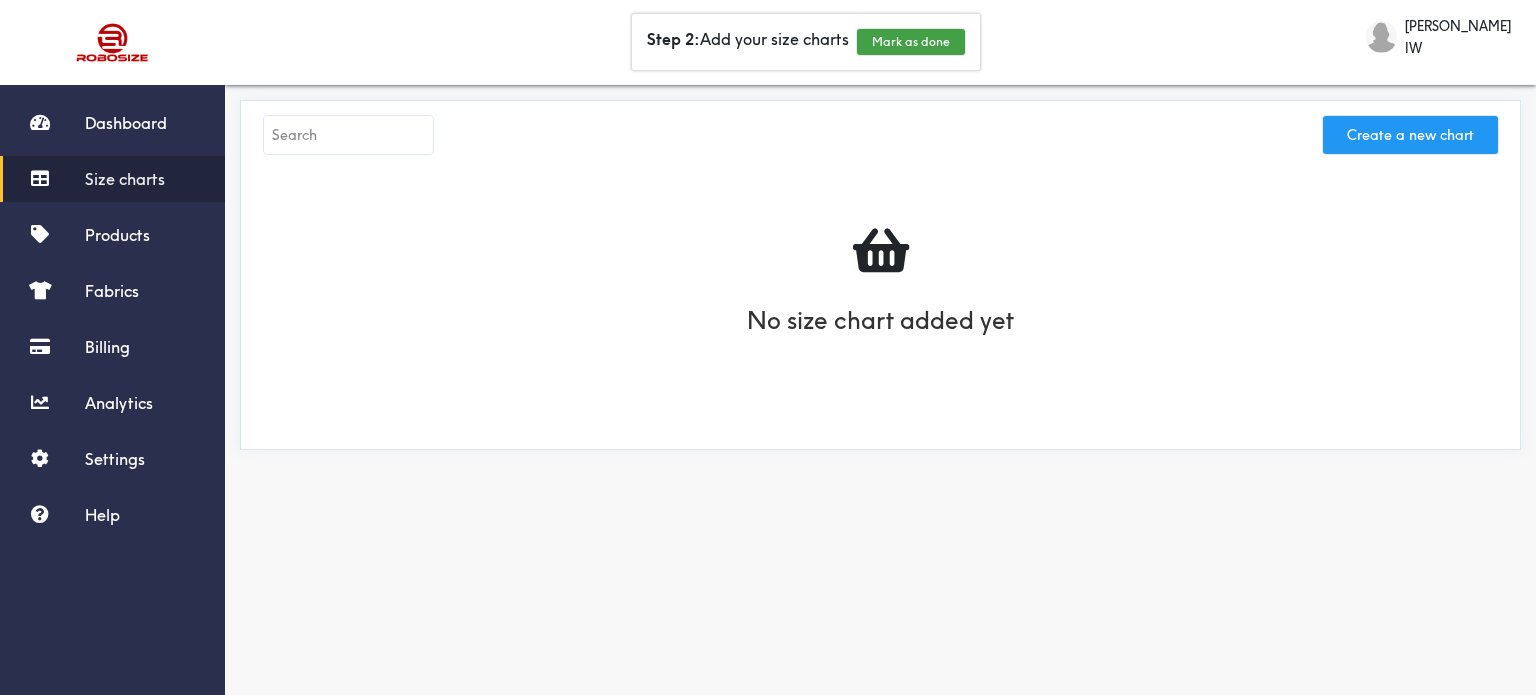 click on "Create a new chart" at bounding box center (1410, 135) 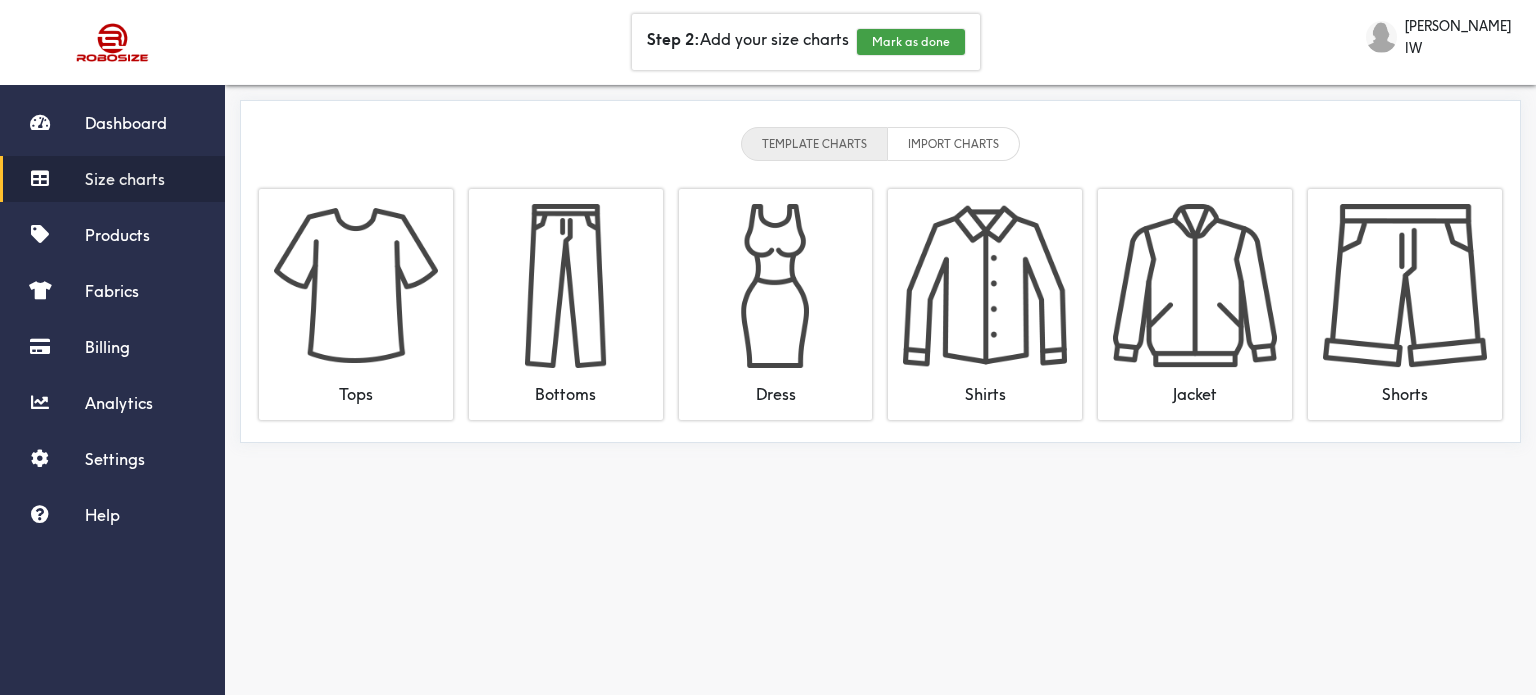 click on "IMPORT CHARTS" at bounding box center [954, 144] 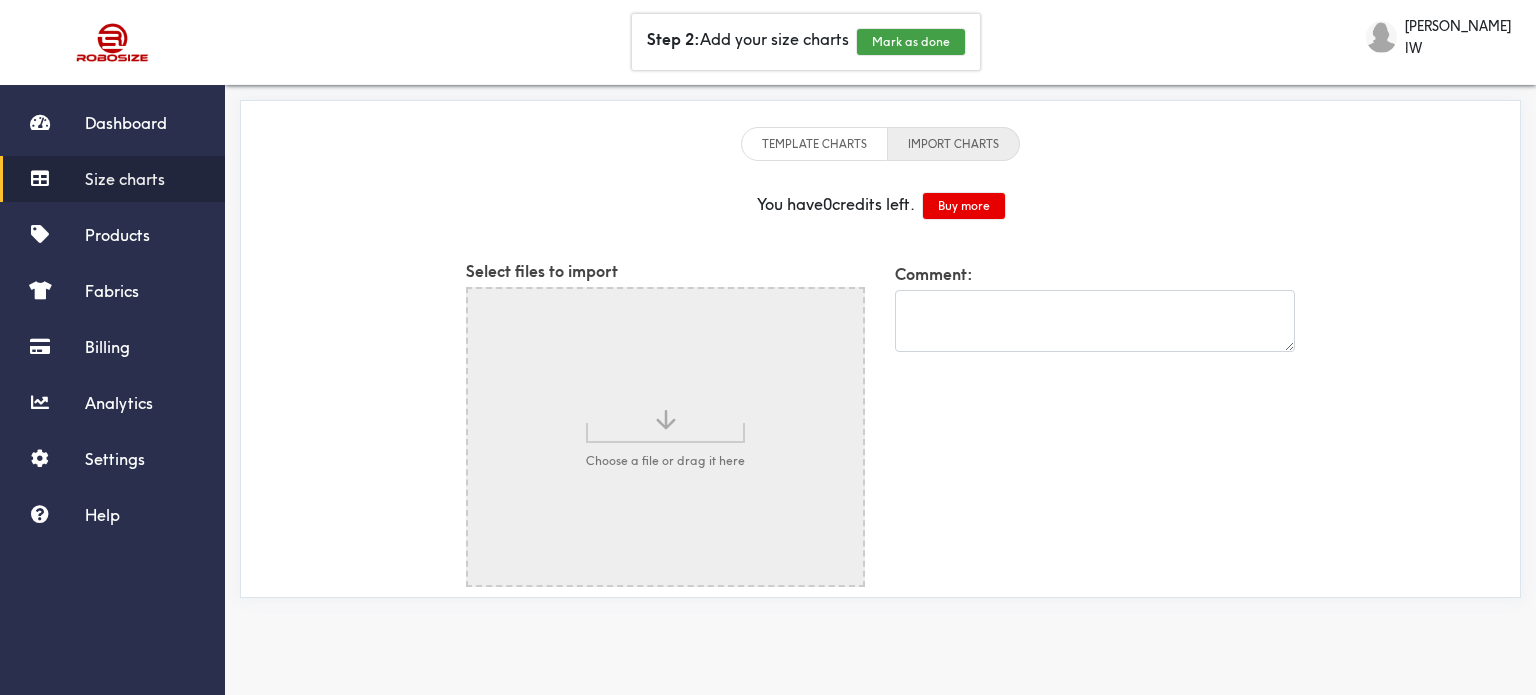 click on "TEMPLATE CHARTS" at bounding box center [814, 144] 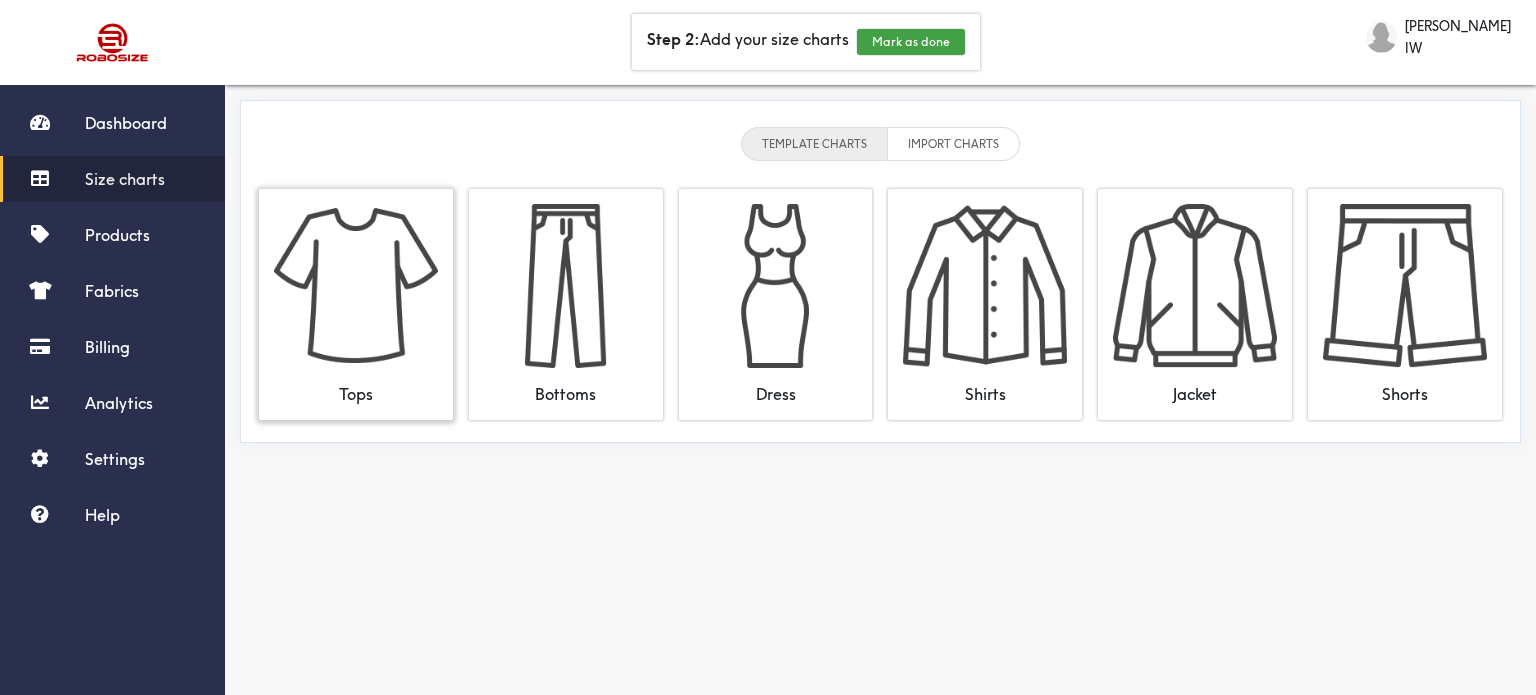 click at bounding box center (356, 286) 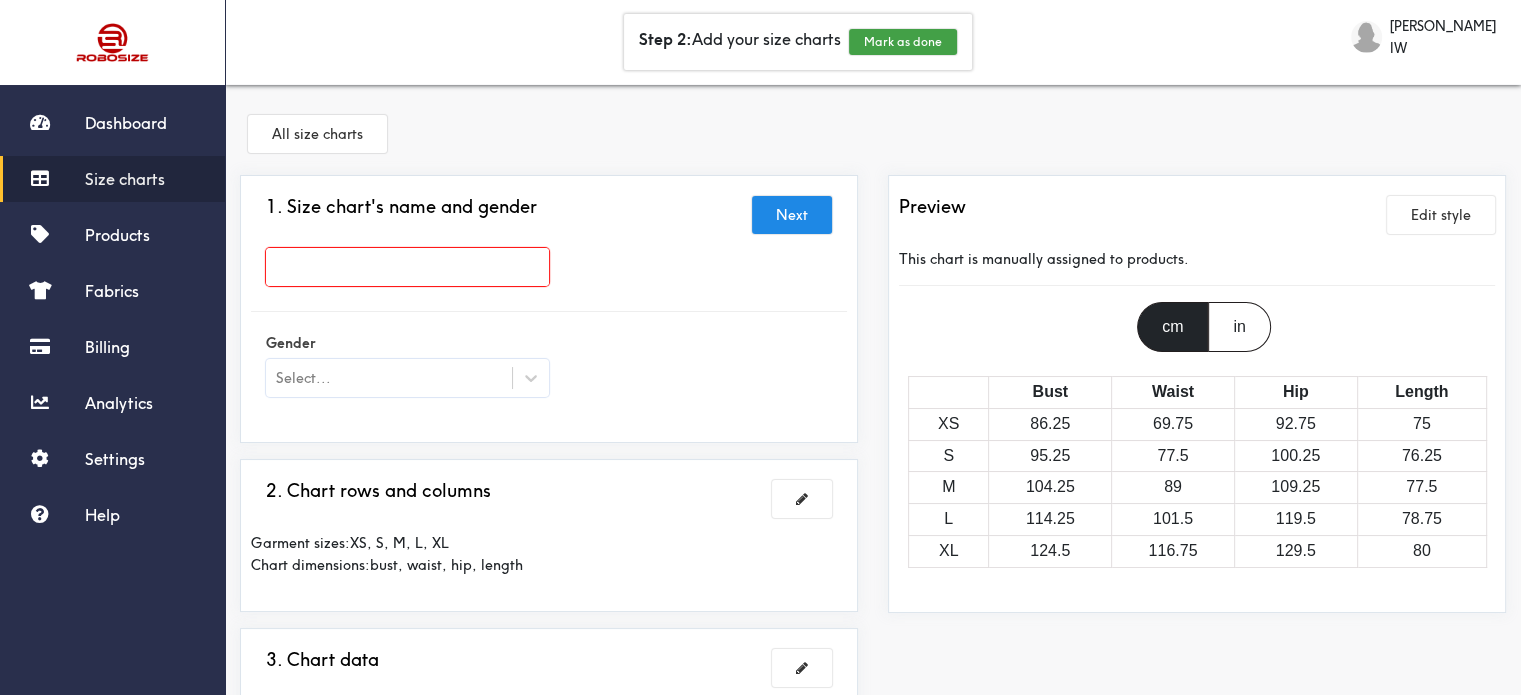 click at bounding box center (407, 267) 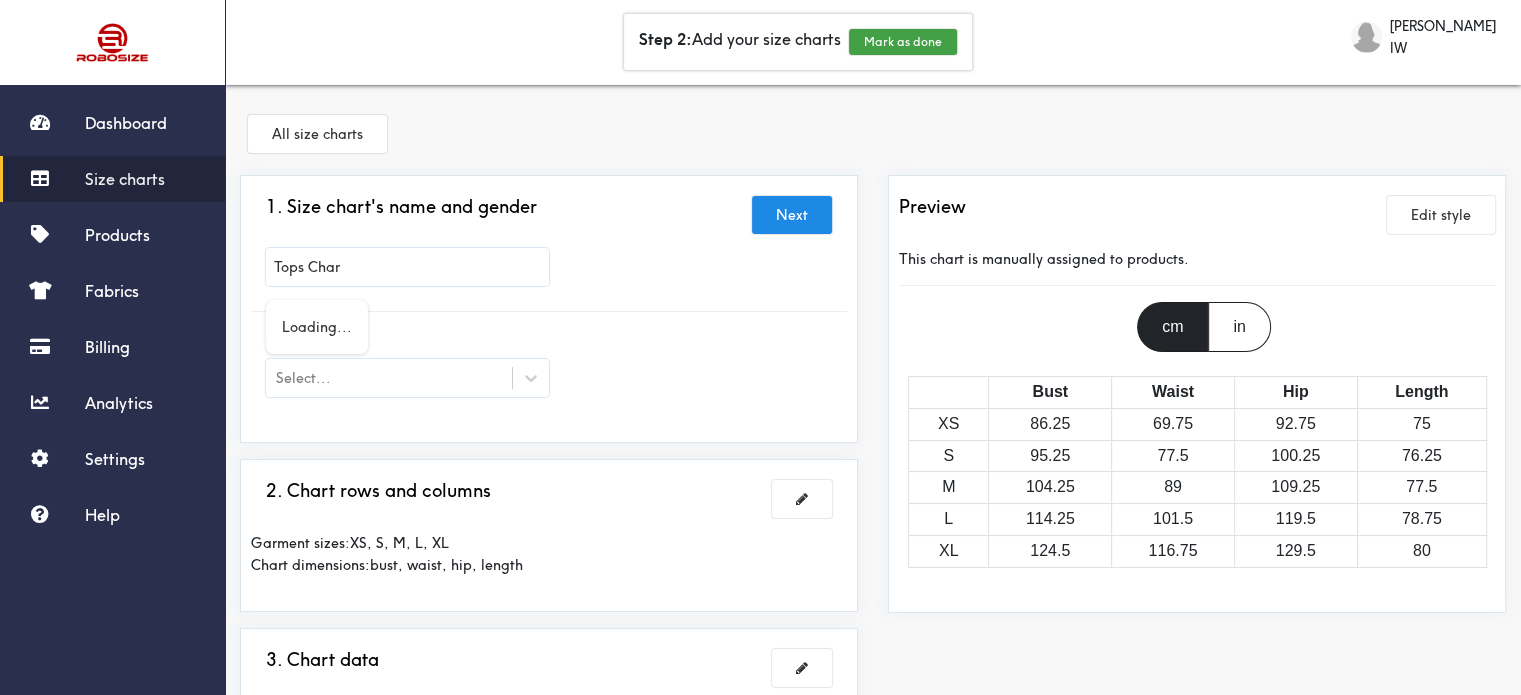 type on "Tops Chart" 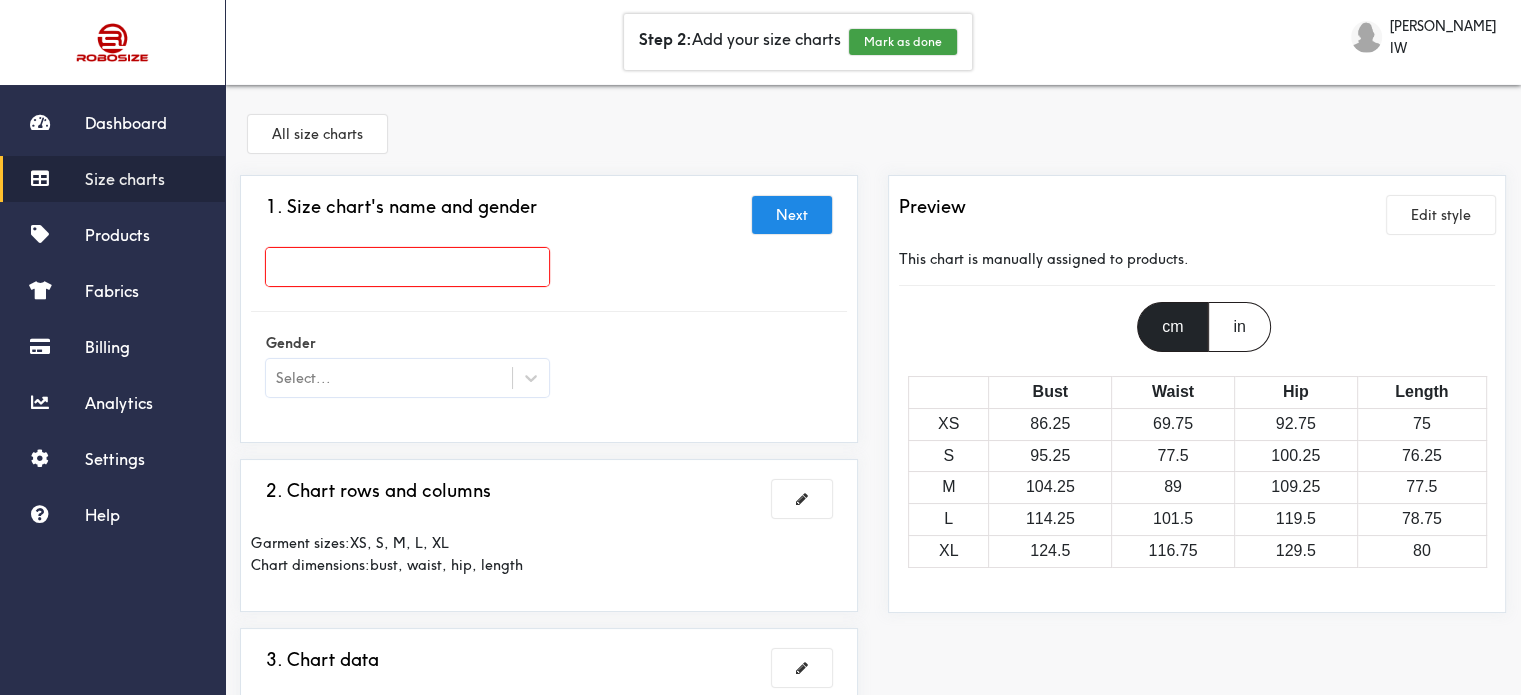 type on "a" 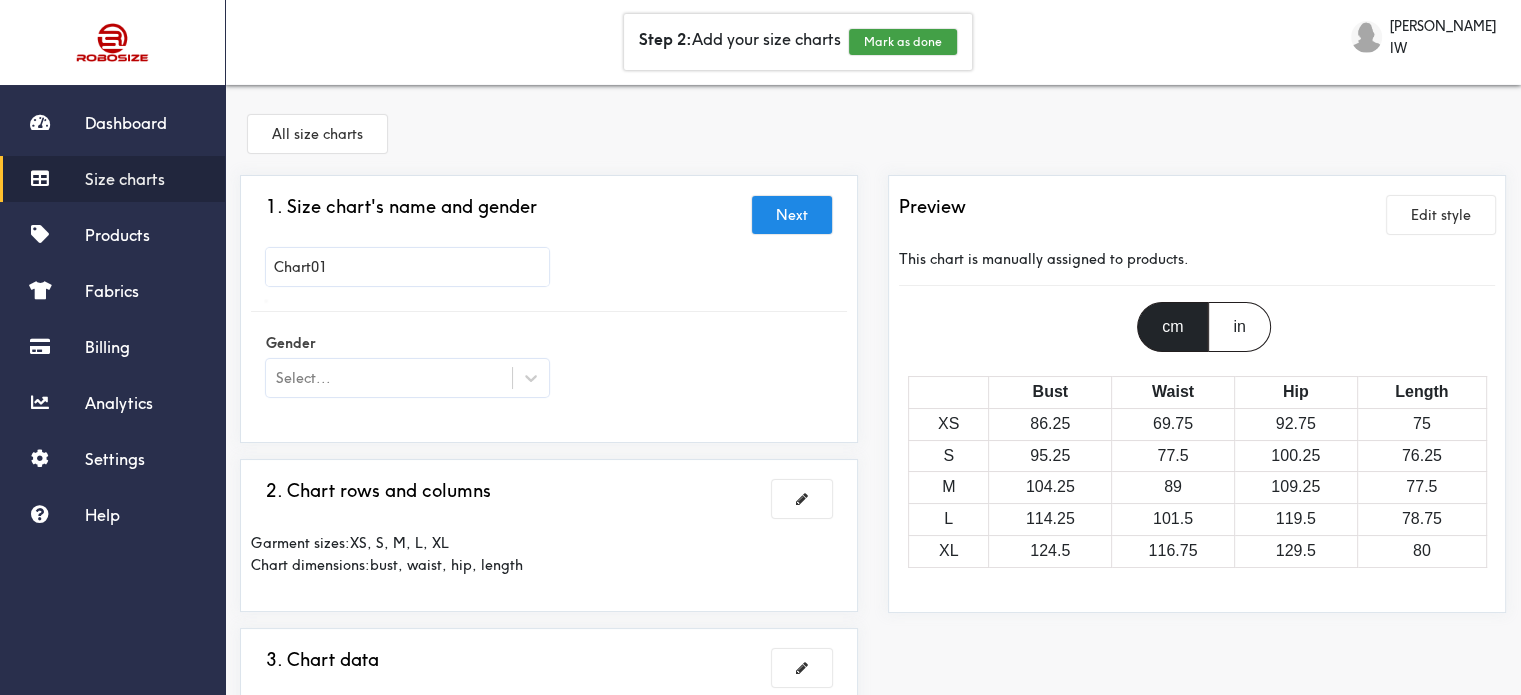 type on "Chart01" 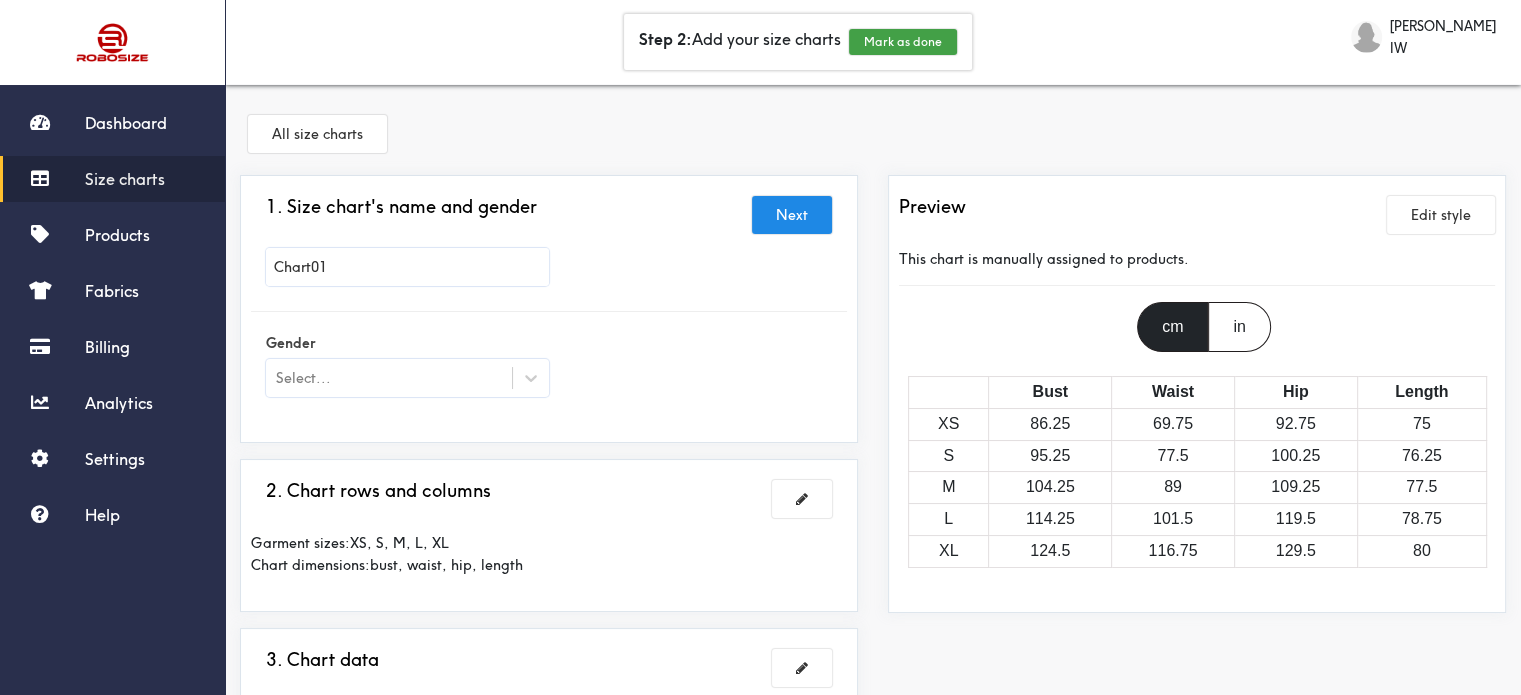 click on "Select..." at bounding box center (389, 378) 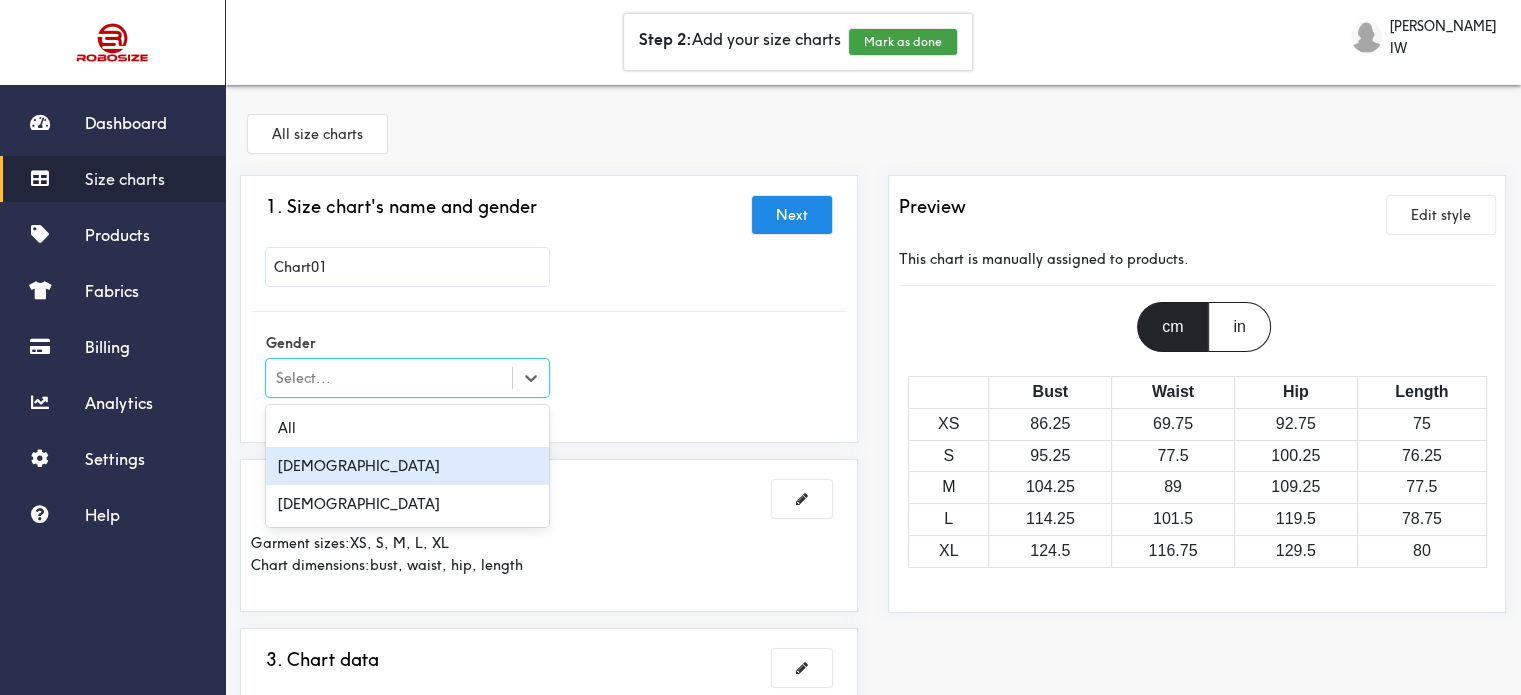 click on "Male" at bounding box center (407, 466) 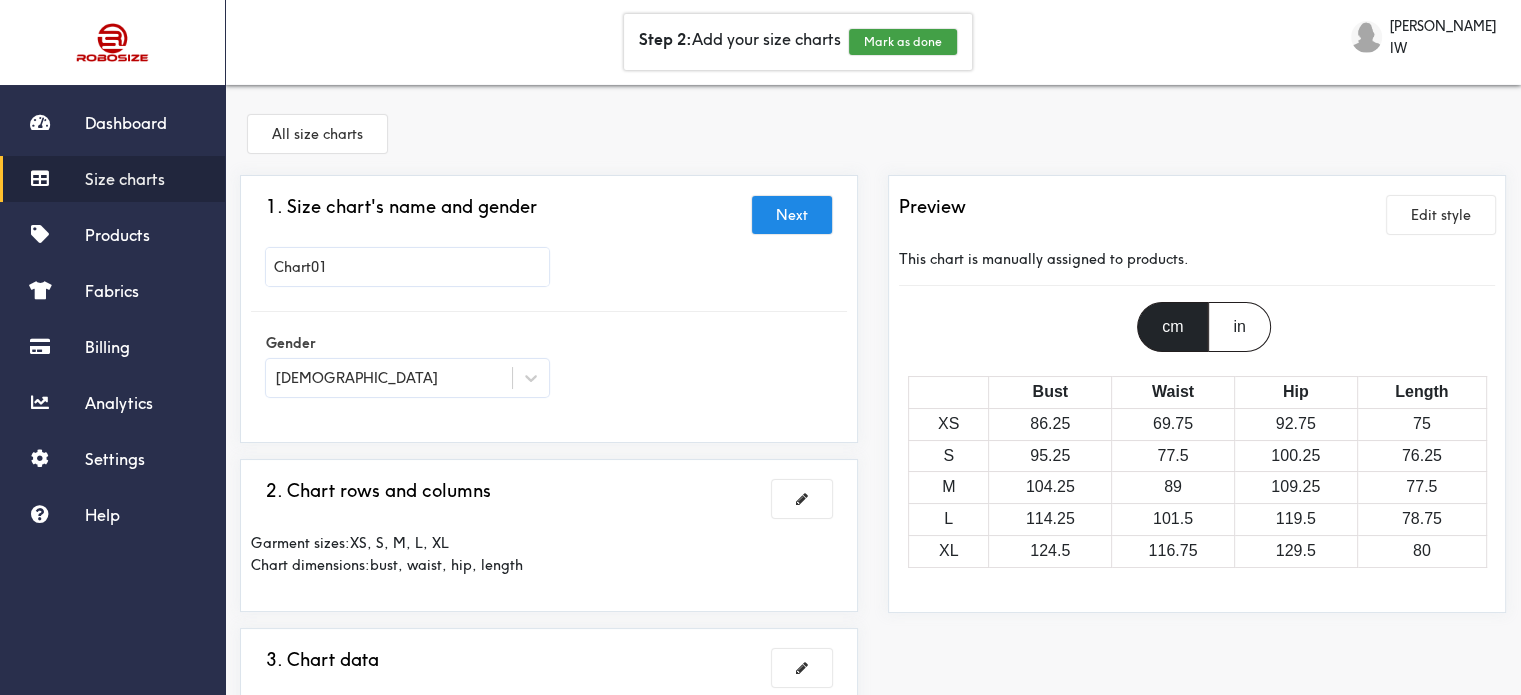 click on "Gender Male" at bounding box center (549, 367) 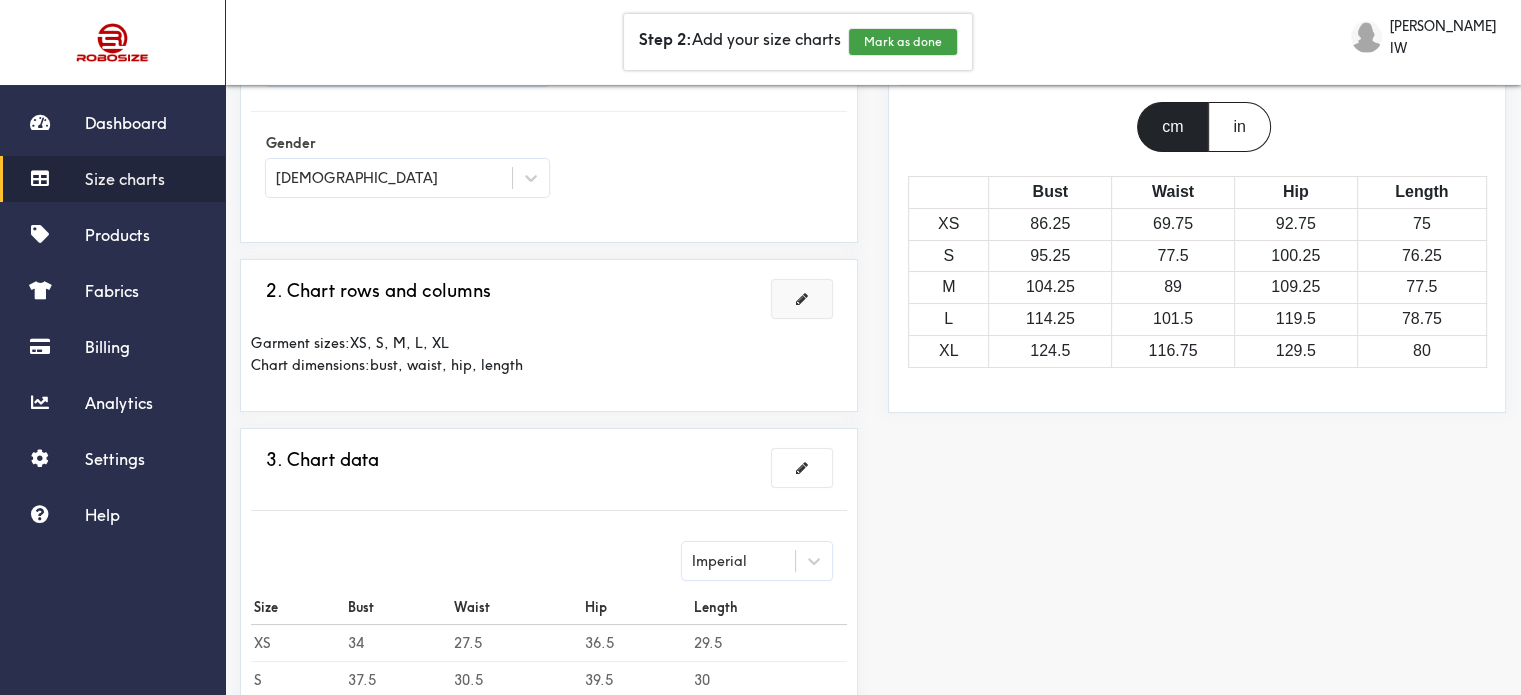 click at bounding box center (802, 299) 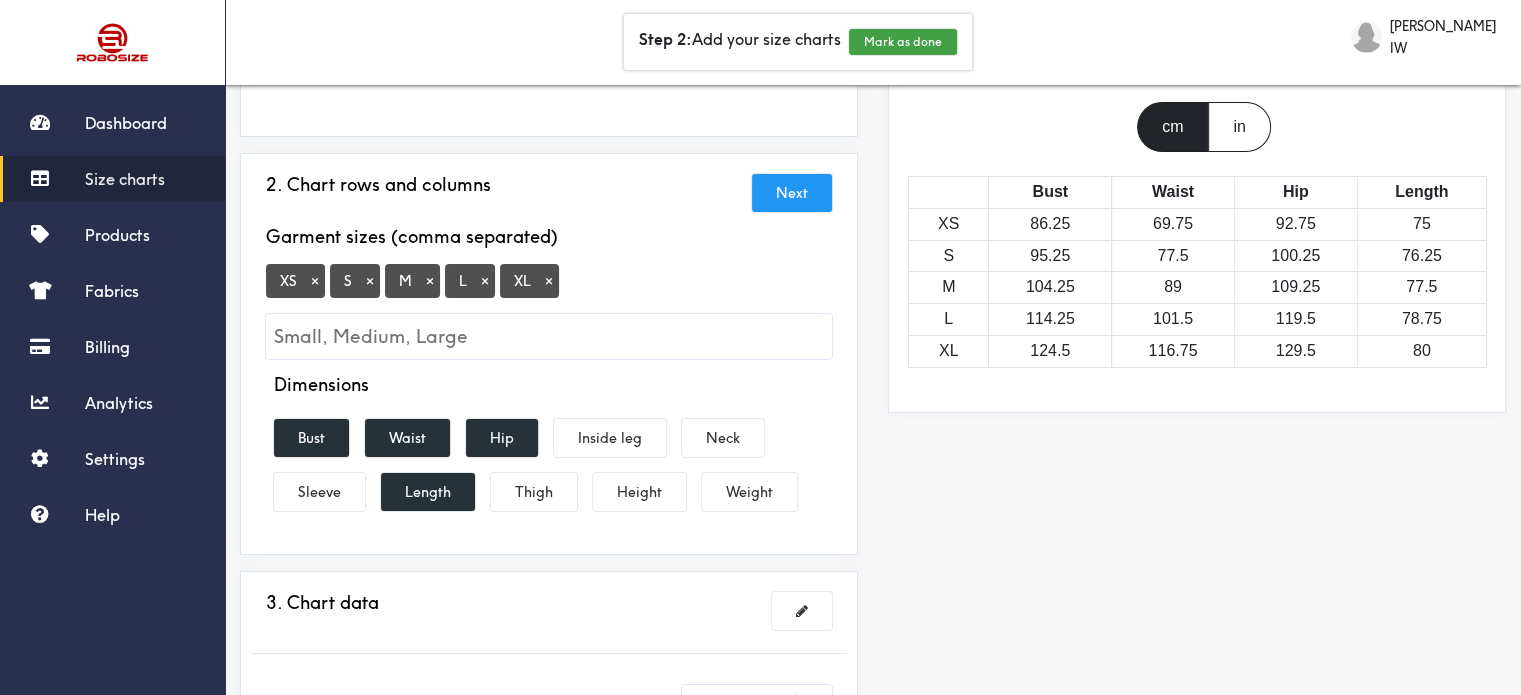 click on "Next" at bounding box center [792, 193] 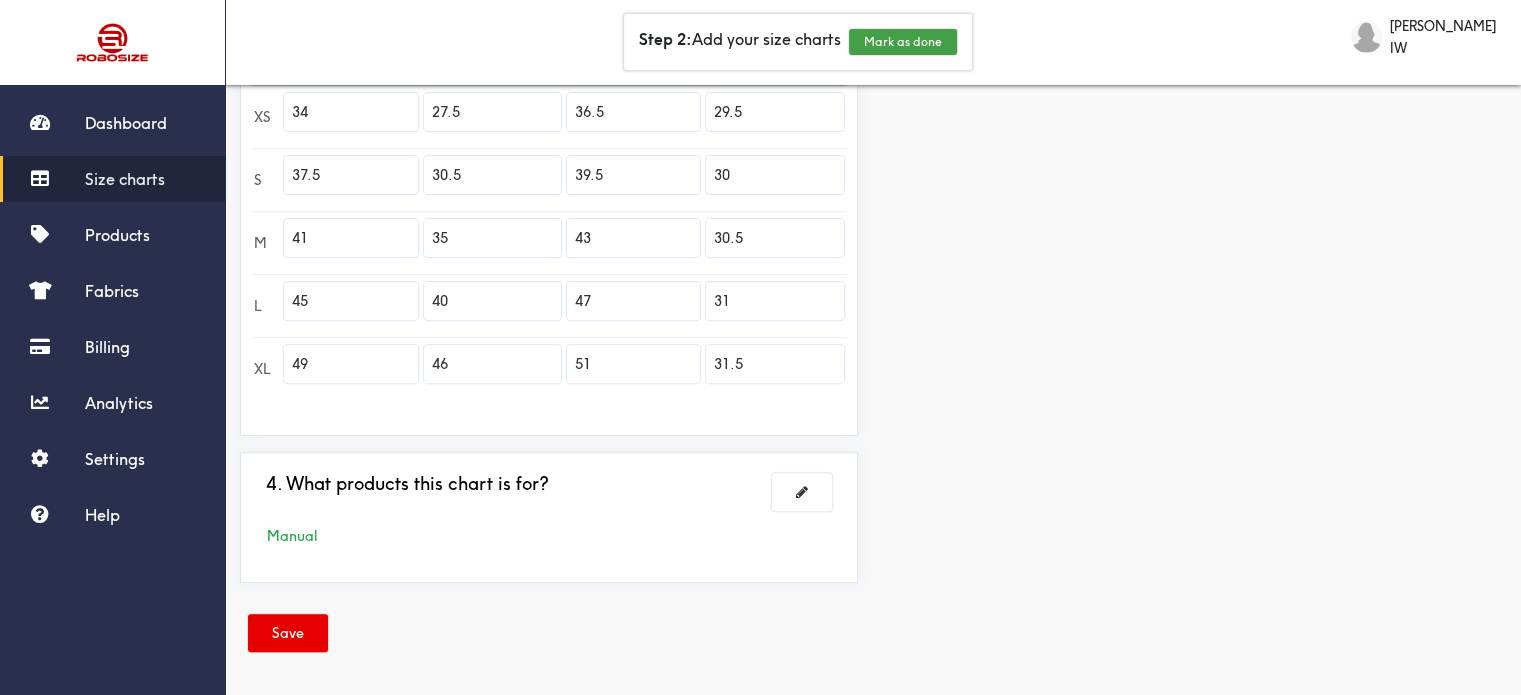 scroll, scrollTop: 33, scrollLeft: 0, axis: vertical 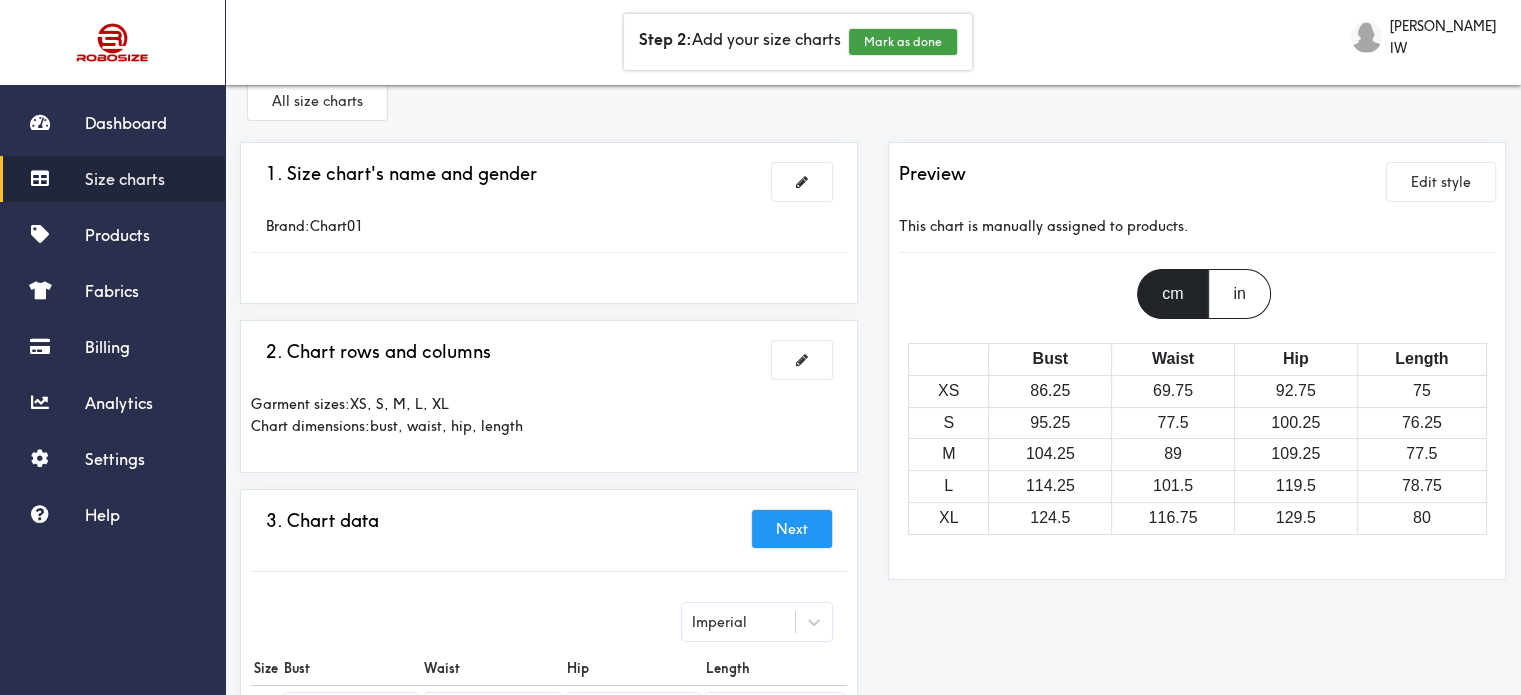 click on "Next" at bounding box center (792, 529) 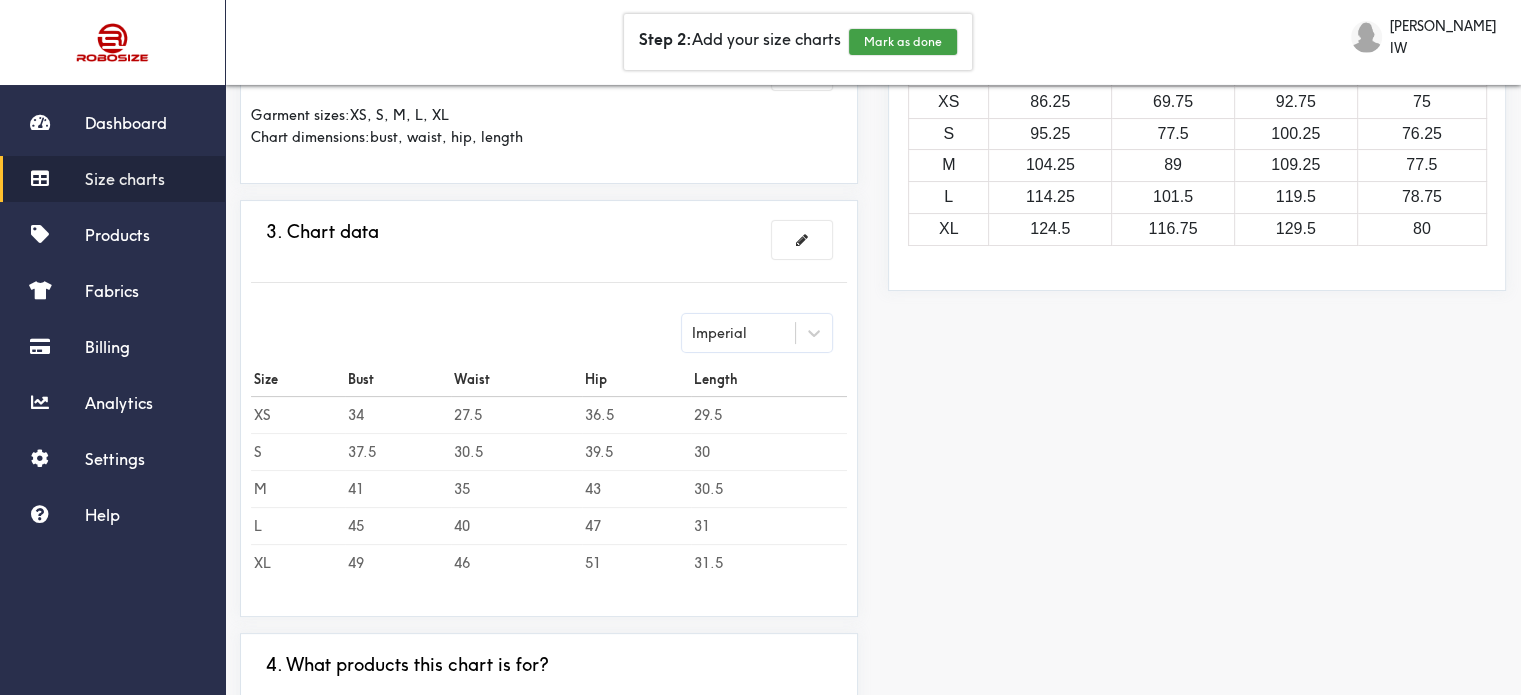 scroll, scrollTop: 608, scrollLeft: 0, axis: vertical 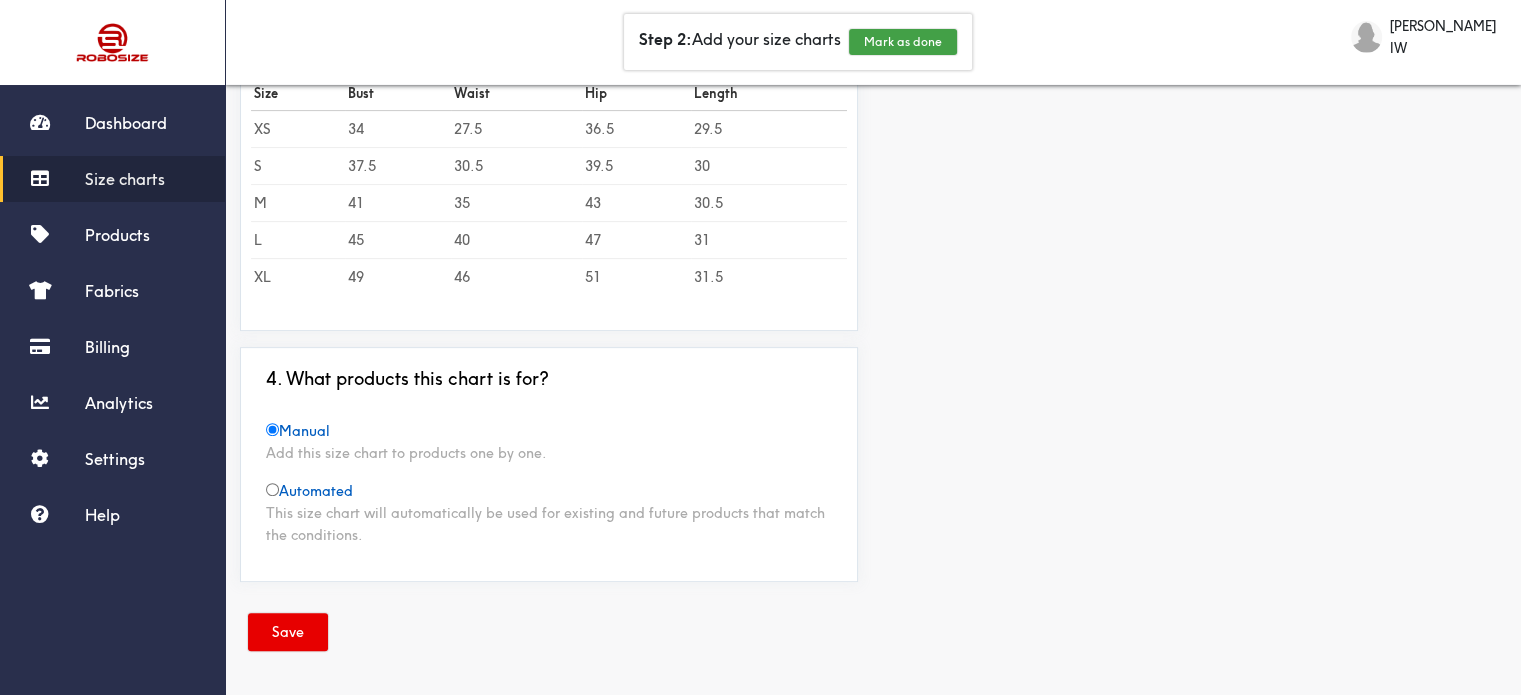 click on "Save" at bounding box center (288, 632) 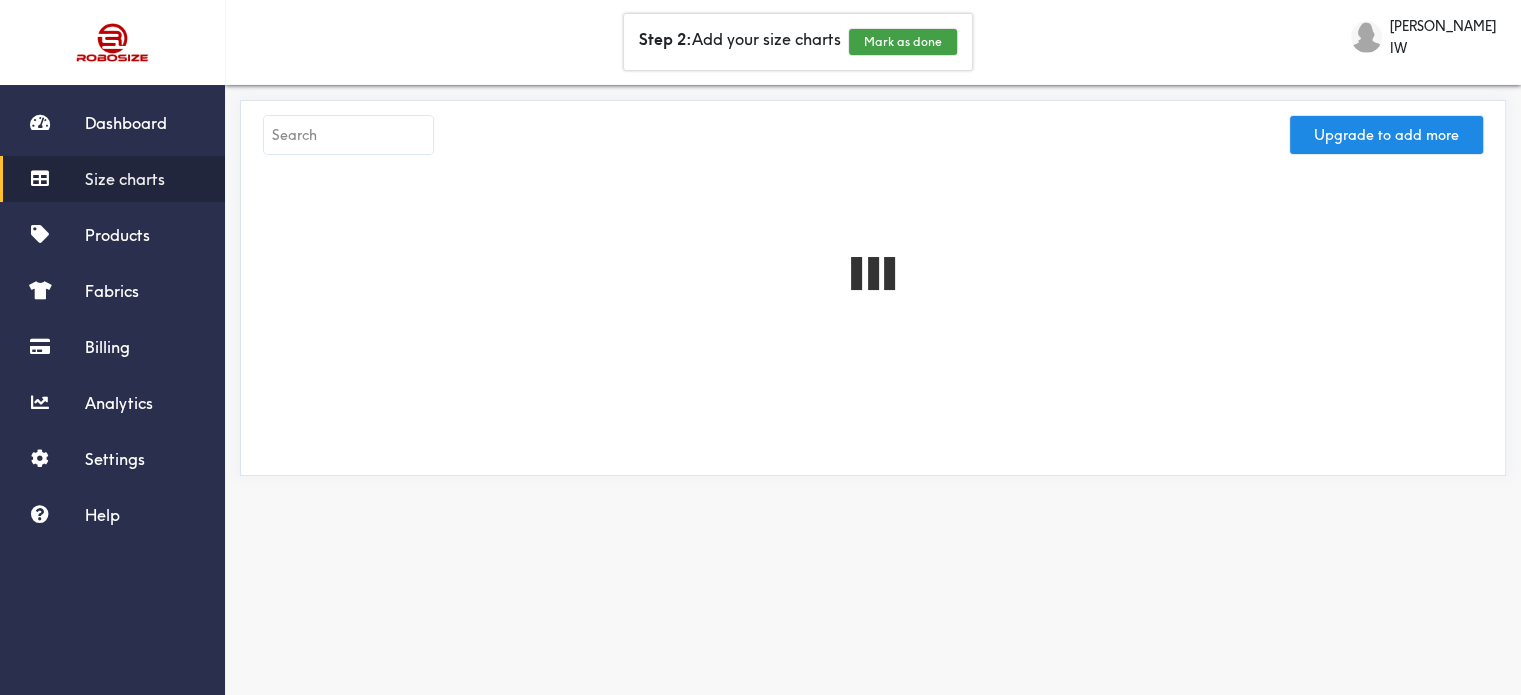 scroll, scrollTop: 0, scrollLeft: 0, axis: both 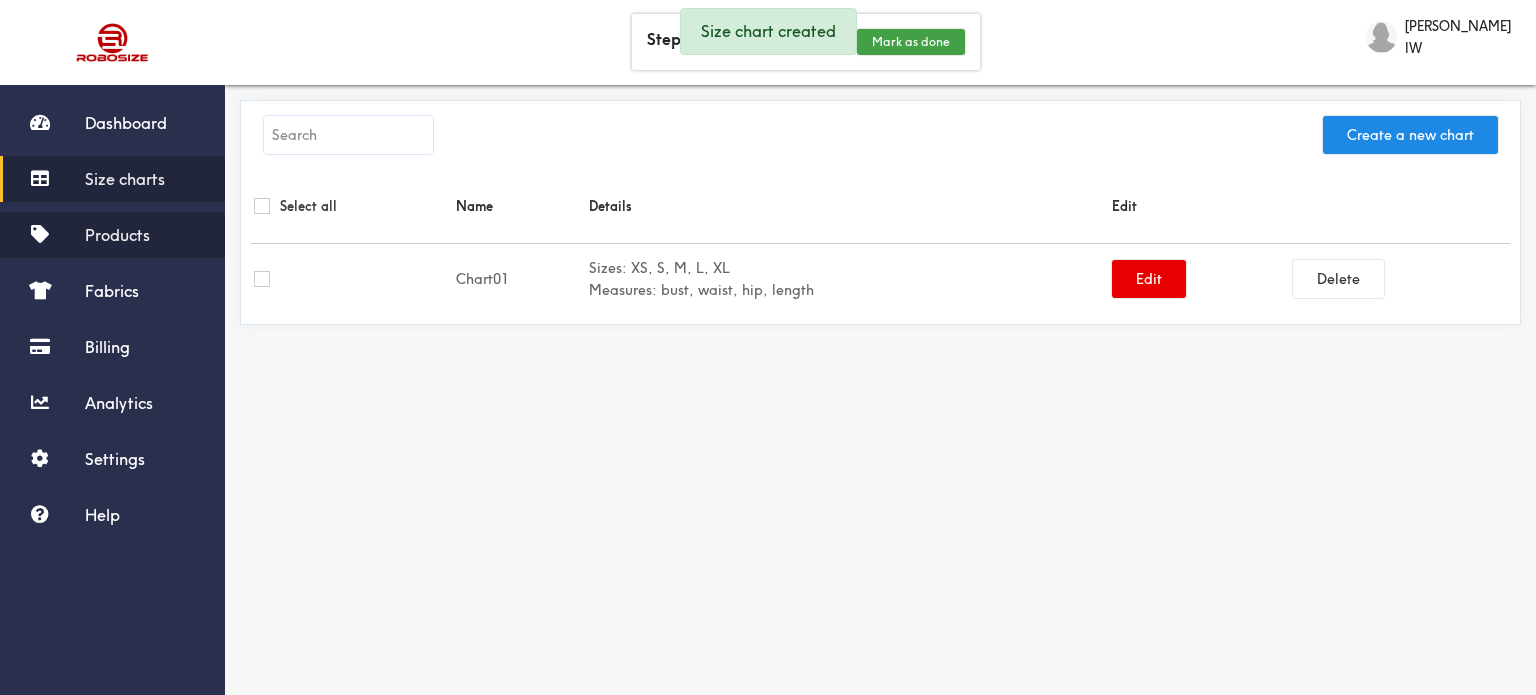 click on "Products" at bounding box center [112, 235] 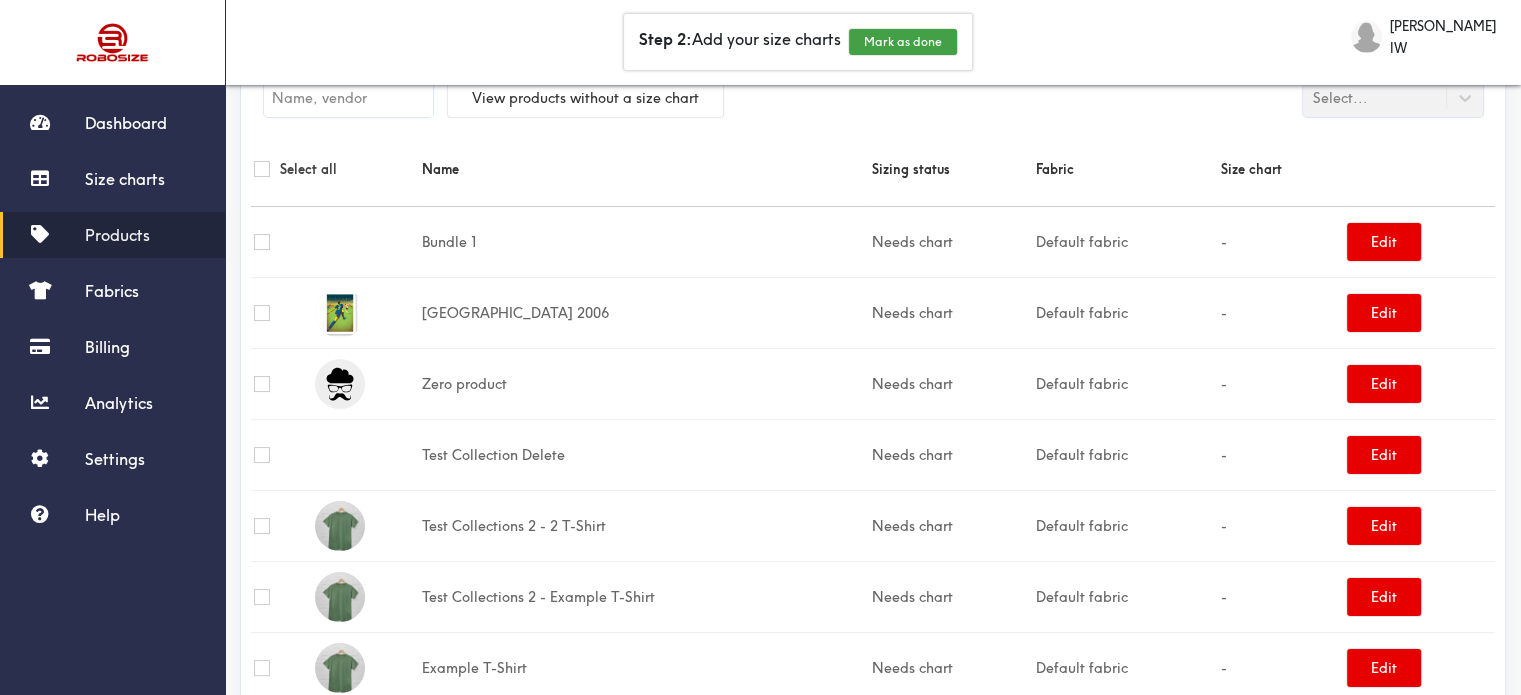 scroll, scrollTop: 125, scrollLeft: 0, axis: vertical 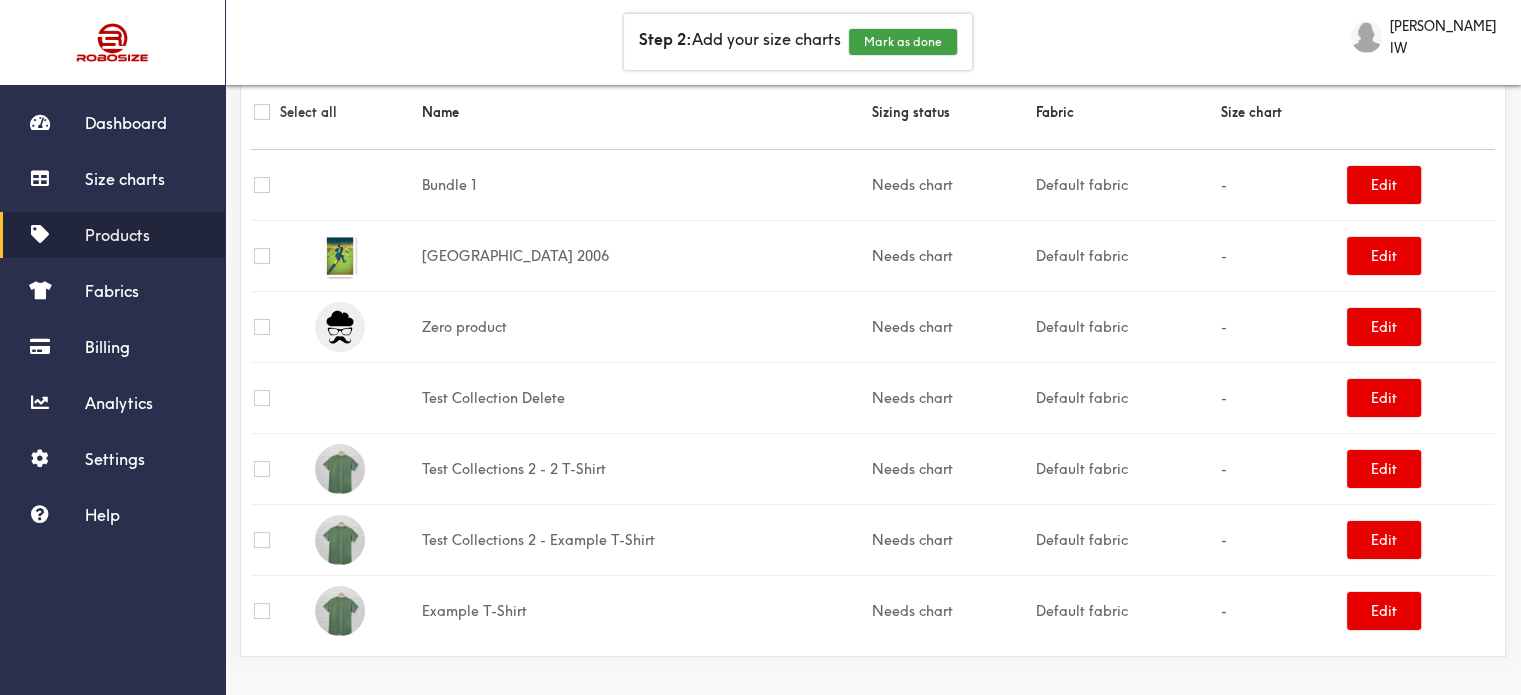 click at bounding box center (262, 611) 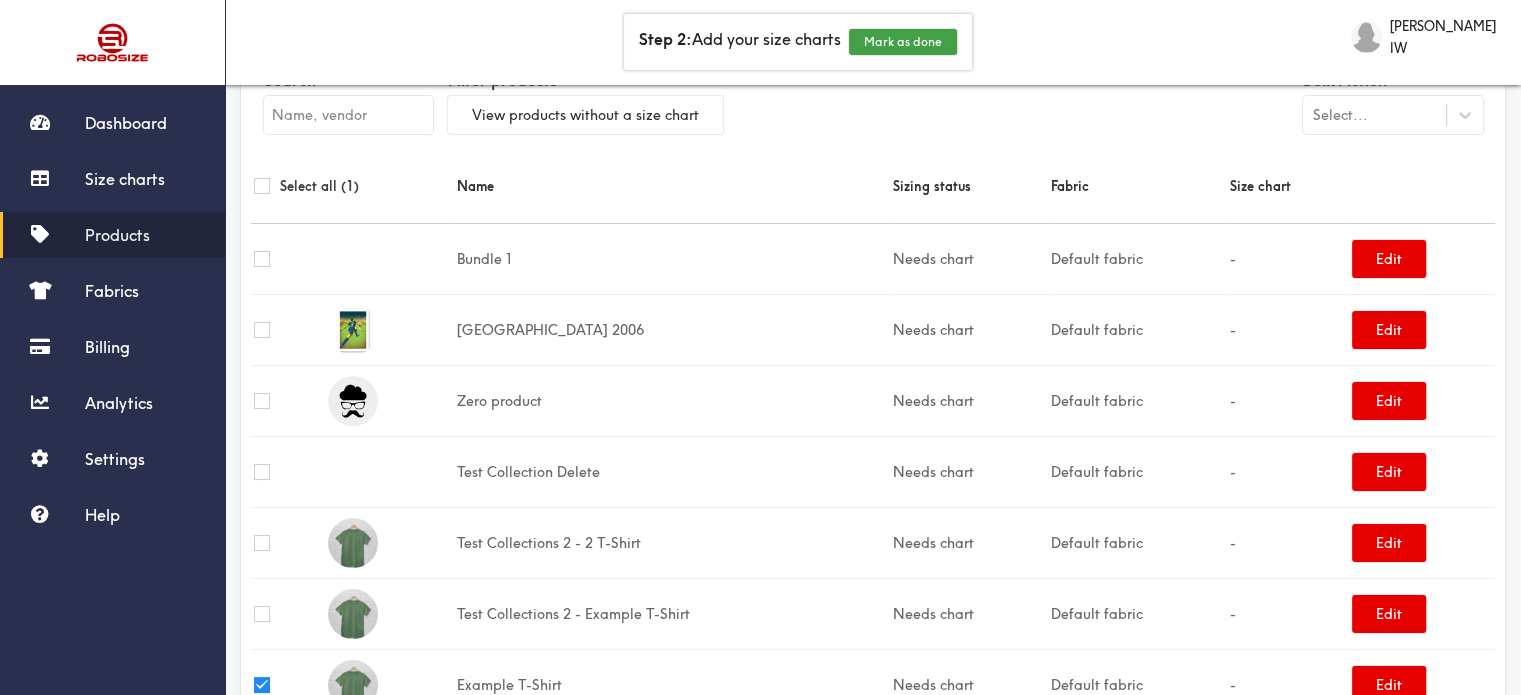 scroll, scrollTop: 0, scrollLeft: 0, axis: both 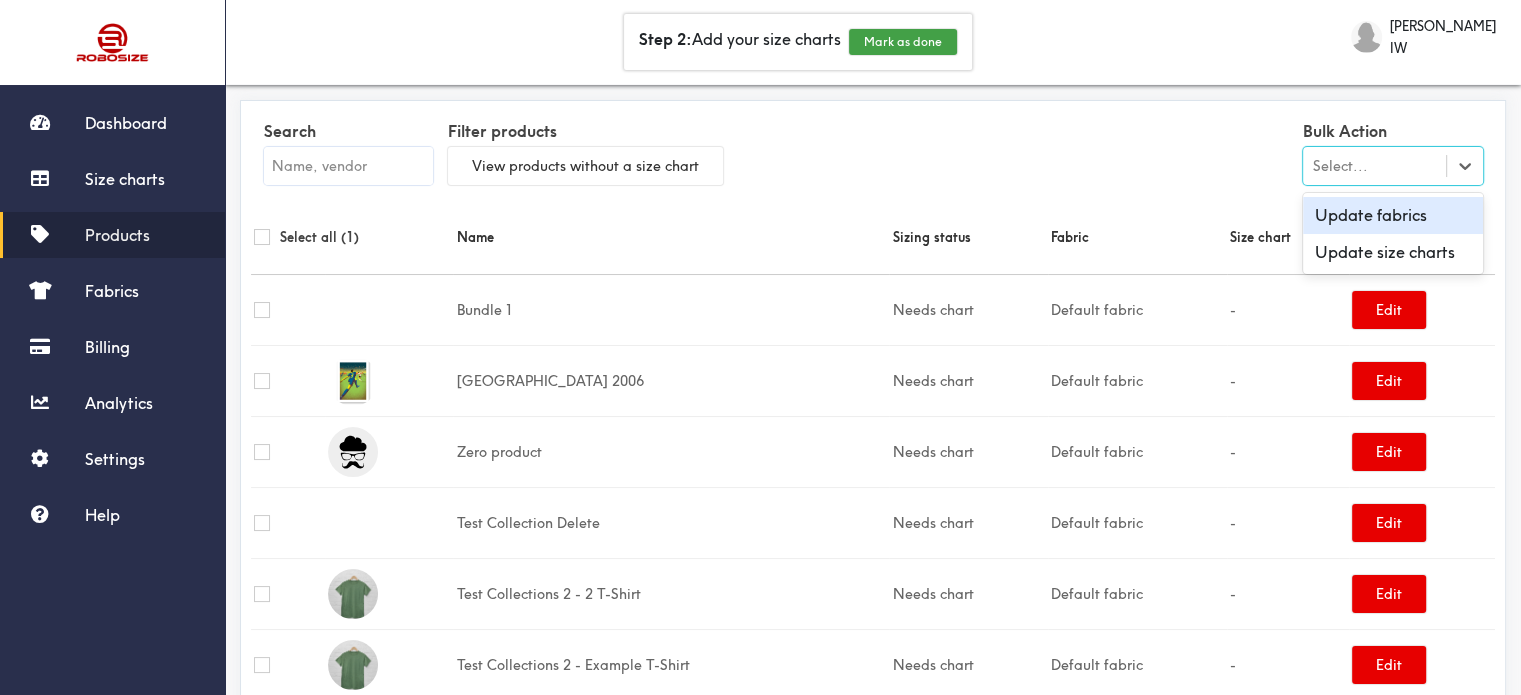 click on "Select..." at bounding box center (1374, 166) 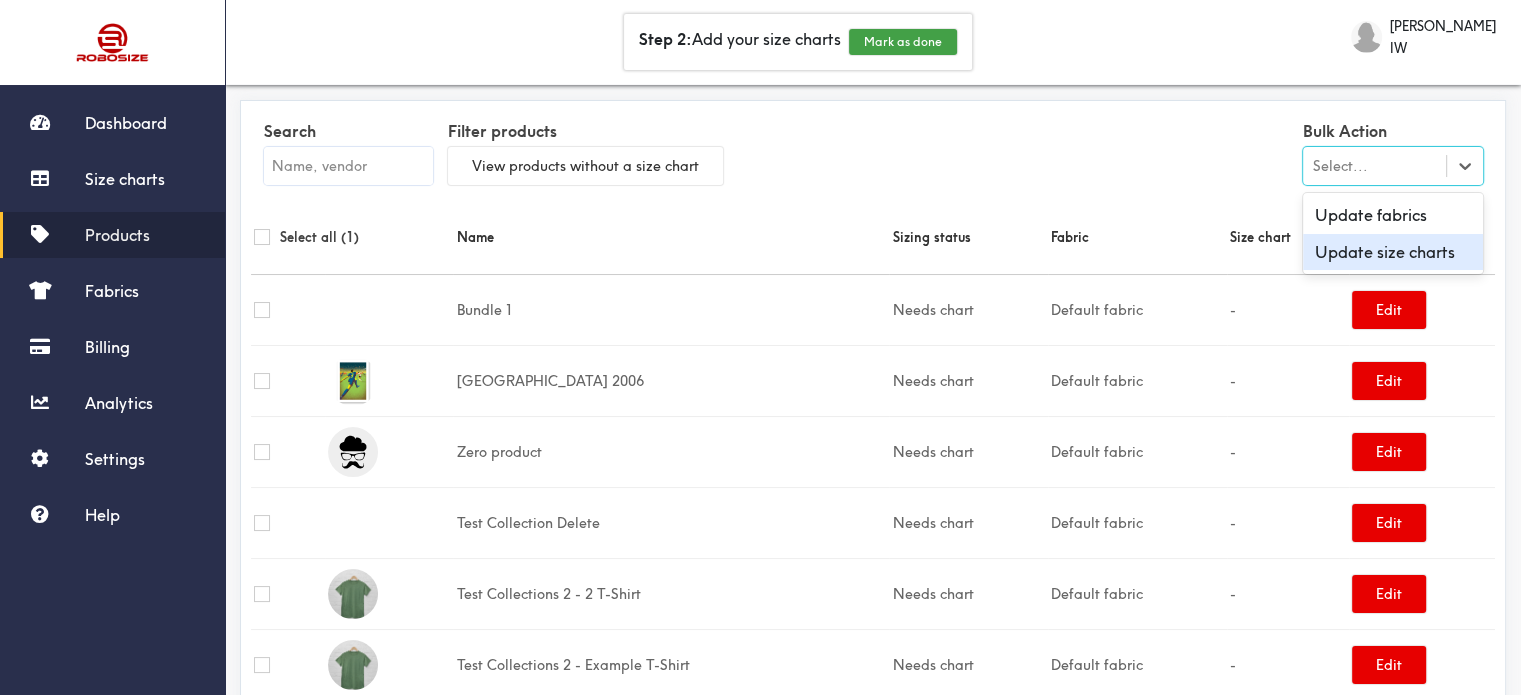 click on "Update size charts" at bounding box center [1393, 252] 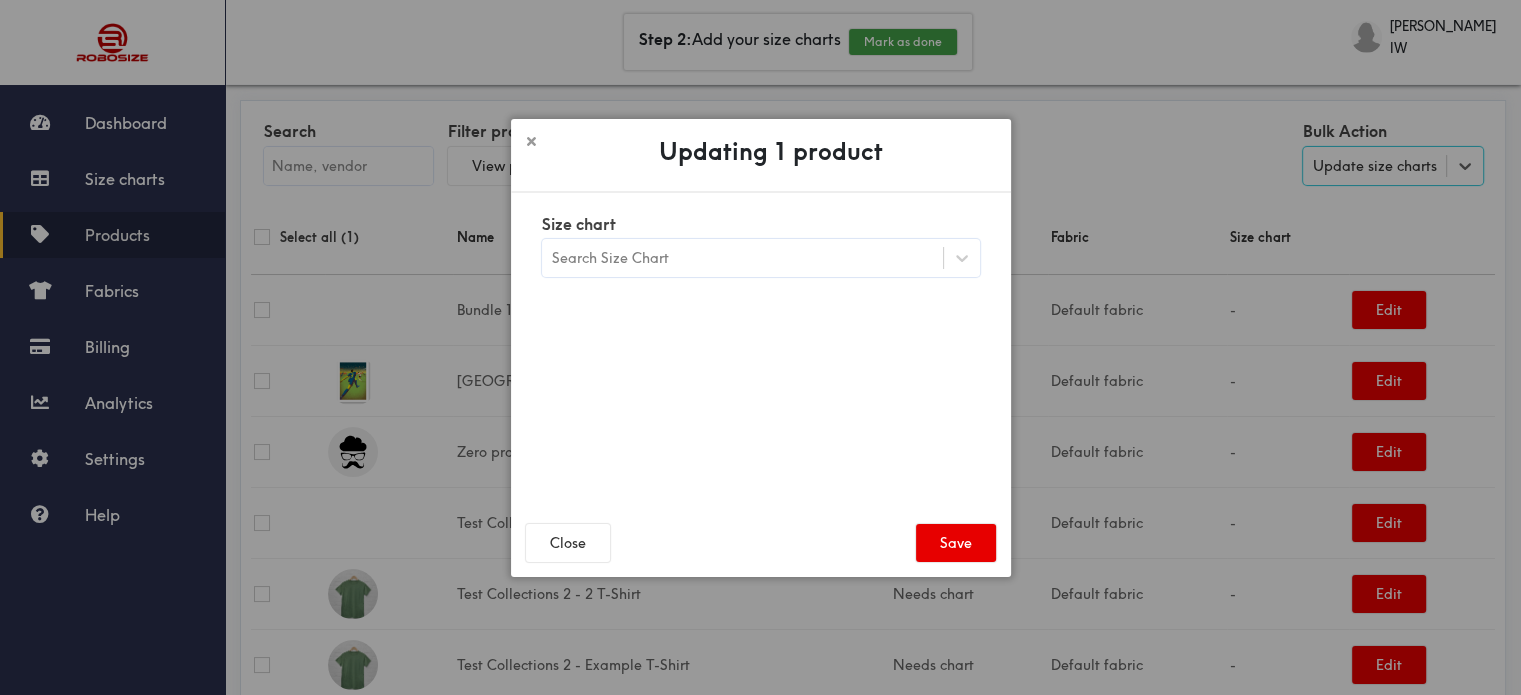 click on "Search Size Chart" at bounding box center (742, 258) 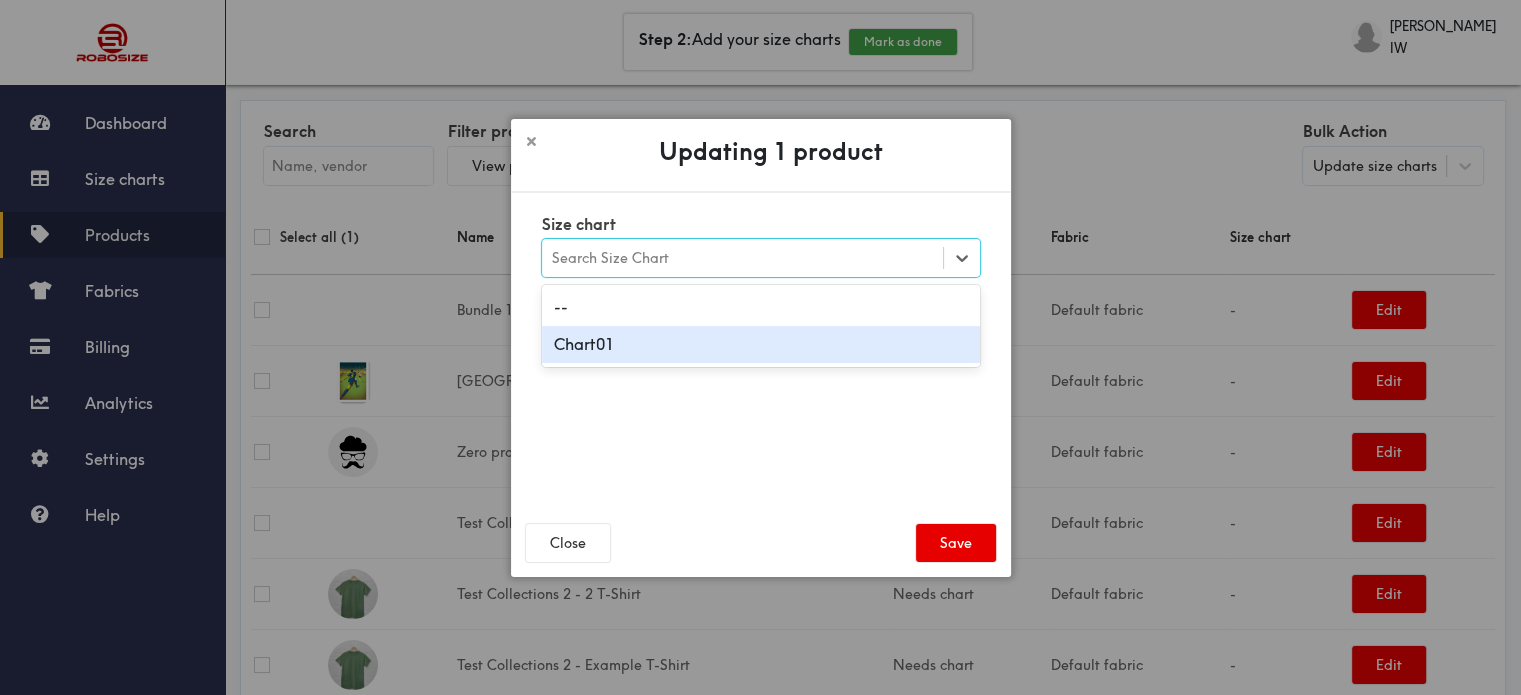 click on "Chart01" at bounding box center [761, 344] 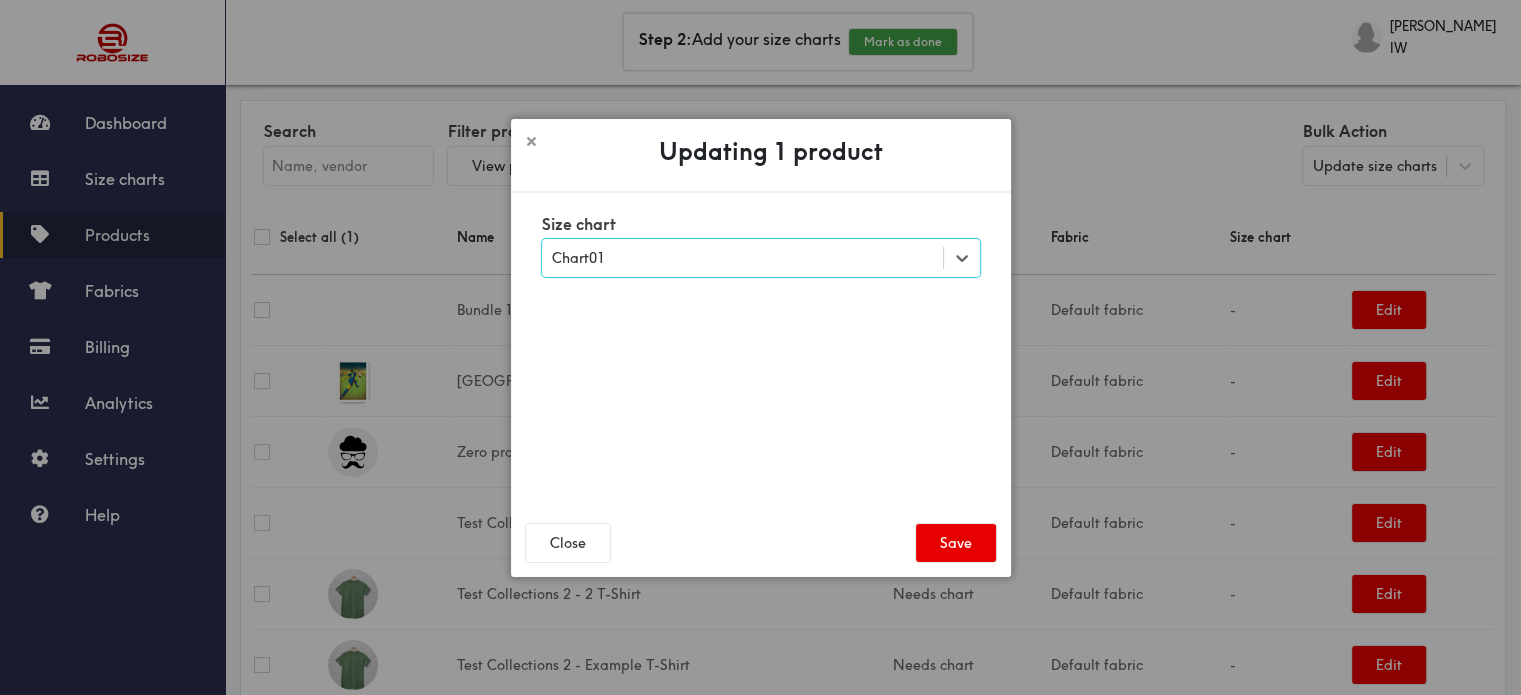 click on "Updating 1 product Size chart option Chart01, selected.   Select is focused ,type to refine list, press Down to open the menu,  Chart01 Close Save" at bounding box center [760, 347] 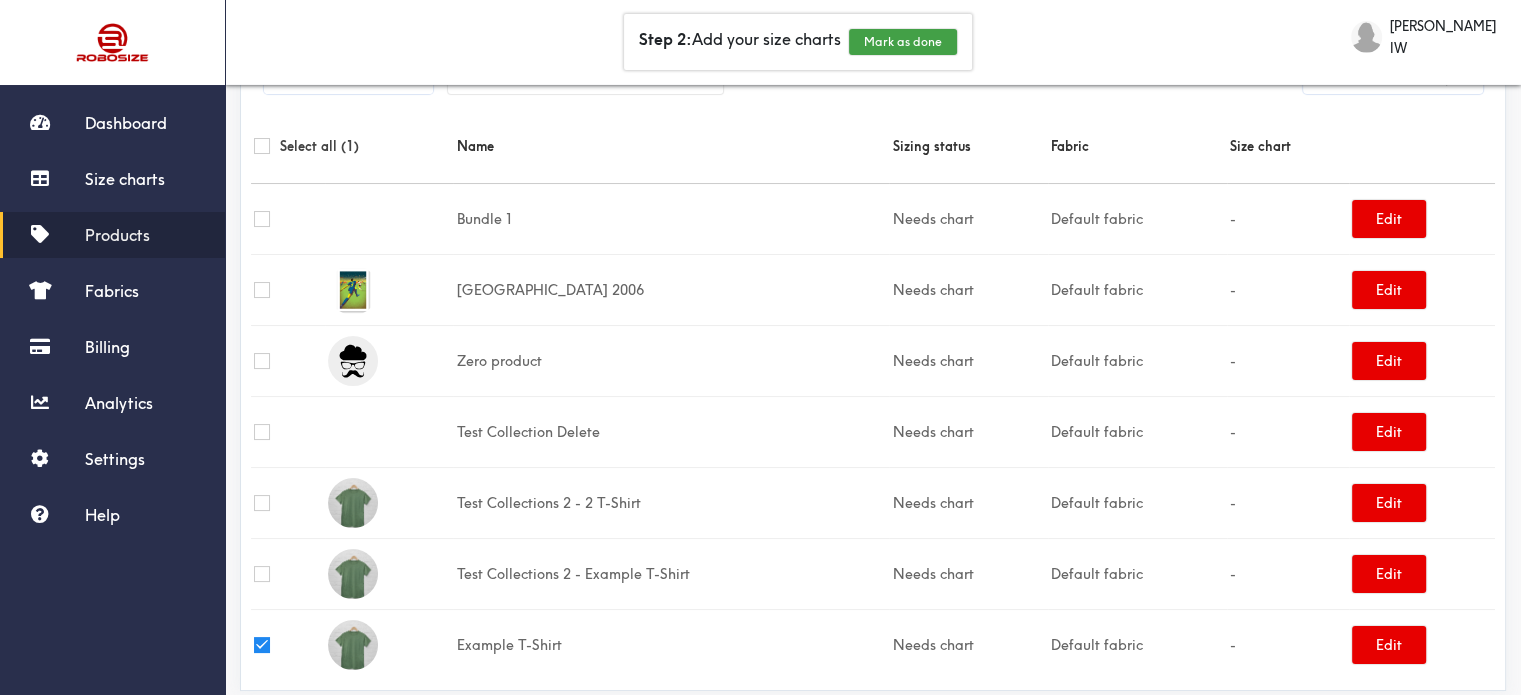 scroll, scrollTop: 125, scrollLeft: 0, axis: vertical 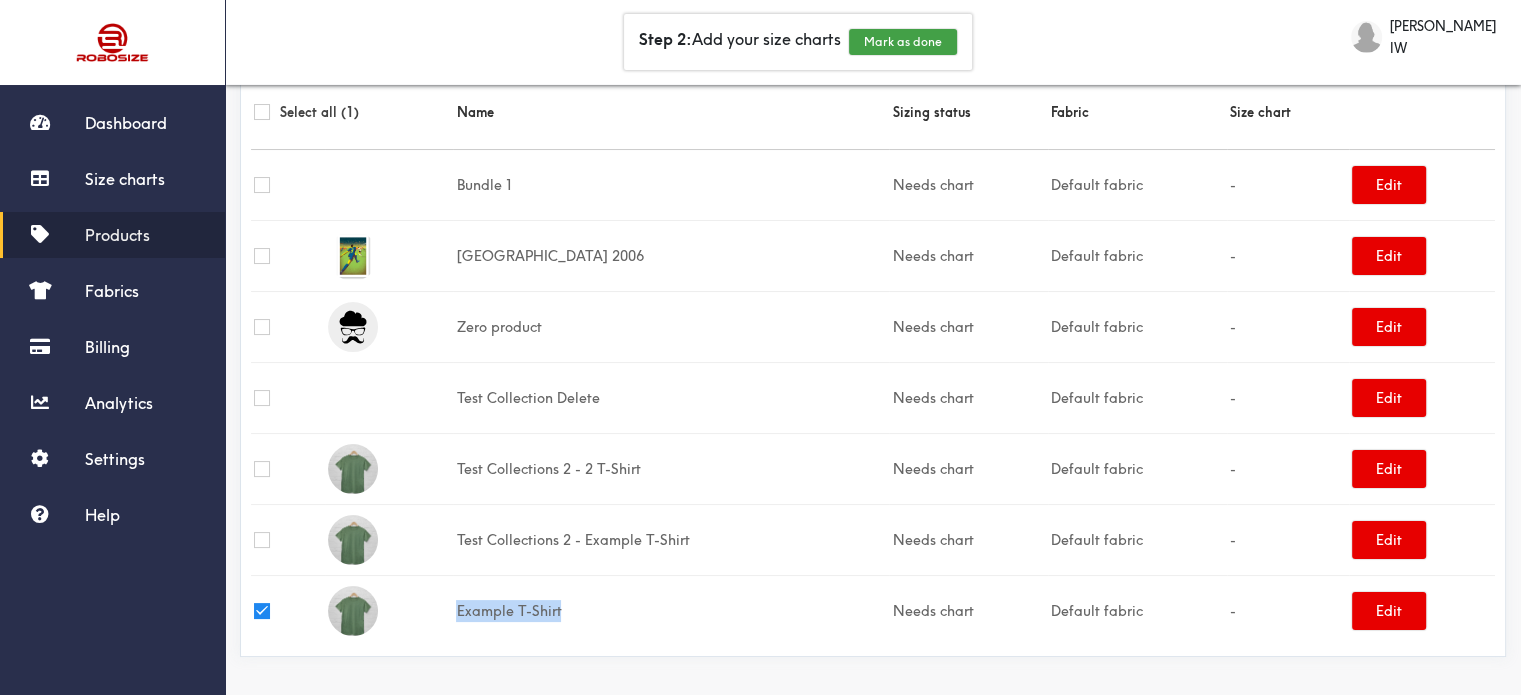 drag, startPoint x: 605, startPoint y: 609, endPoint x: 454, endPoint y: 611, distance: 151.01324 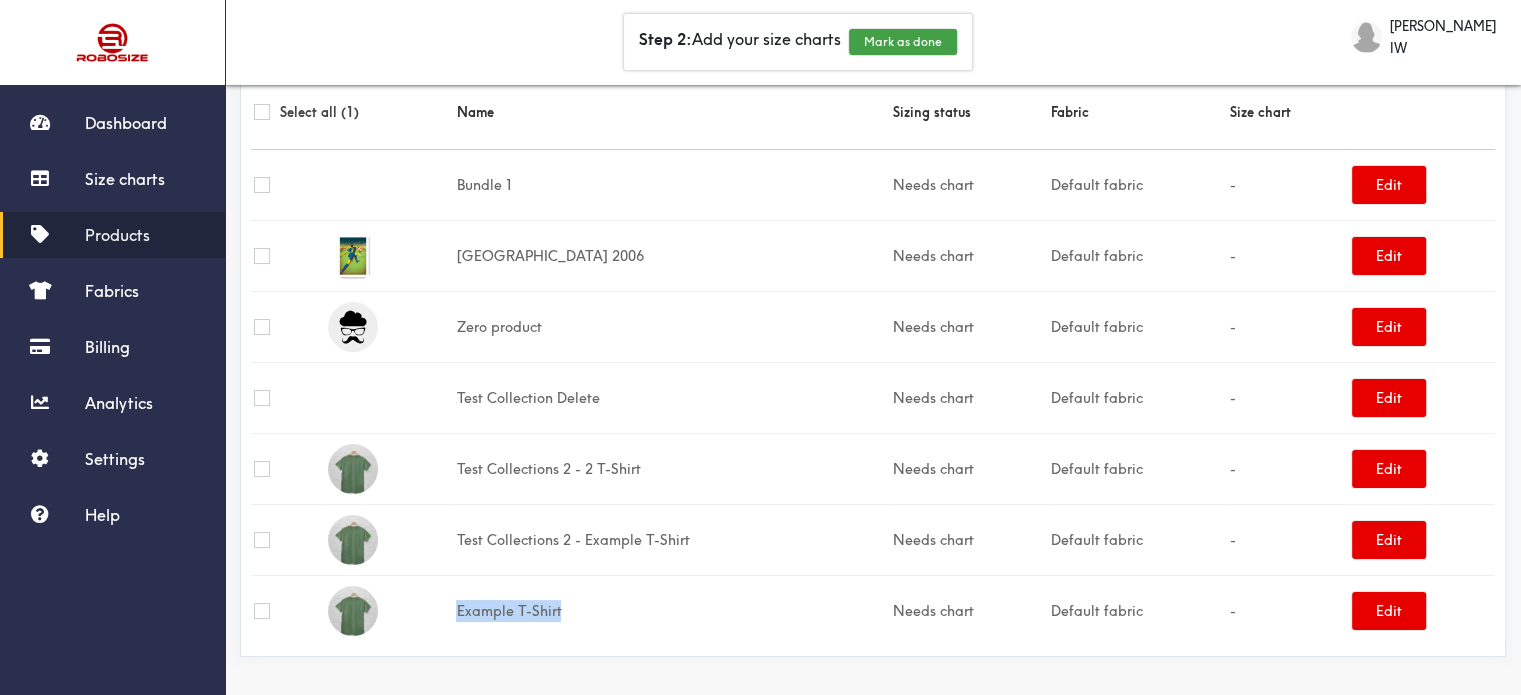 checkbox on "false" 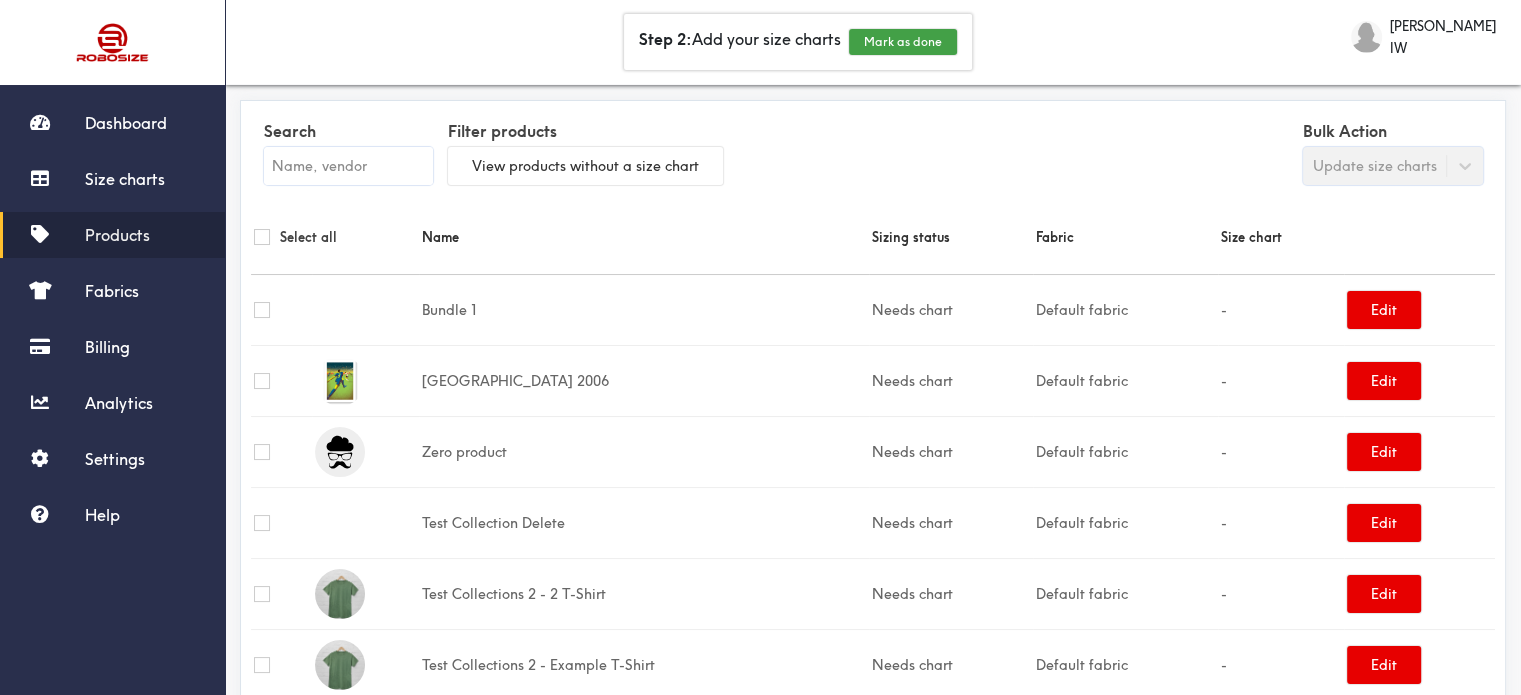 scroll, scrollTop: 125, scrollLeft: 0, axis: vertical 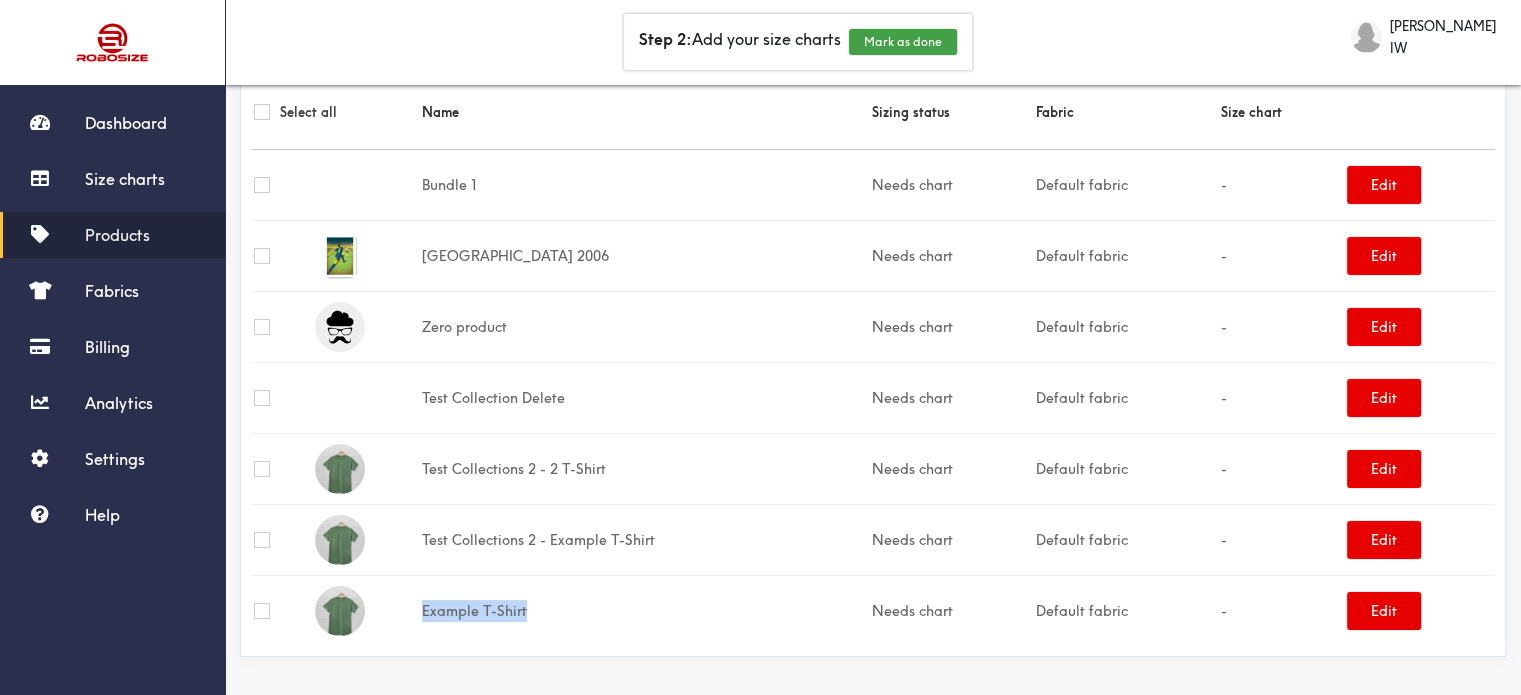 click at bounding box center [262, 540] 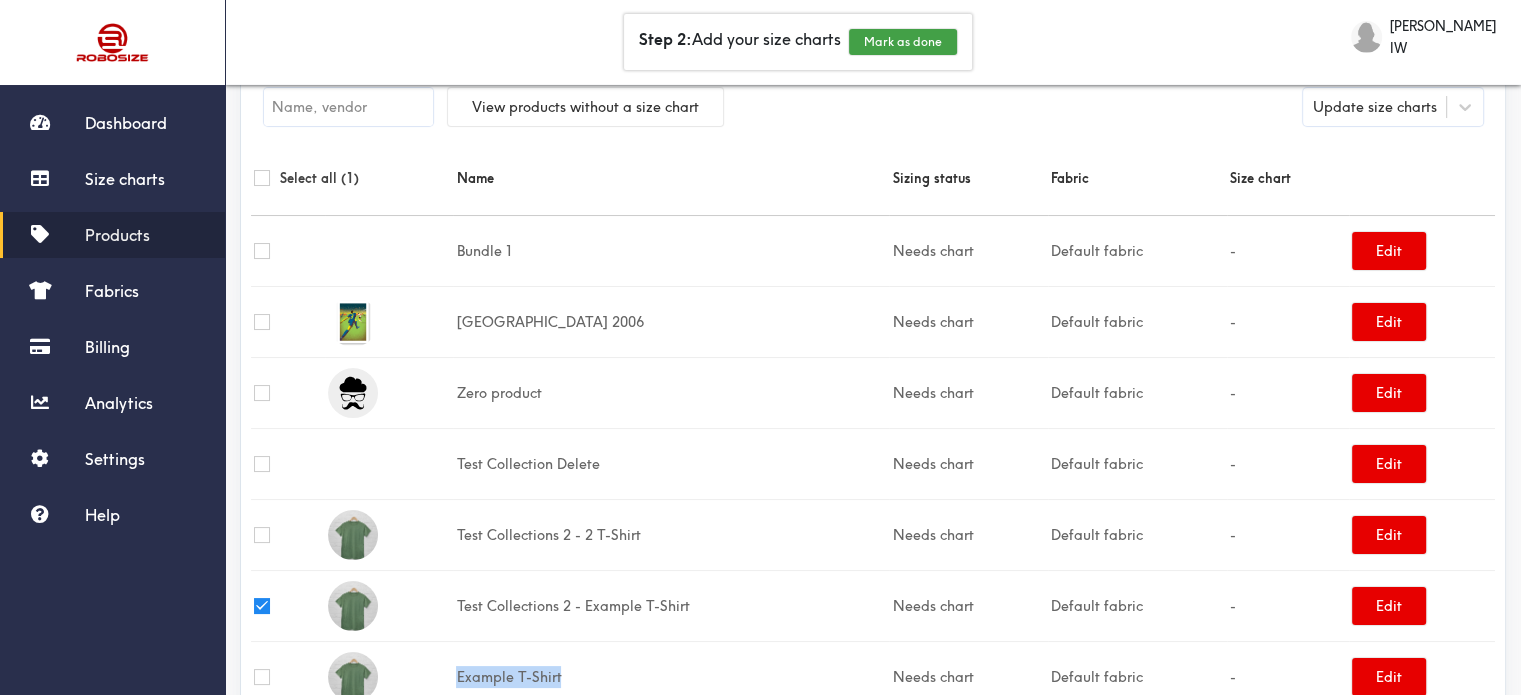 scroll, scrollTop: 0, scrollLeft: 0, axis: both 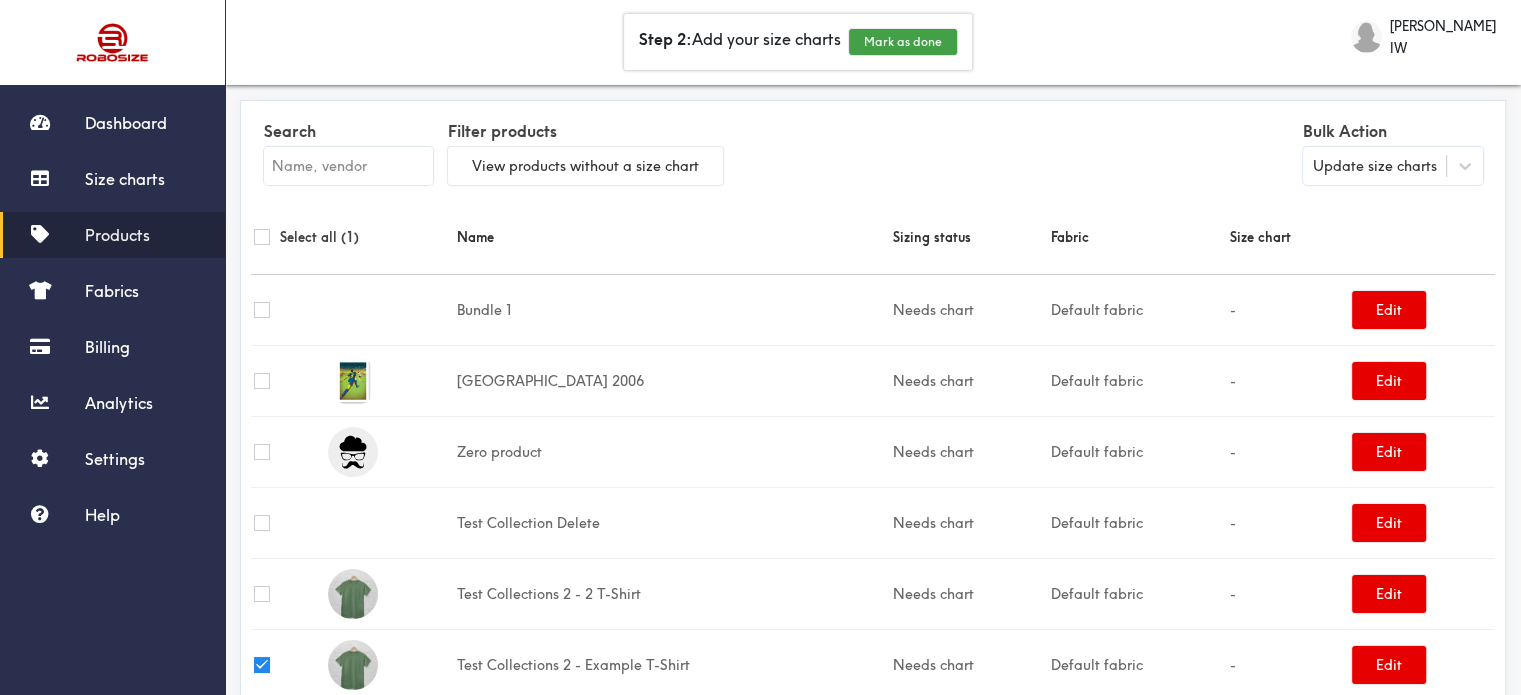 click on "Update size charts" at bounding box center (1375, 166) 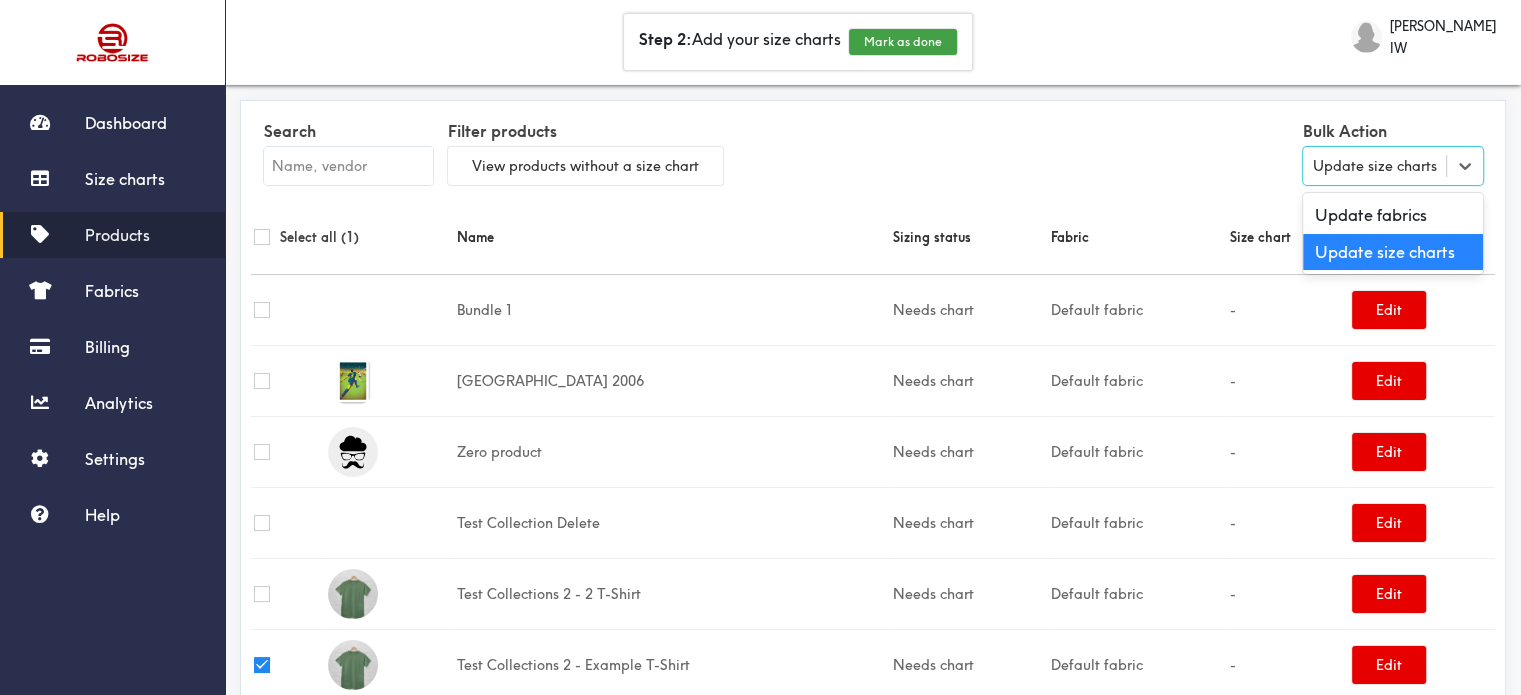 click on "Update size charts" at bounding box center [1393, 252] 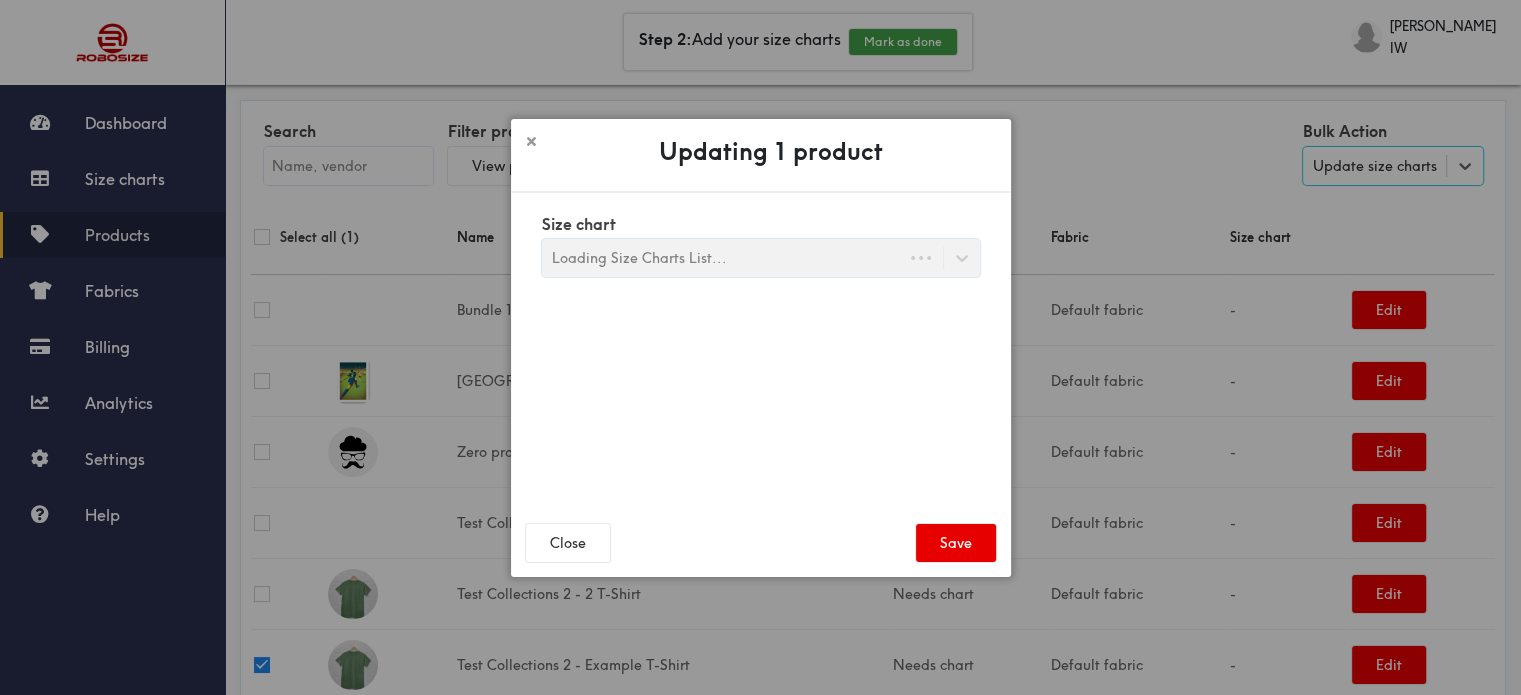 click on "Size chart Loading Size Charts List..." at bounding box center [761, 243] 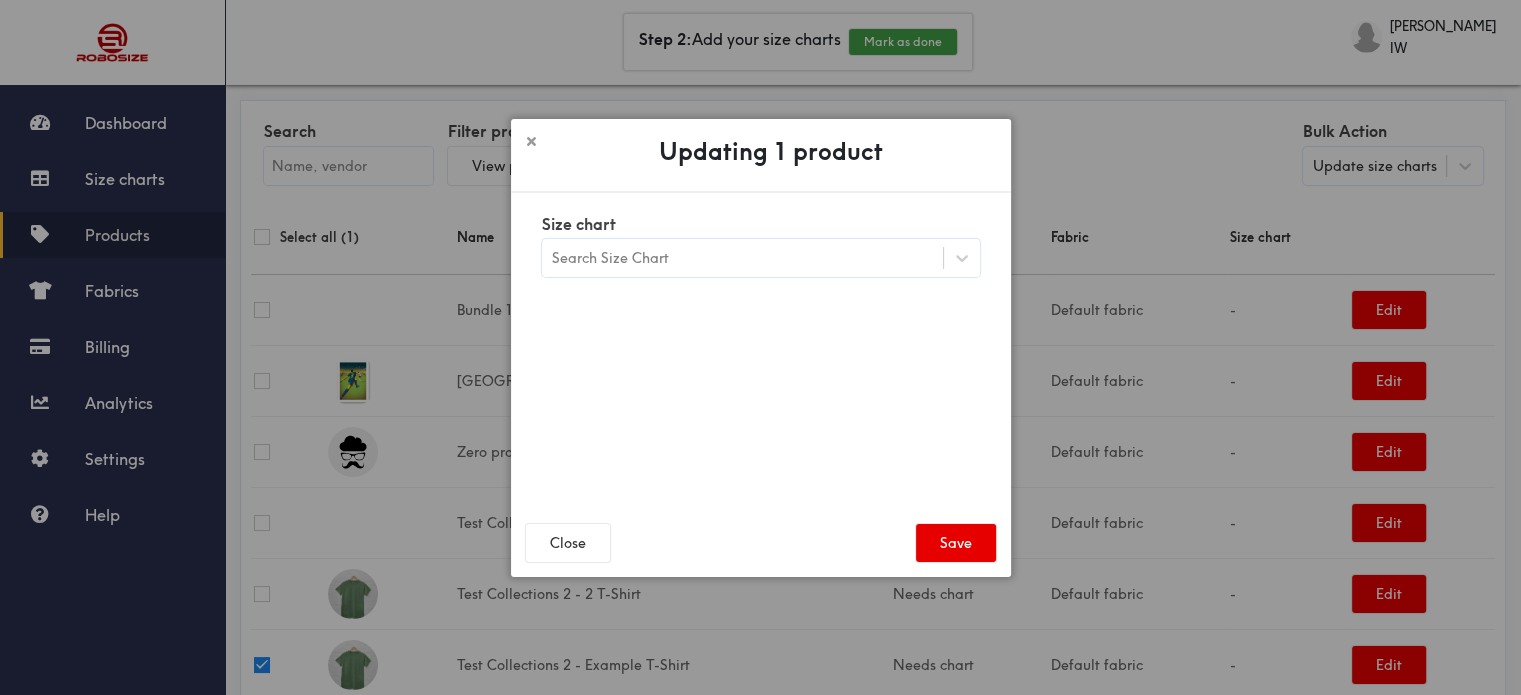 click on "Search Size Chart" at bounding box center (742, 258) 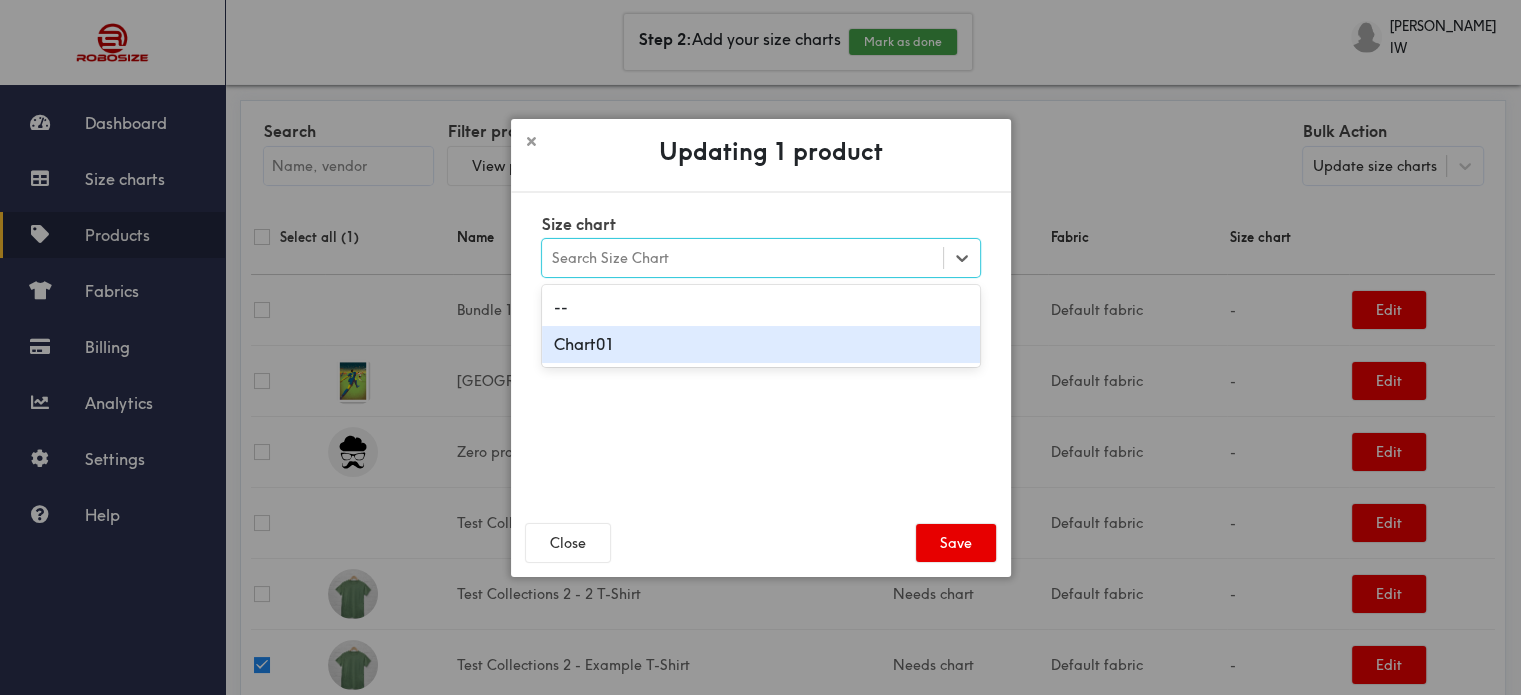 click on "Chart01" at bounding box center (761, 344) 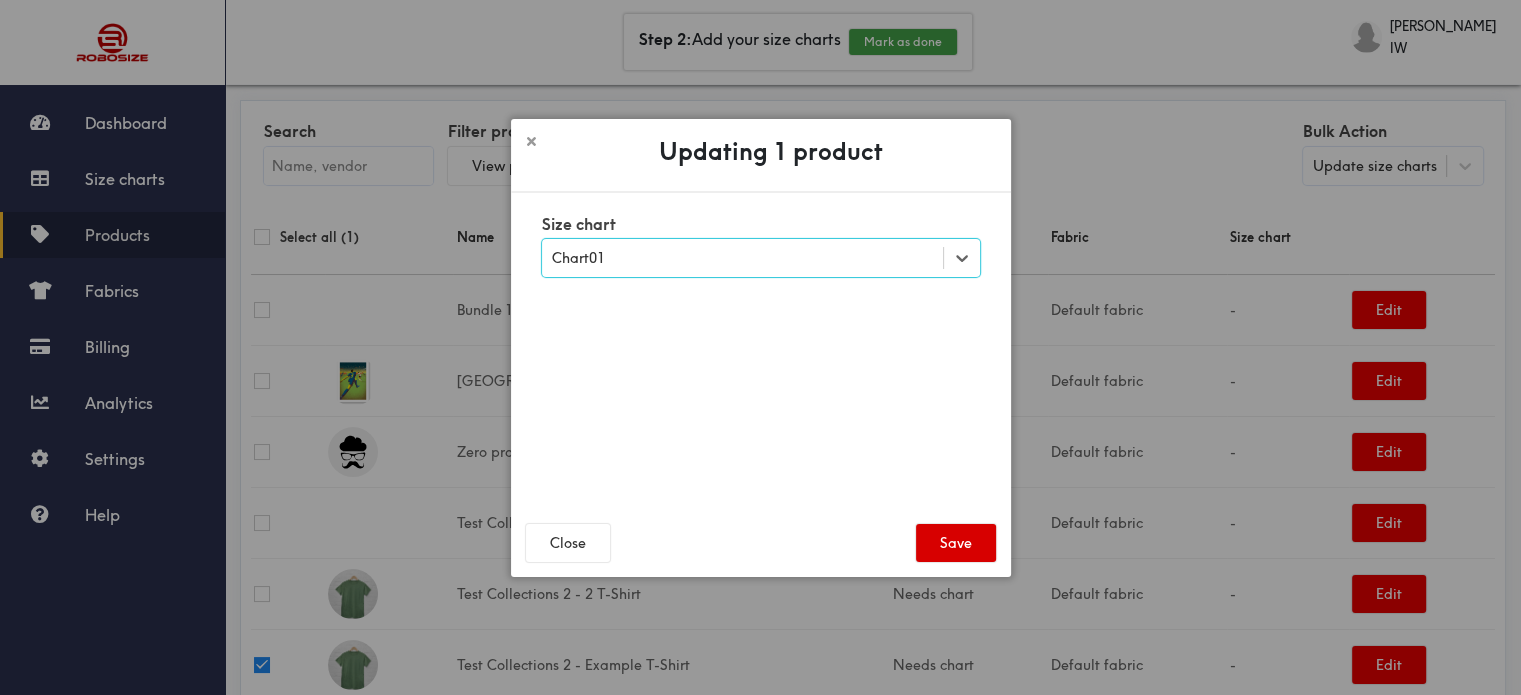 click on "Save" at bounding box center [956, 543] 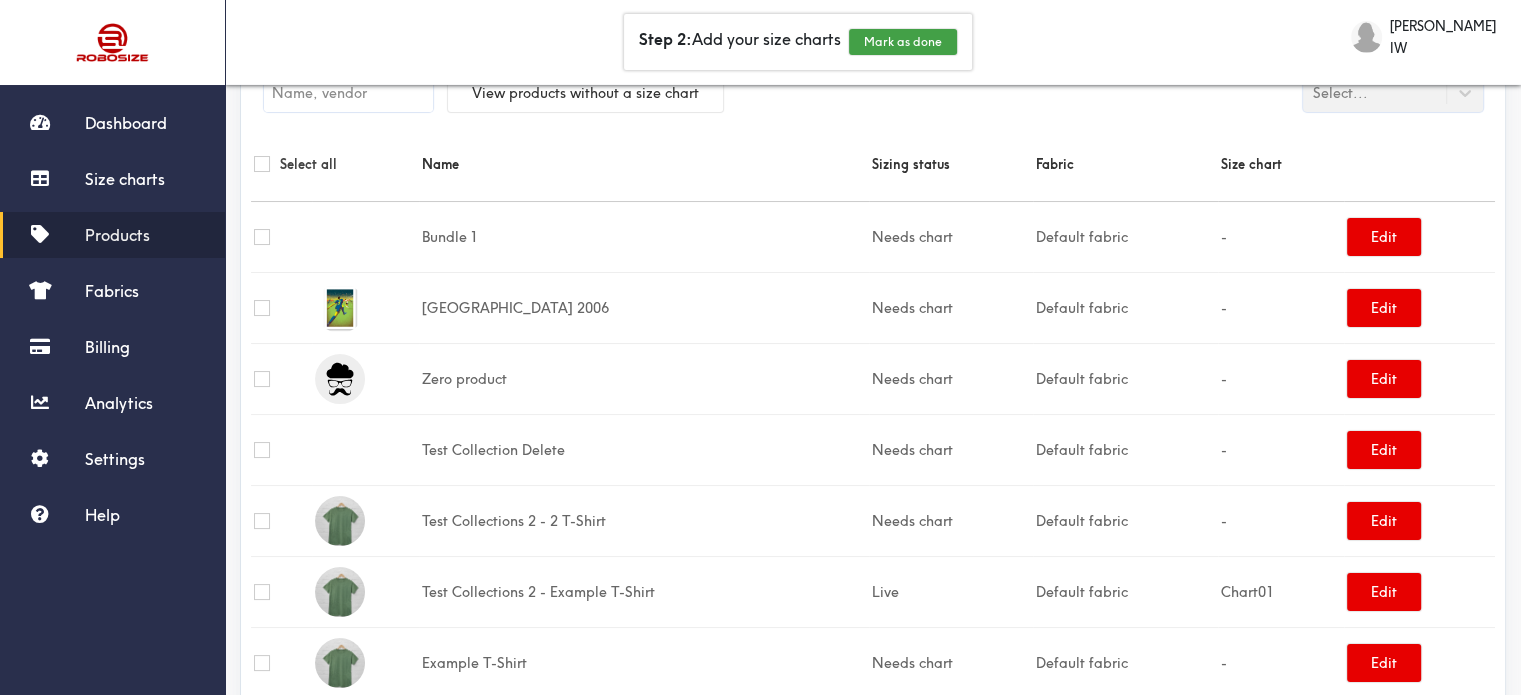 scroll, scrollTop: 125, scrollLeft: 0, axis: vertical 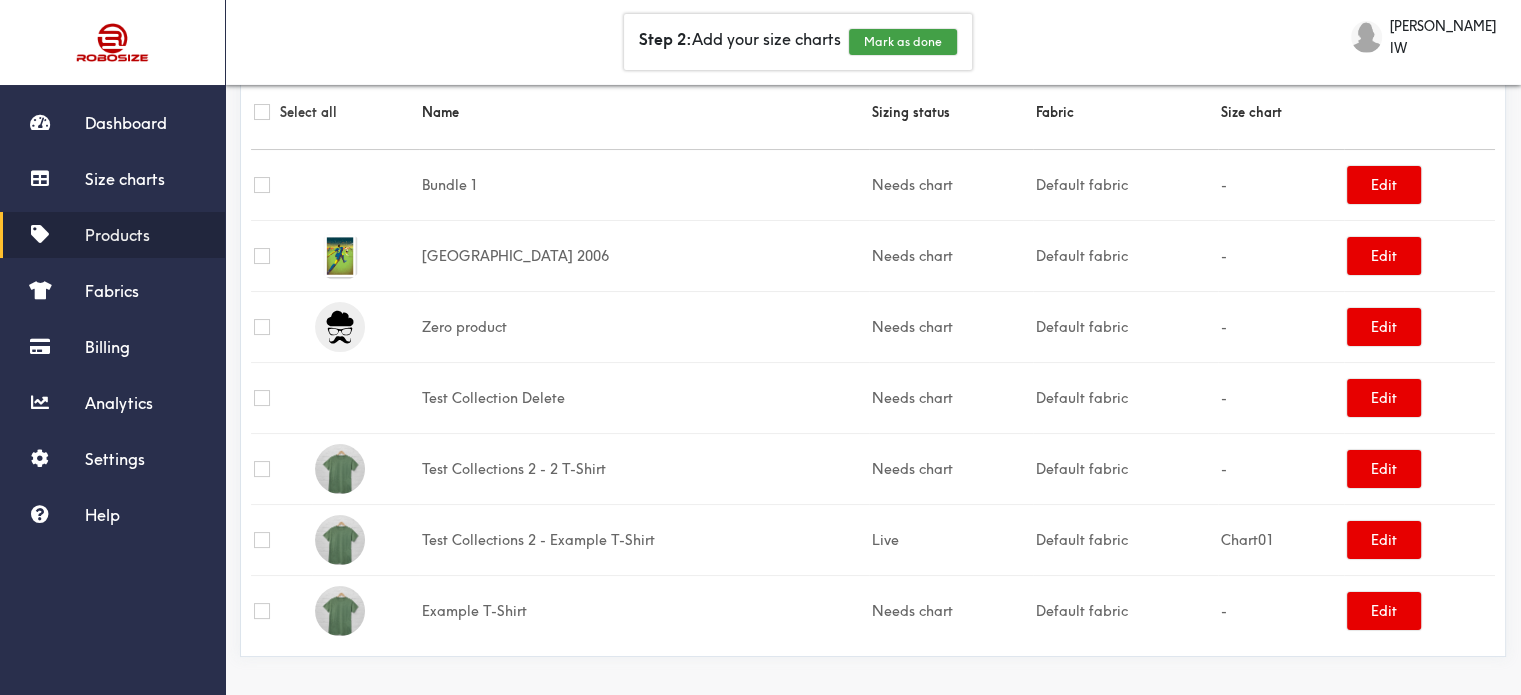 click at bounding box center [262, 540] 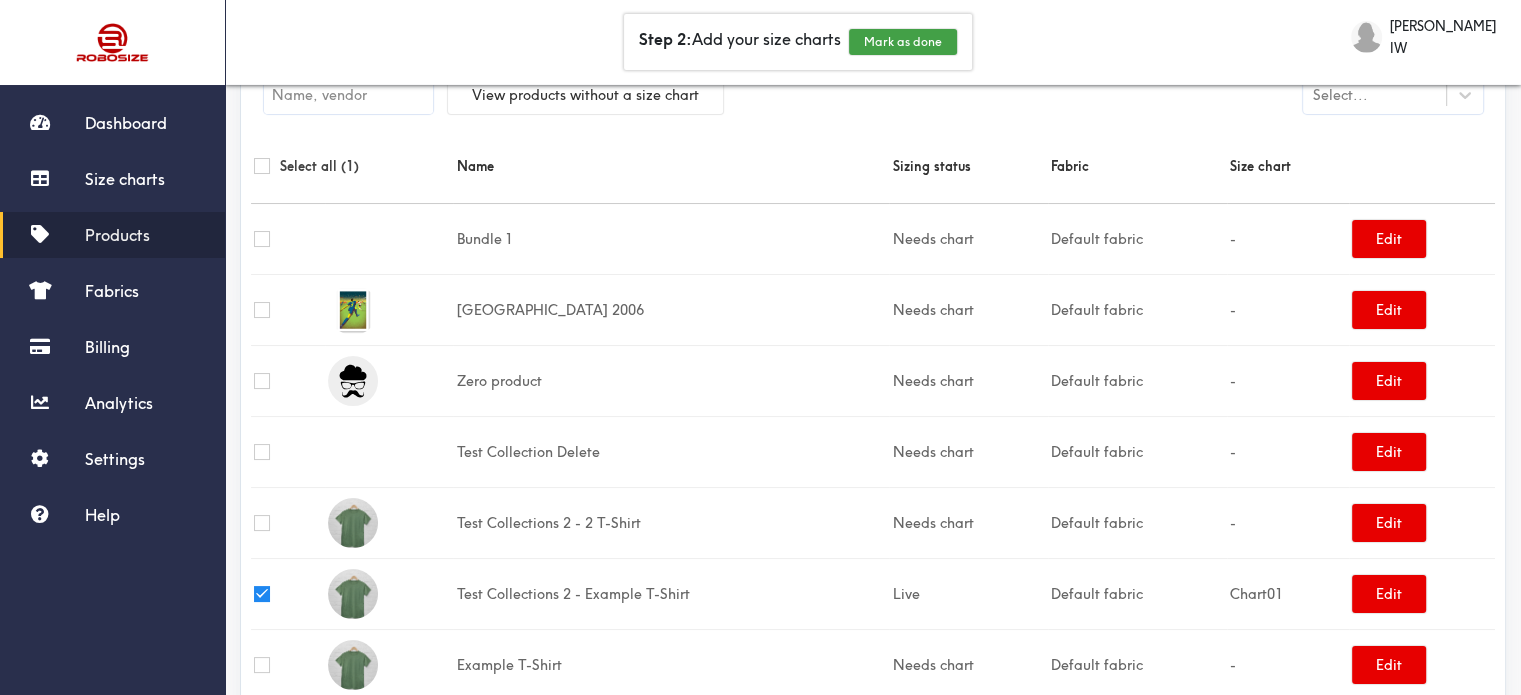 scroll, scrollTop: 0, scrollLeft: 0, axis: both 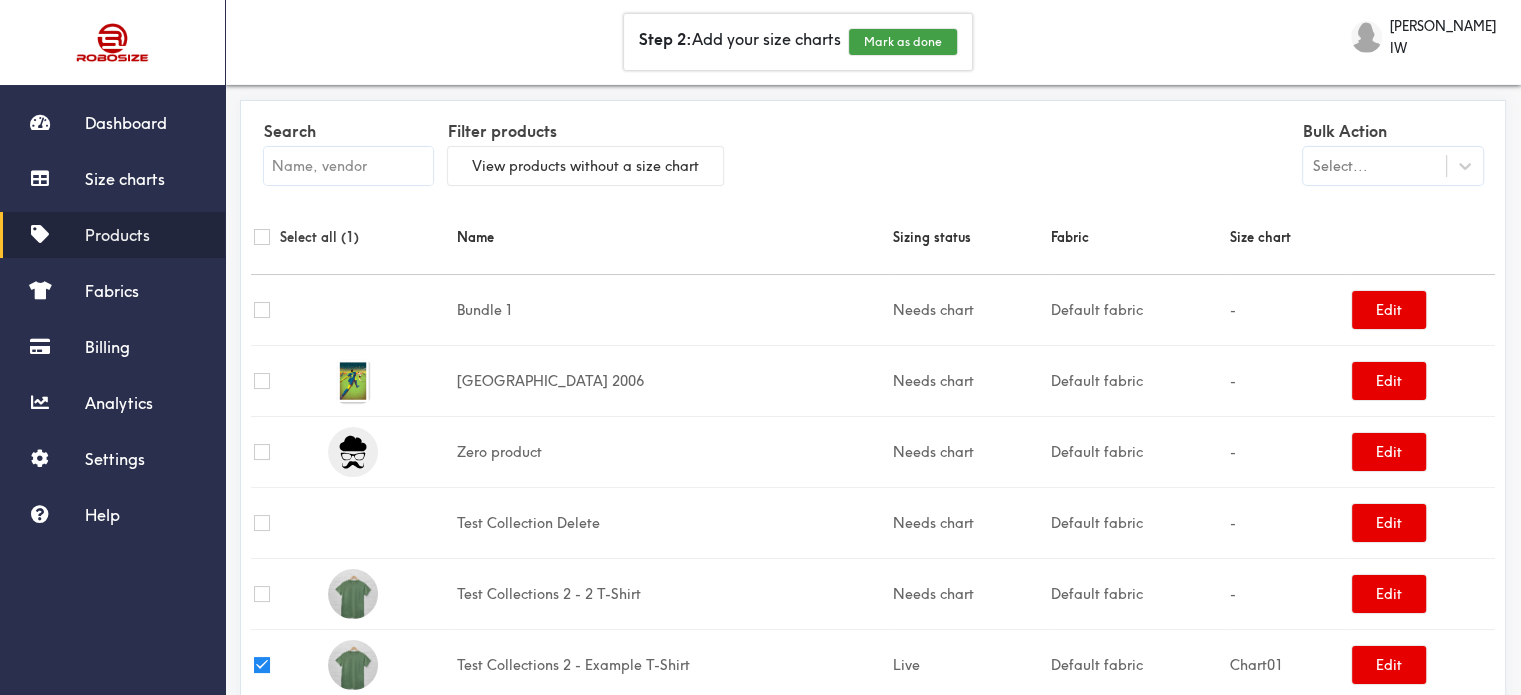 click on "Select..." at bounding box center [1374, 166] 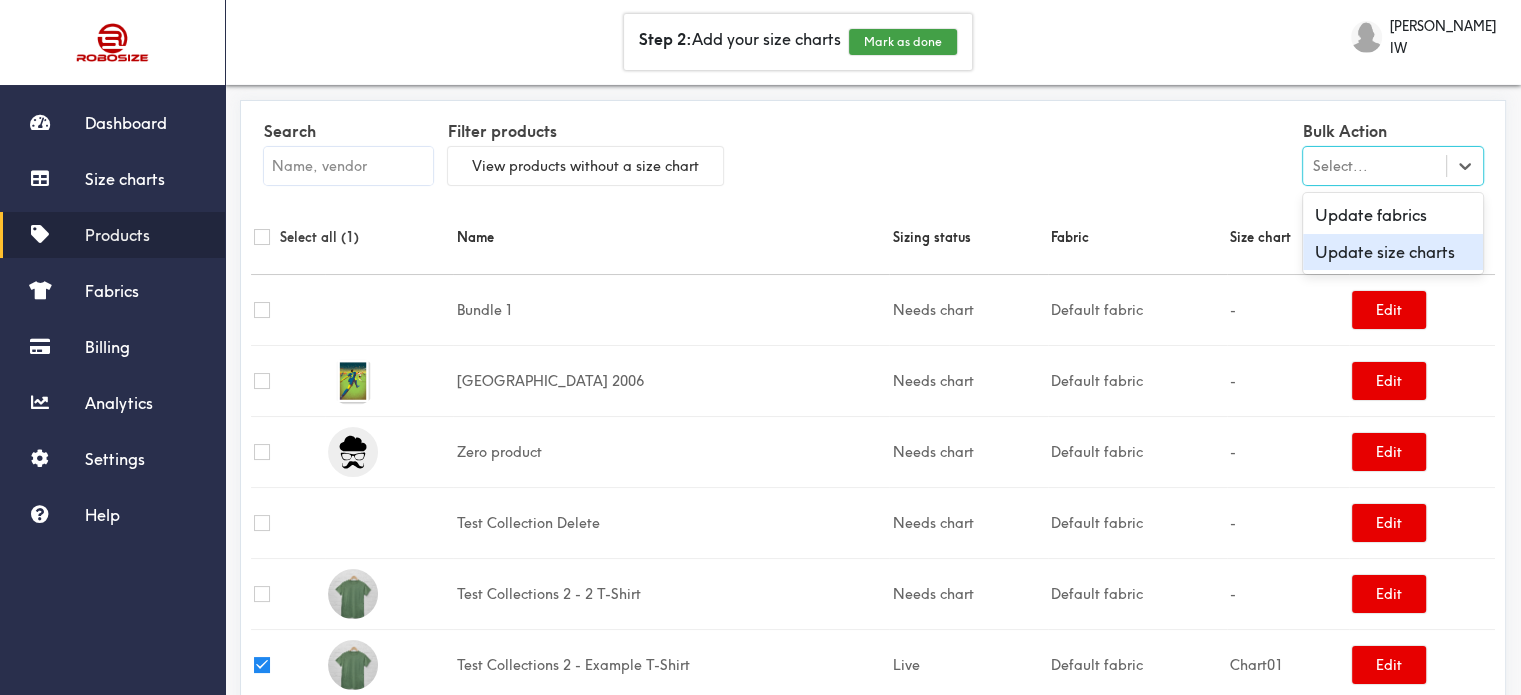 click on "Update size charts" at bounding box center (1393, 252) 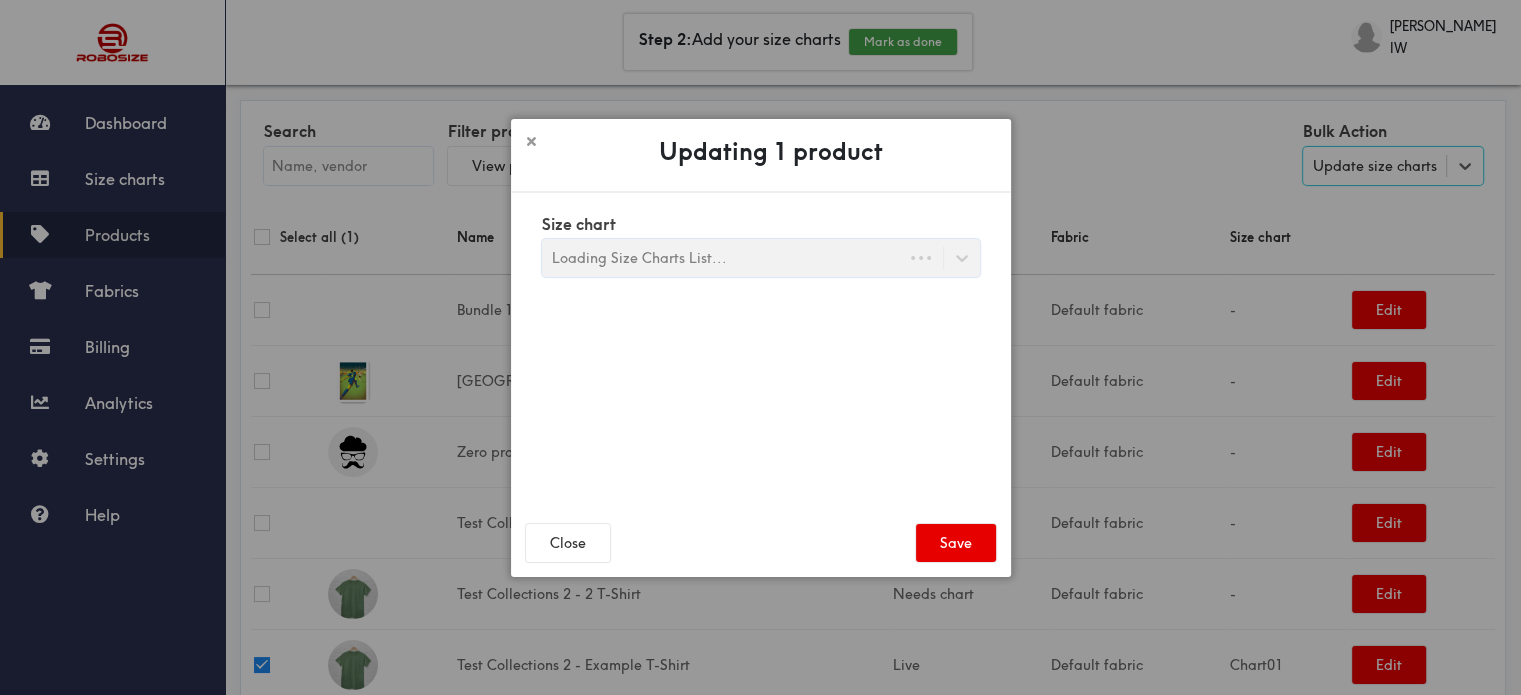 click on "Size chart Loading Size Charts List..." at bounding box center [761, 243] 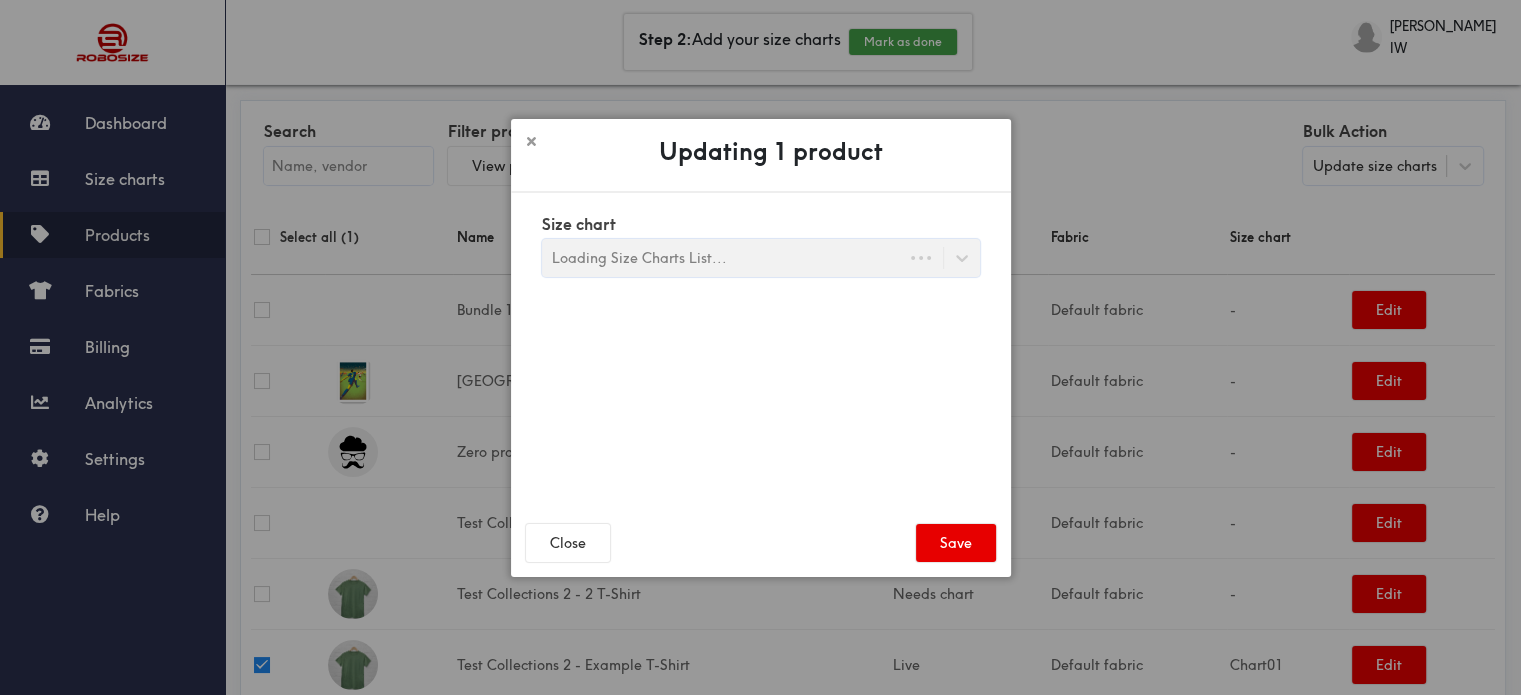 click on "Loading Size Charts List..." at bounding box center [722, 258] 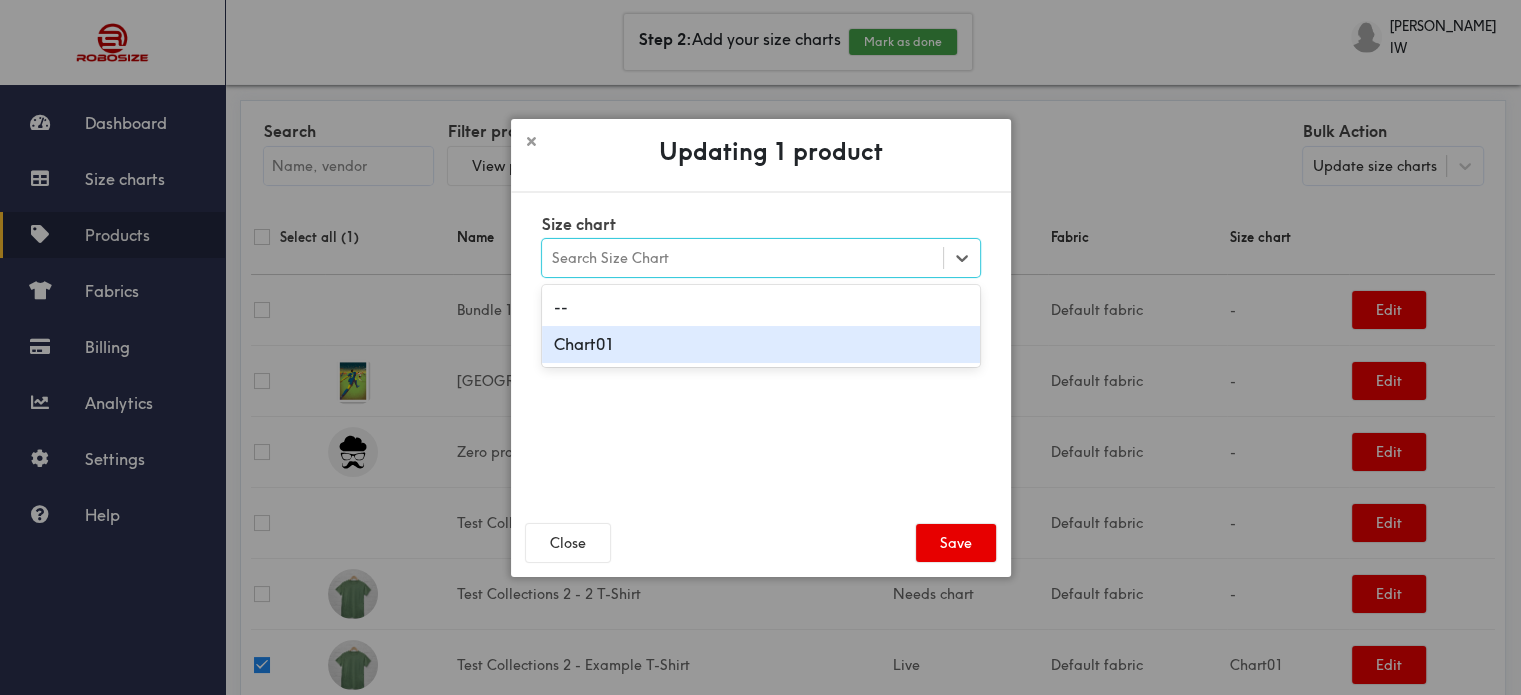 click on "Chart01" at bounding box center [761, 344] 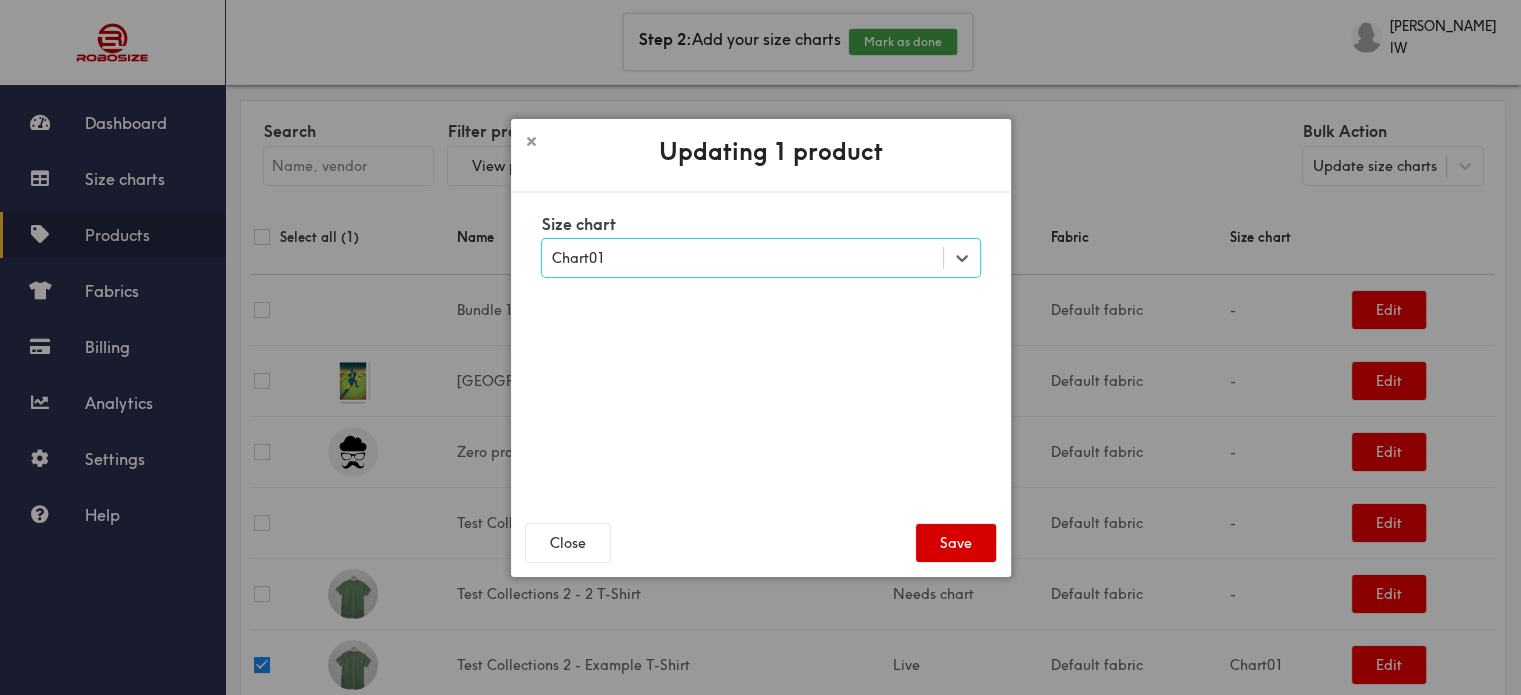 click on "Save" at bounding box center (956, 543) 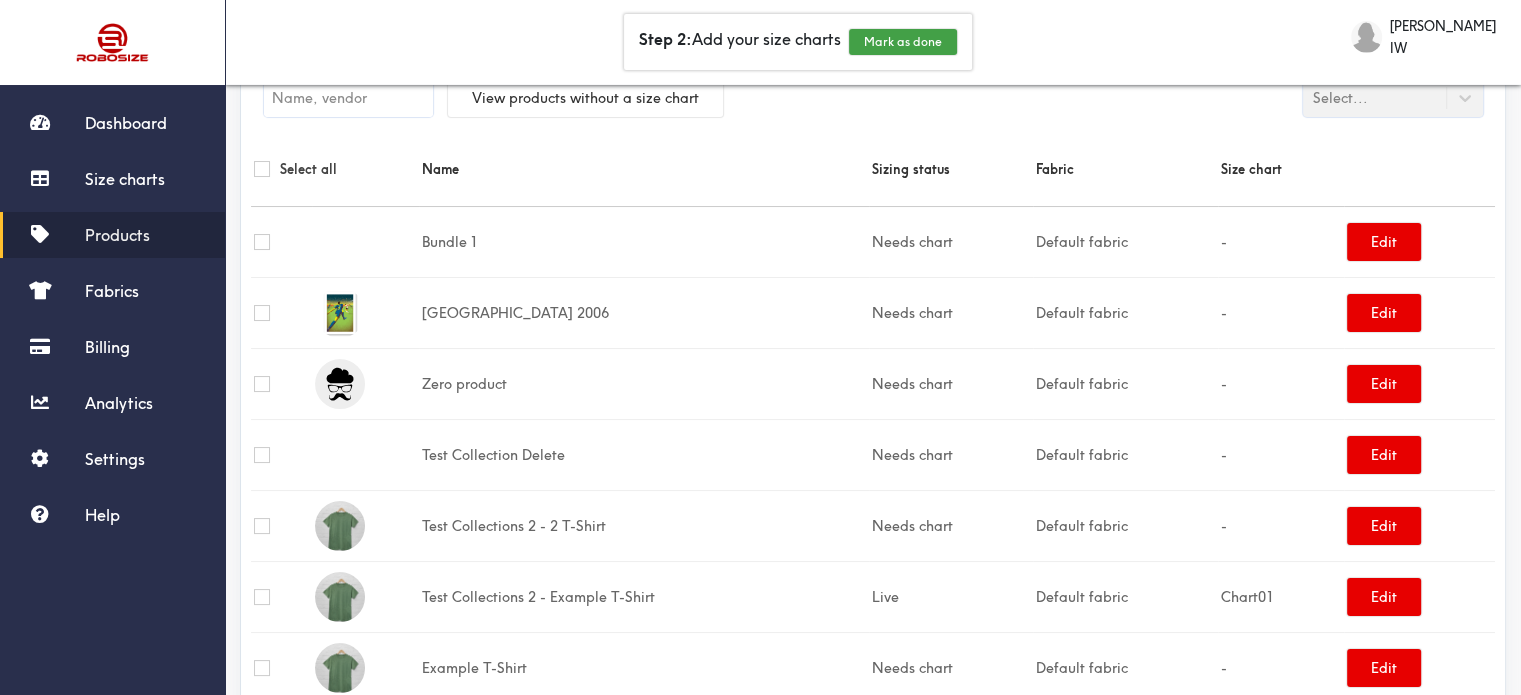 scroll, scrollTop: 125, scrollLeft: 0, axis: vertical 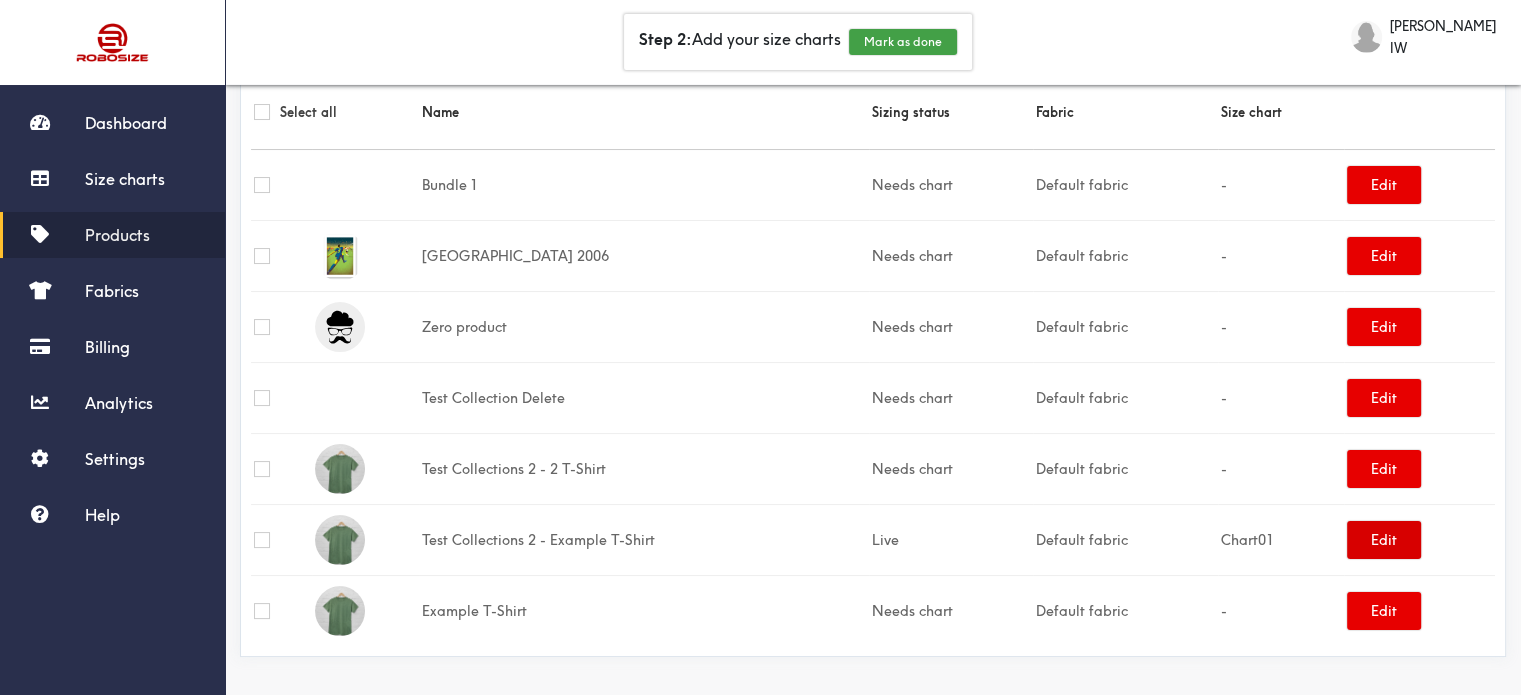 click on "Edit" at bounding box center (1384, 540) 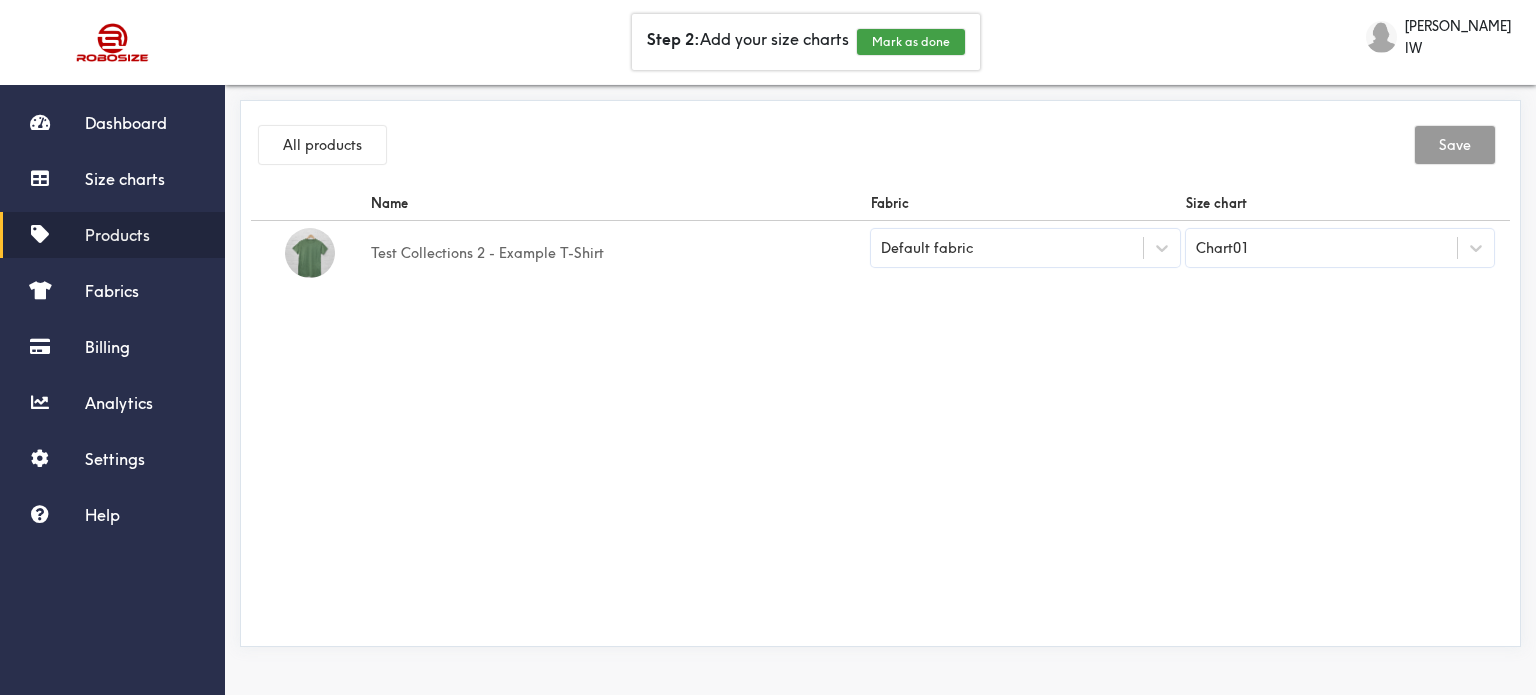 click on "Chart01" at bounding box center [1322, 248] 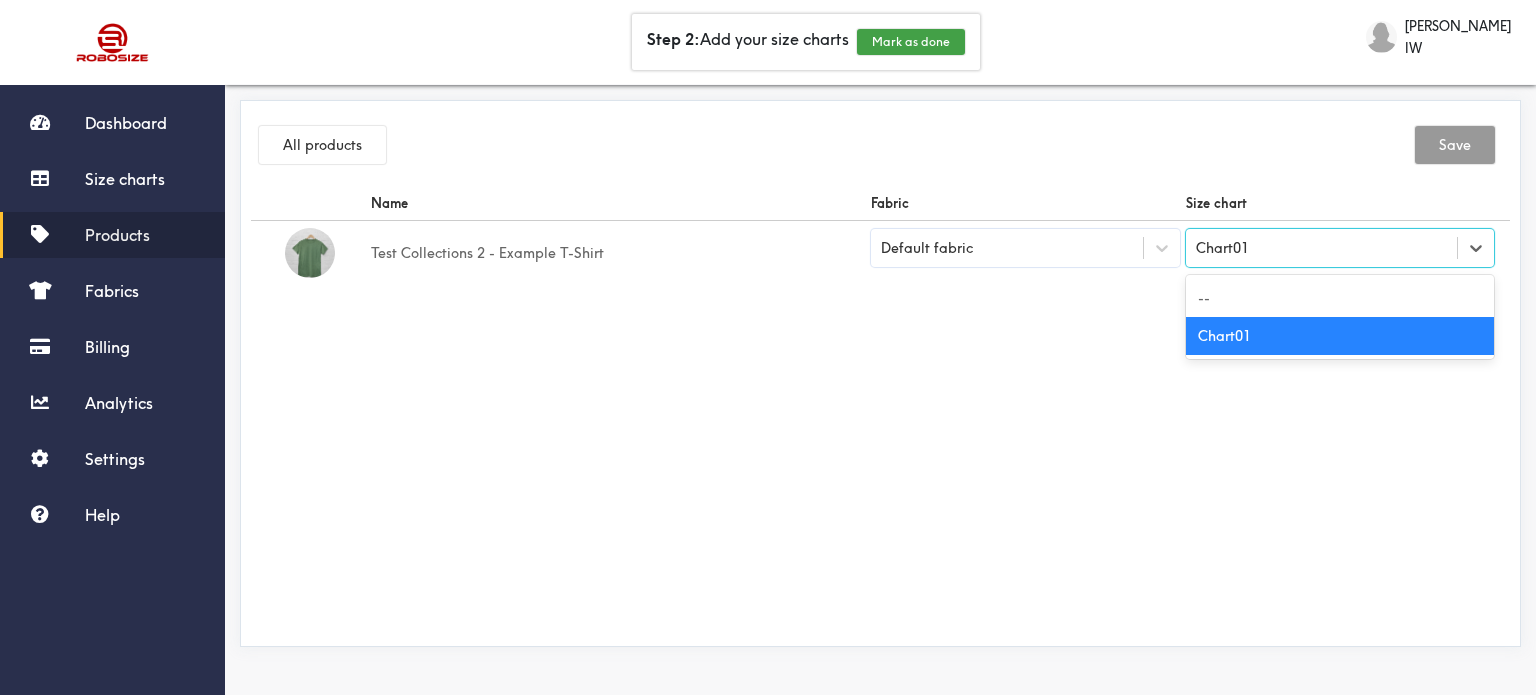 click on "Chart01" at bounding box center [1322, 248] 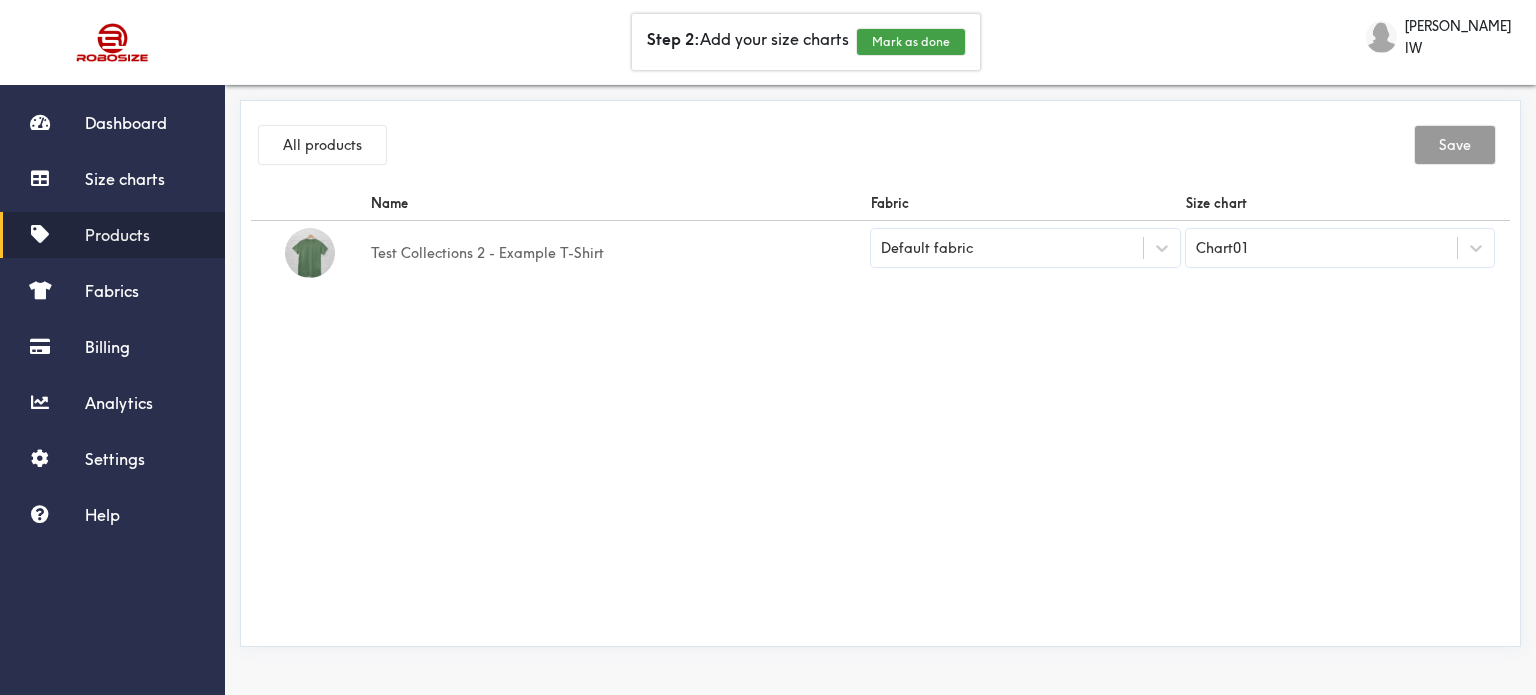 click on "Test Collections 2 - Example T-Shirt" at bounding box center (618, 253) 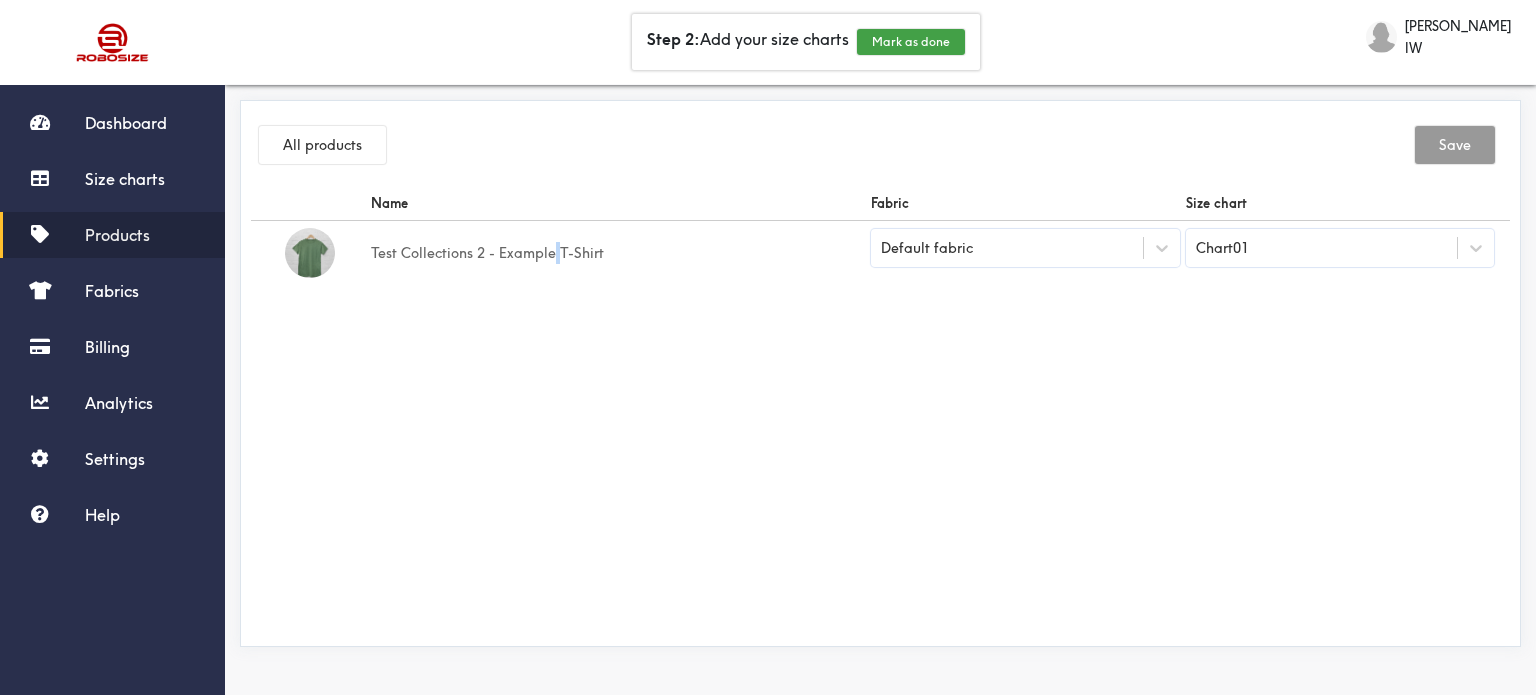 click on "Test Collections 2 - Example T-Shirt" at bounding box center (618, 253) 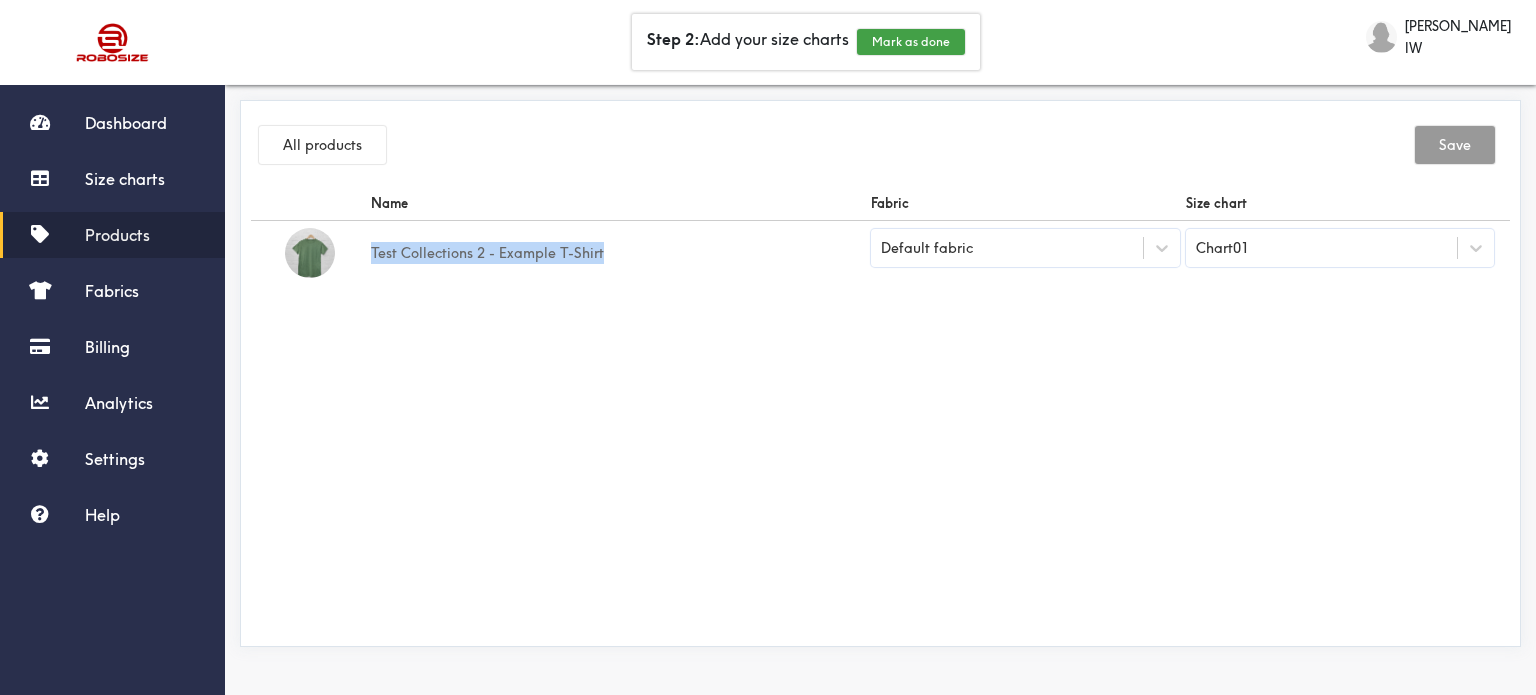 click on "Test Collections 2 - Example T-Shirt" at bounding box center (618, 253) 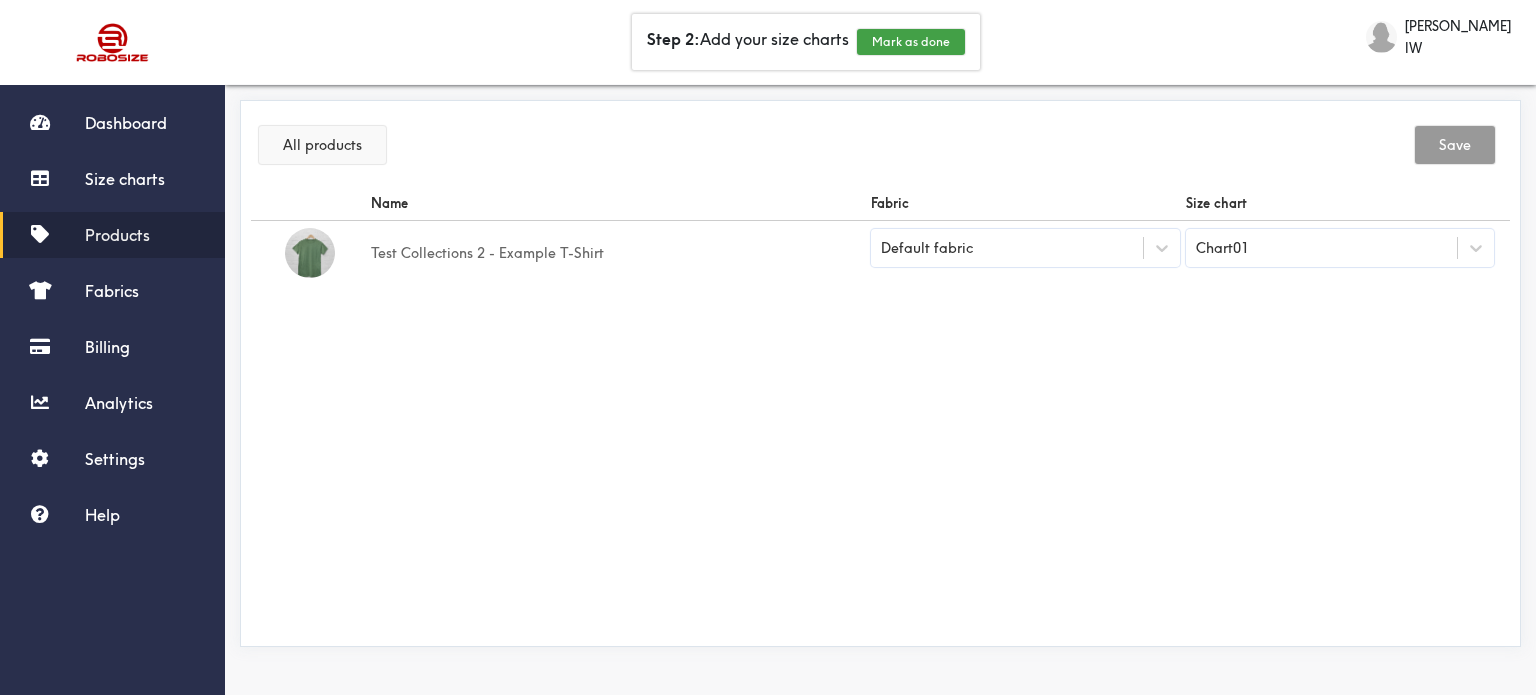 click on "All products" at bounding box center (322, 145) 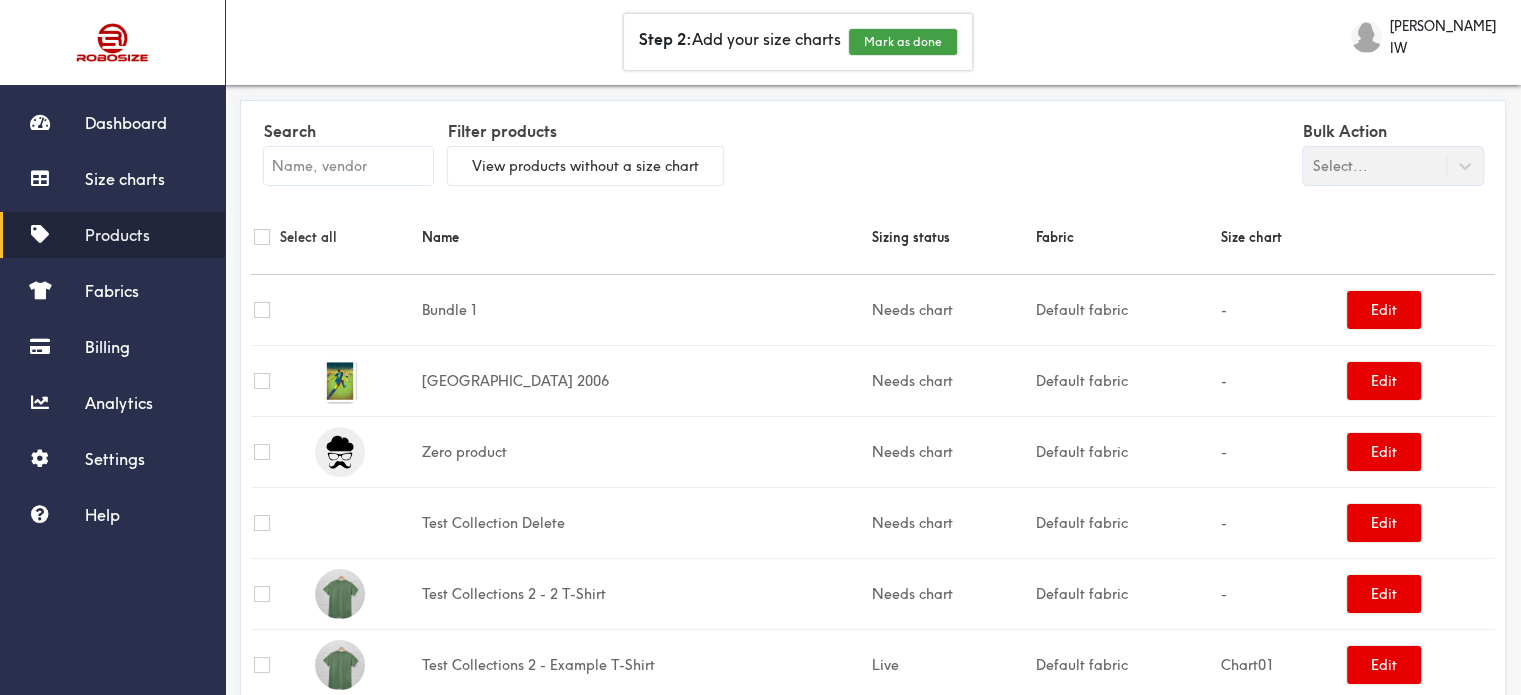 click at bounding box center [262, 237] 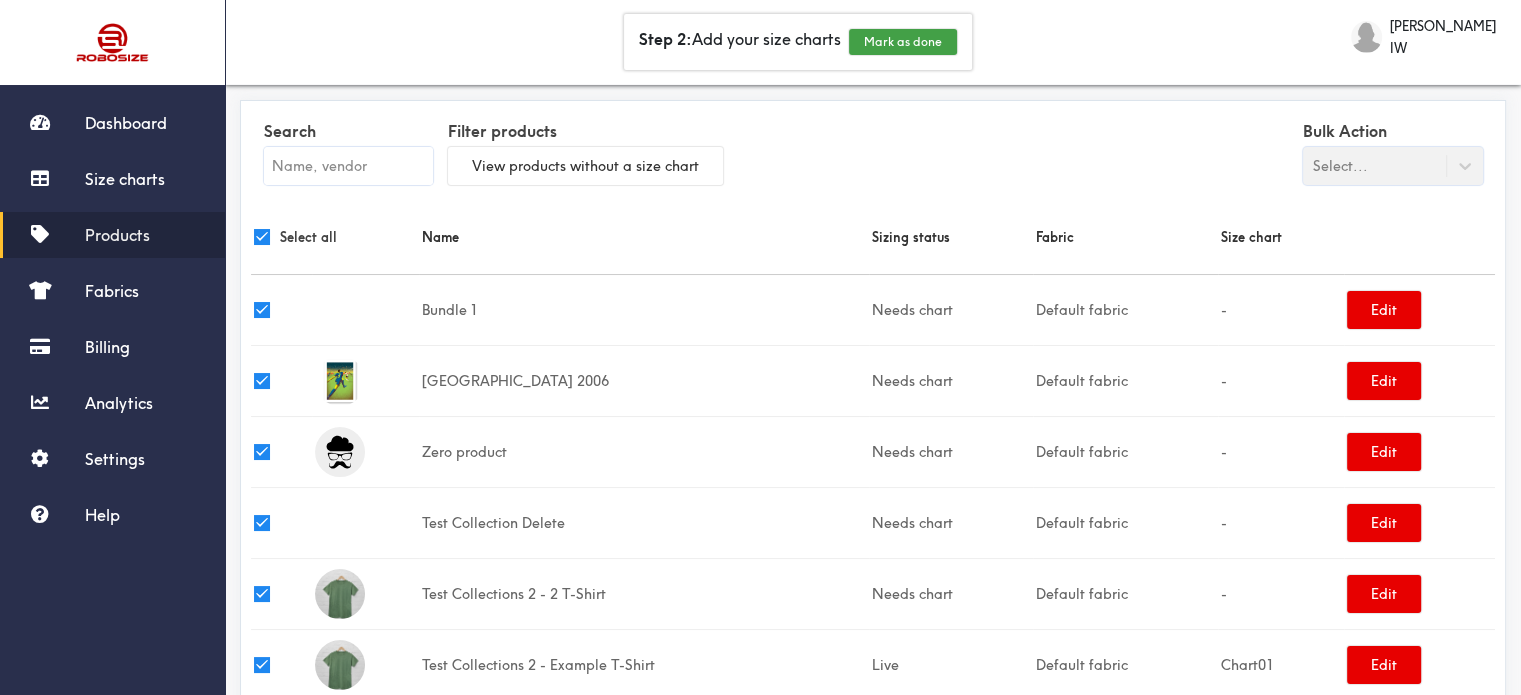 checkbox on "true" 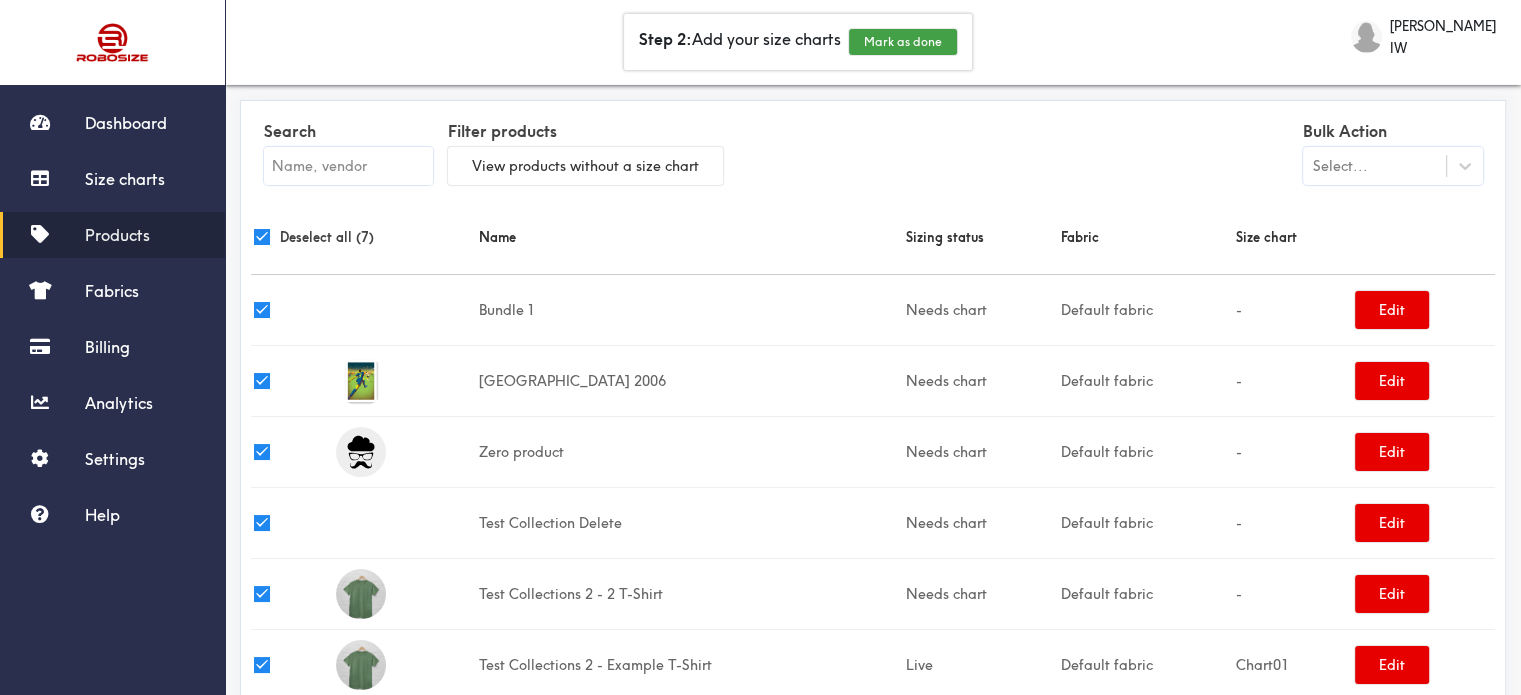 click on "Select..." at bounding box center (1393, 166) 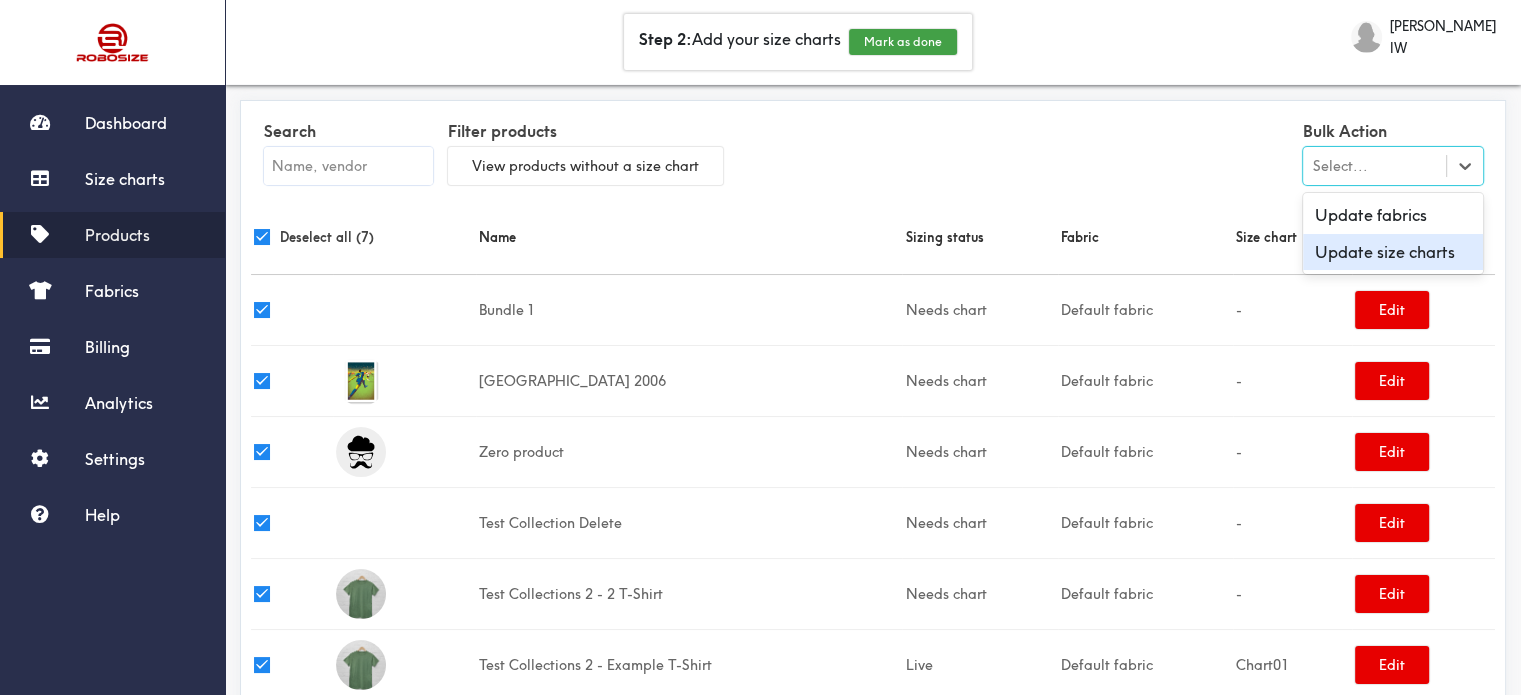 click on "Update size charts" at bounding box center (1393, 252) 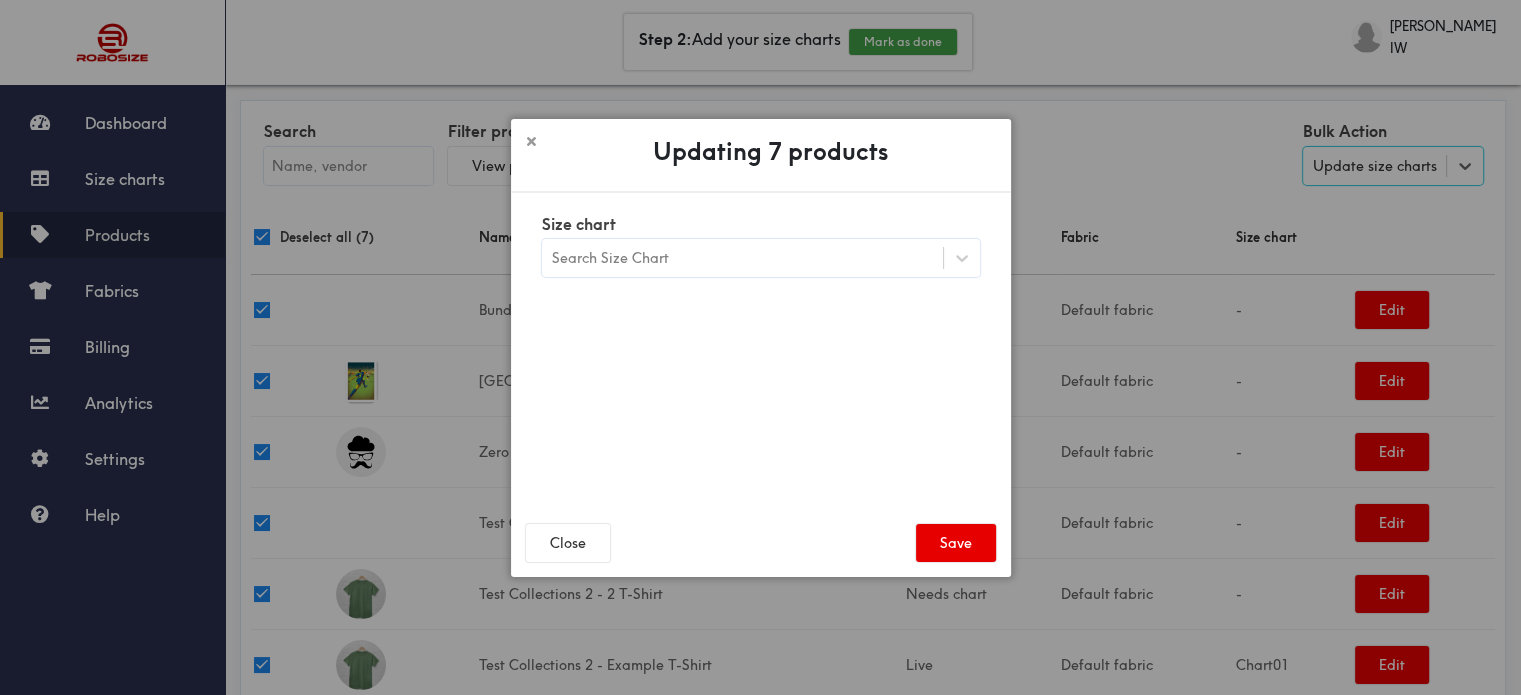 click on "Search Size Chart" at bounding box center (742, 258) 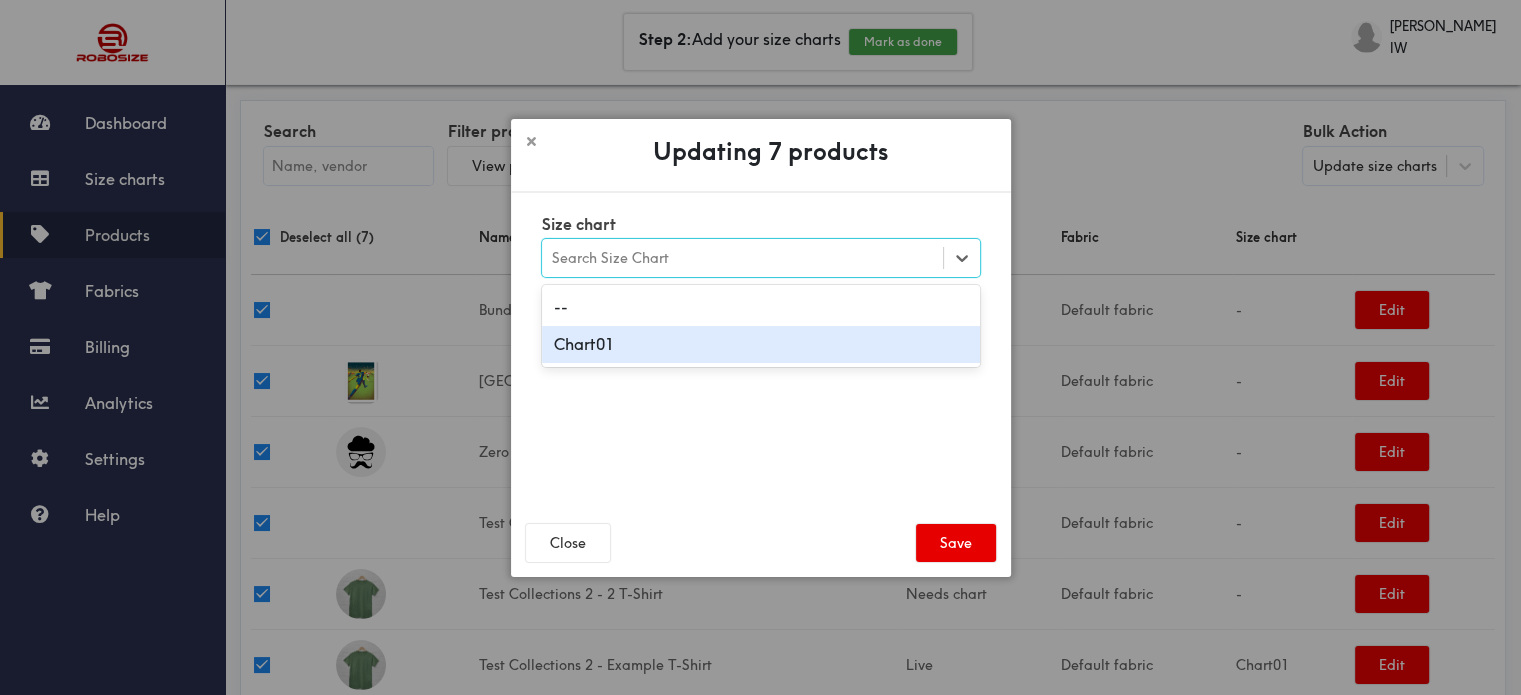 click on "Chart01" at bounding box center (761, 344) 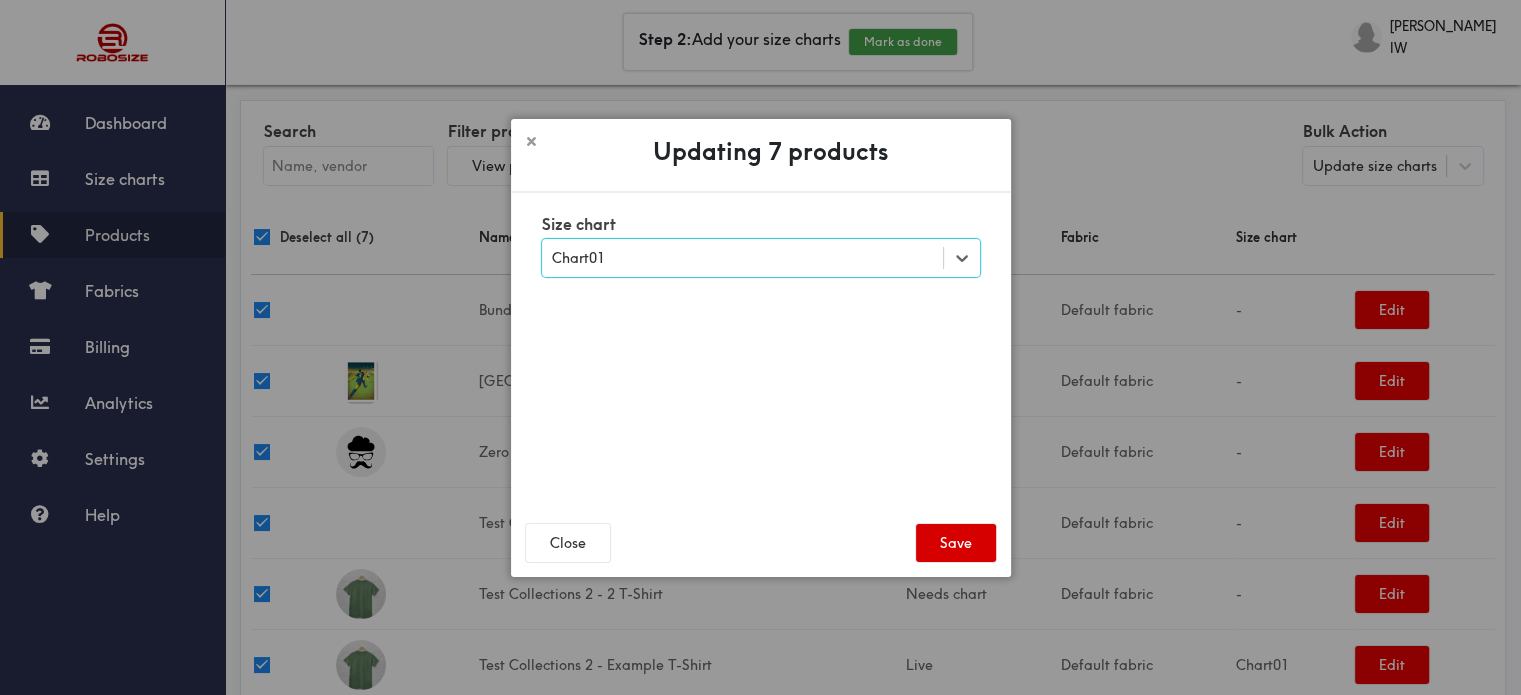 click on "Save" at bounding box center [956, 543] 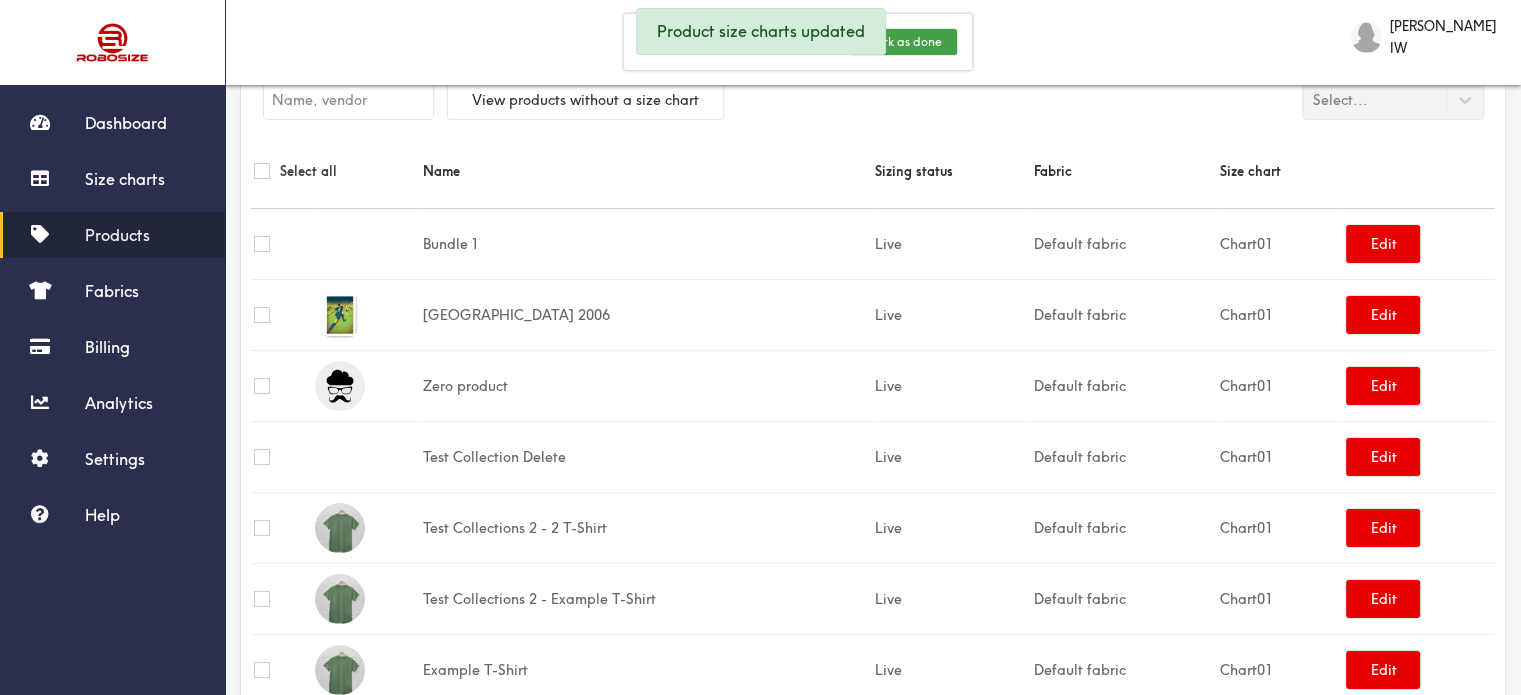 scroll, scrollTop: 125, scrollLeft: 0, axis: vertical 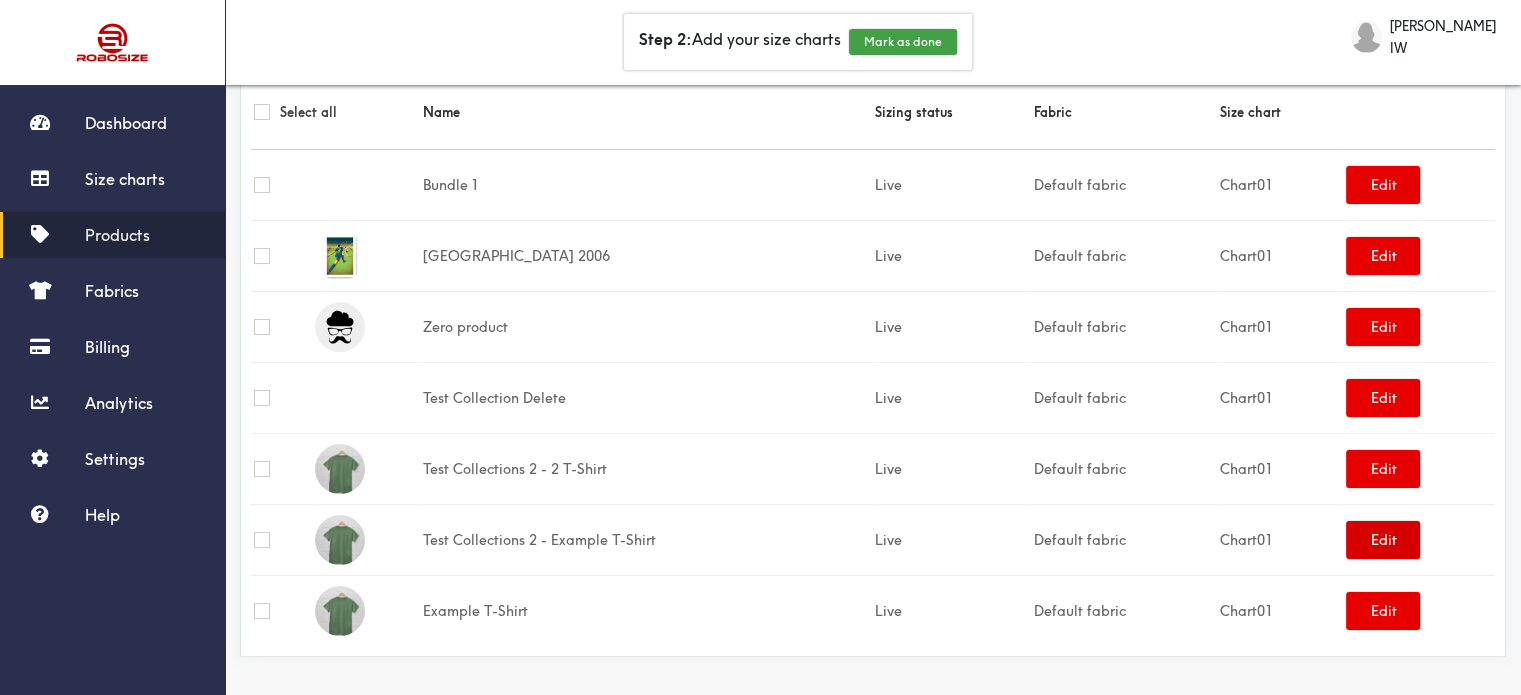 click on "Edit" at bounding box center (1383, 540) 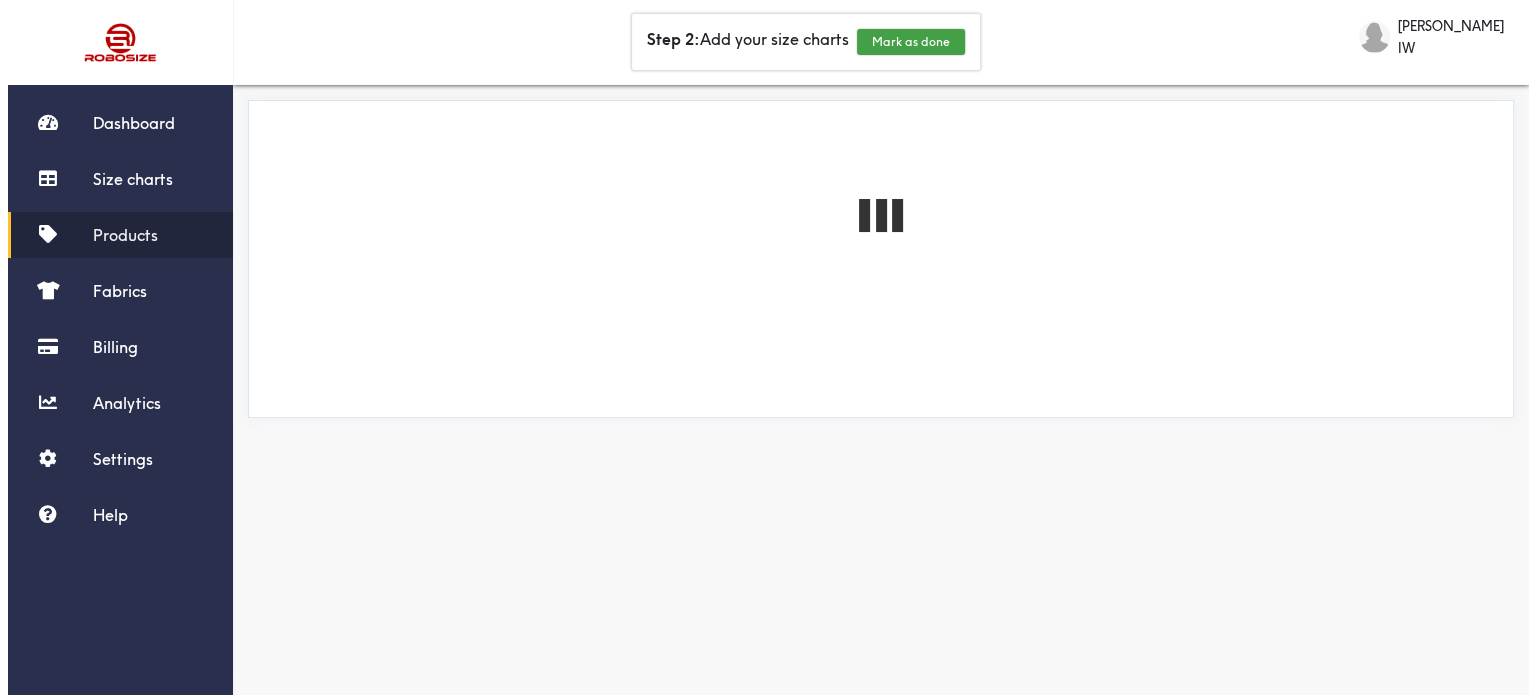 scroll, scrollTop: 0, scrollLeft: 0, axis: both 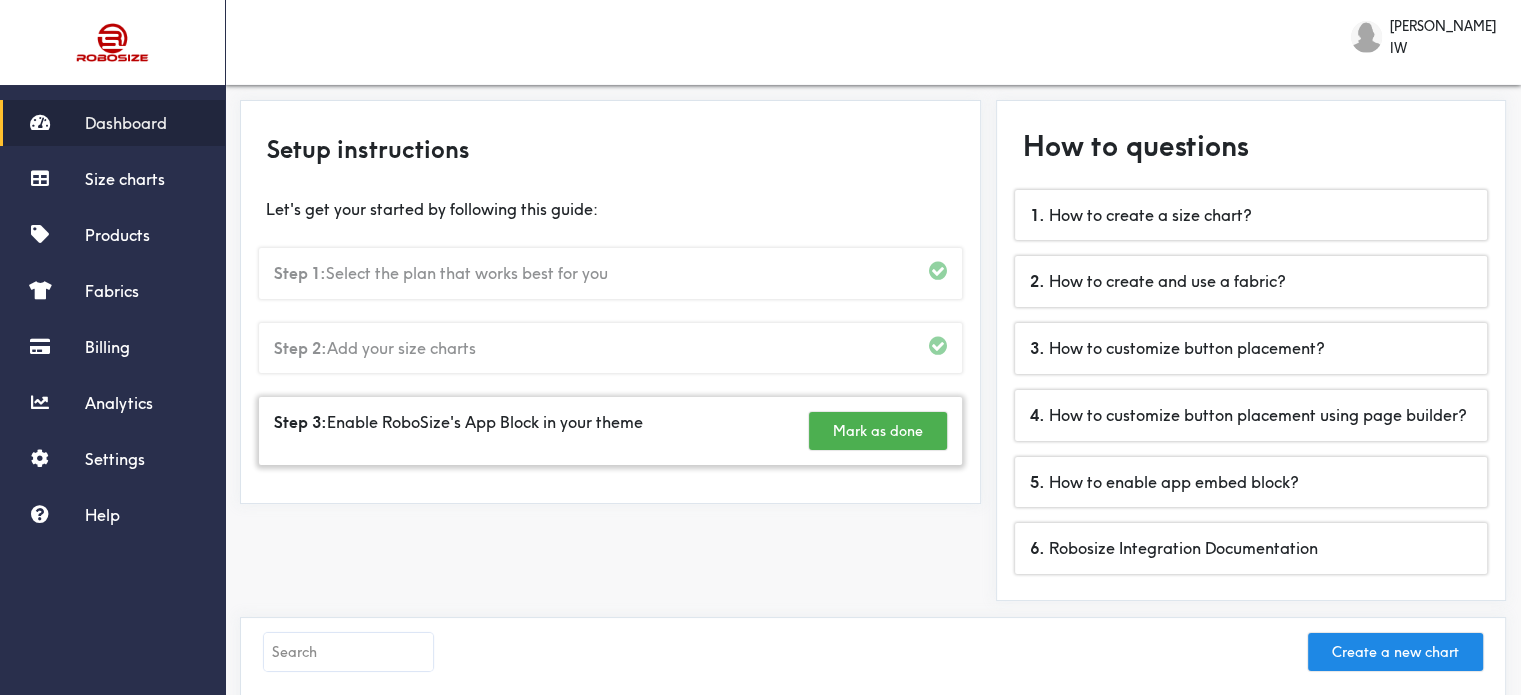 click on "Mark as done" at bounding box center (878, 431) 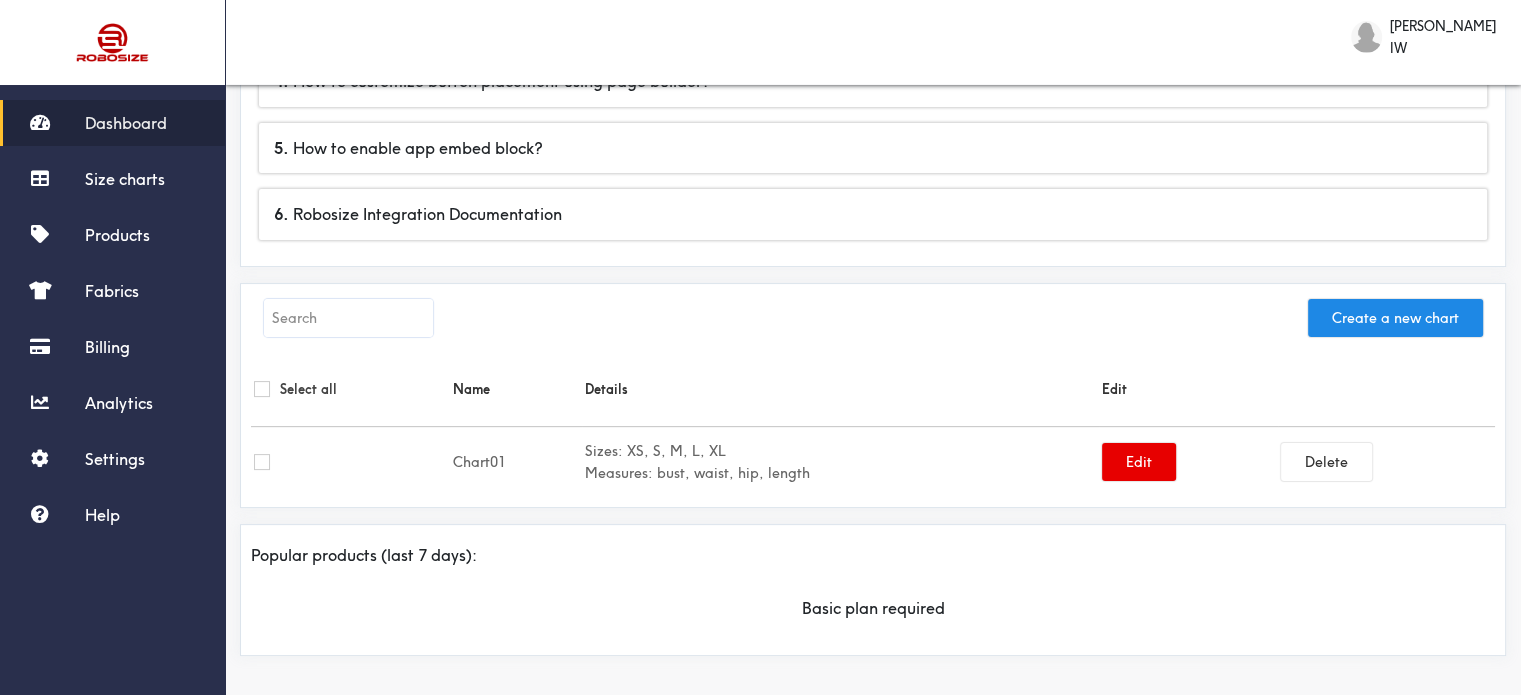 scroll, scrollTop: 0, scrollLeft: 0, axis: both 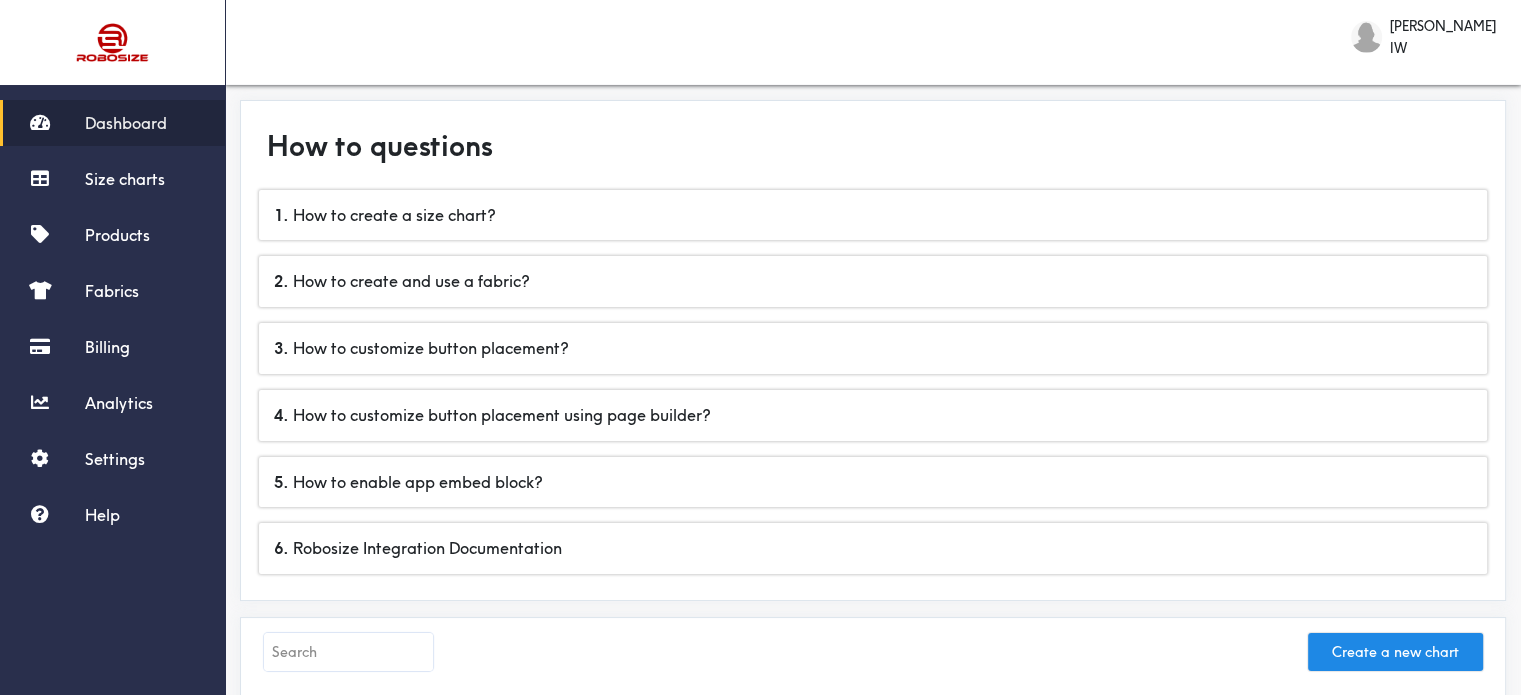 click on "Dashboard" at bounding box center [126, 123] 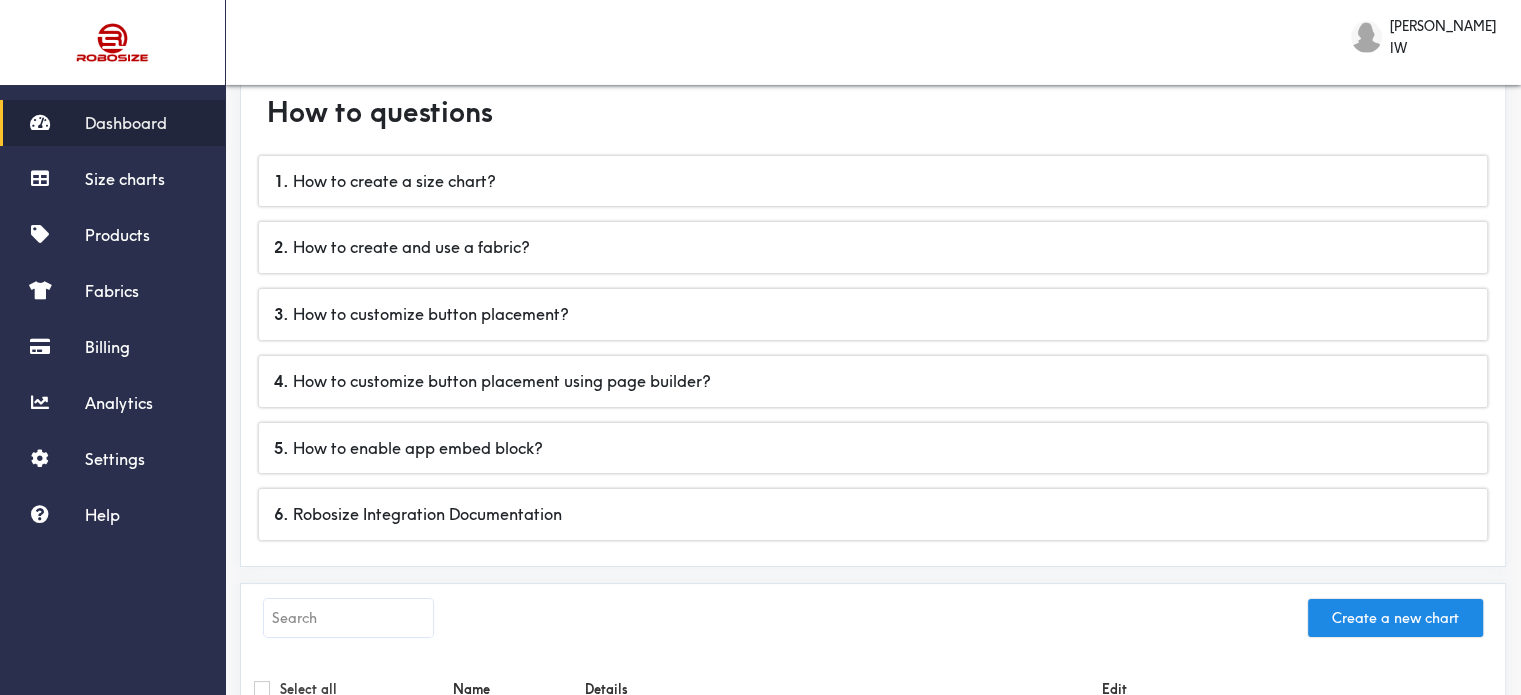 scroll, scrollTop: 0, scrollLeft: 0, axis: both 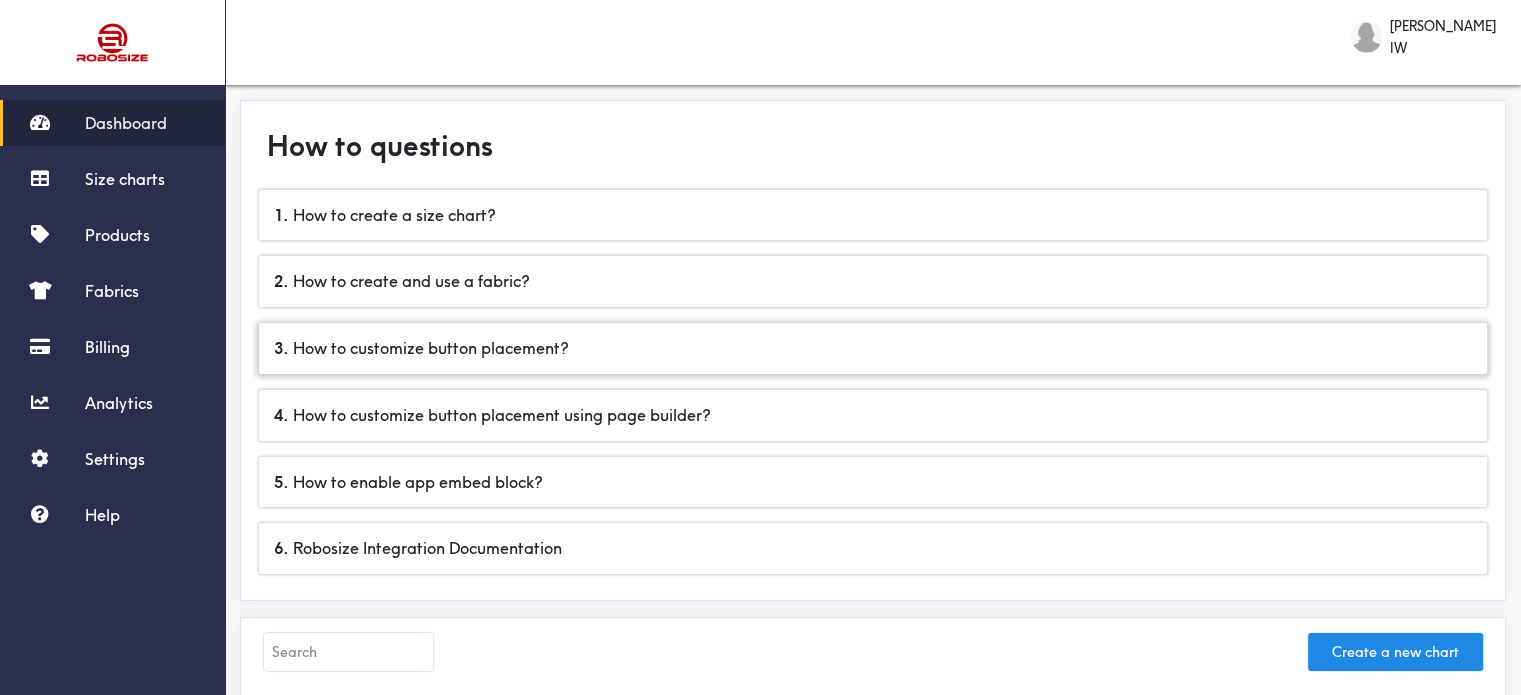 click on "3 .   How to customize button placement?" at bounding box center [873, 348] 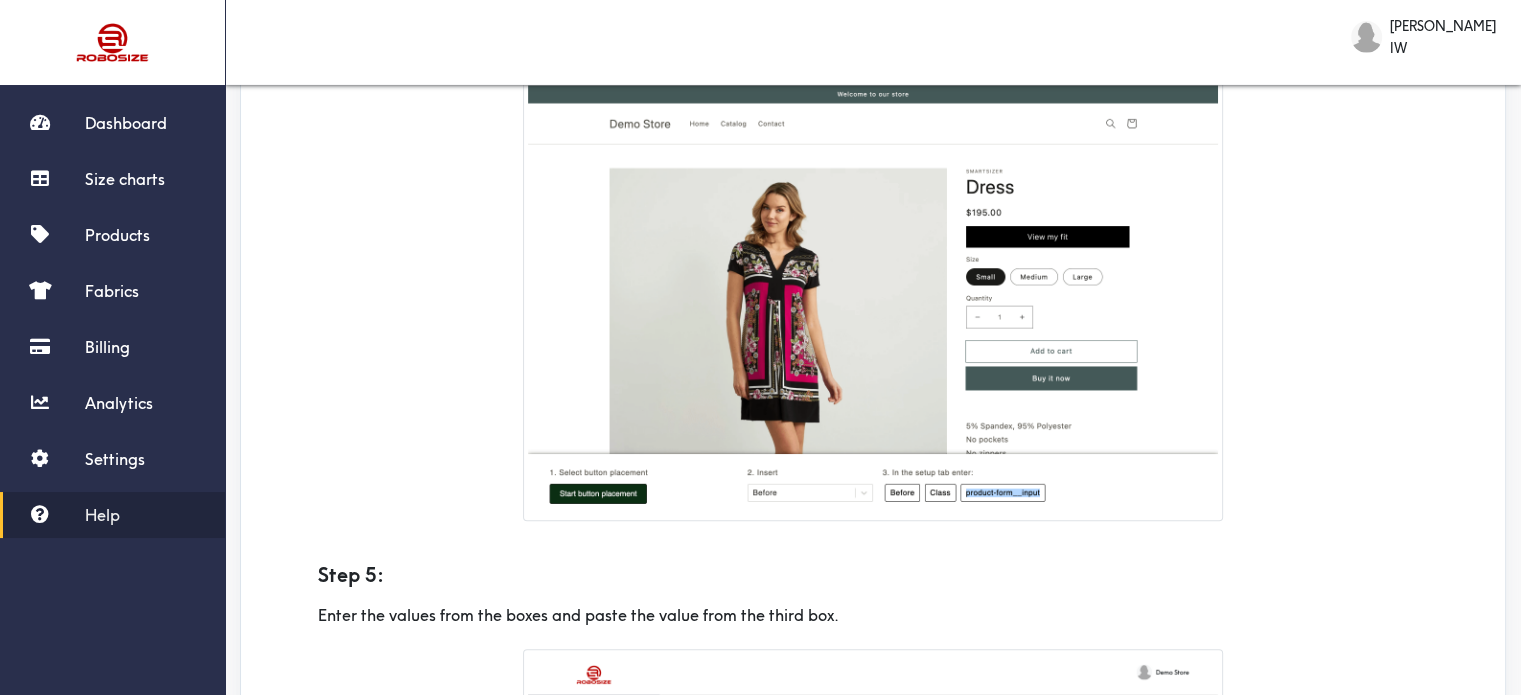 scroll, scrollTop: 2615, scrollLeft: 0, axis: vertical 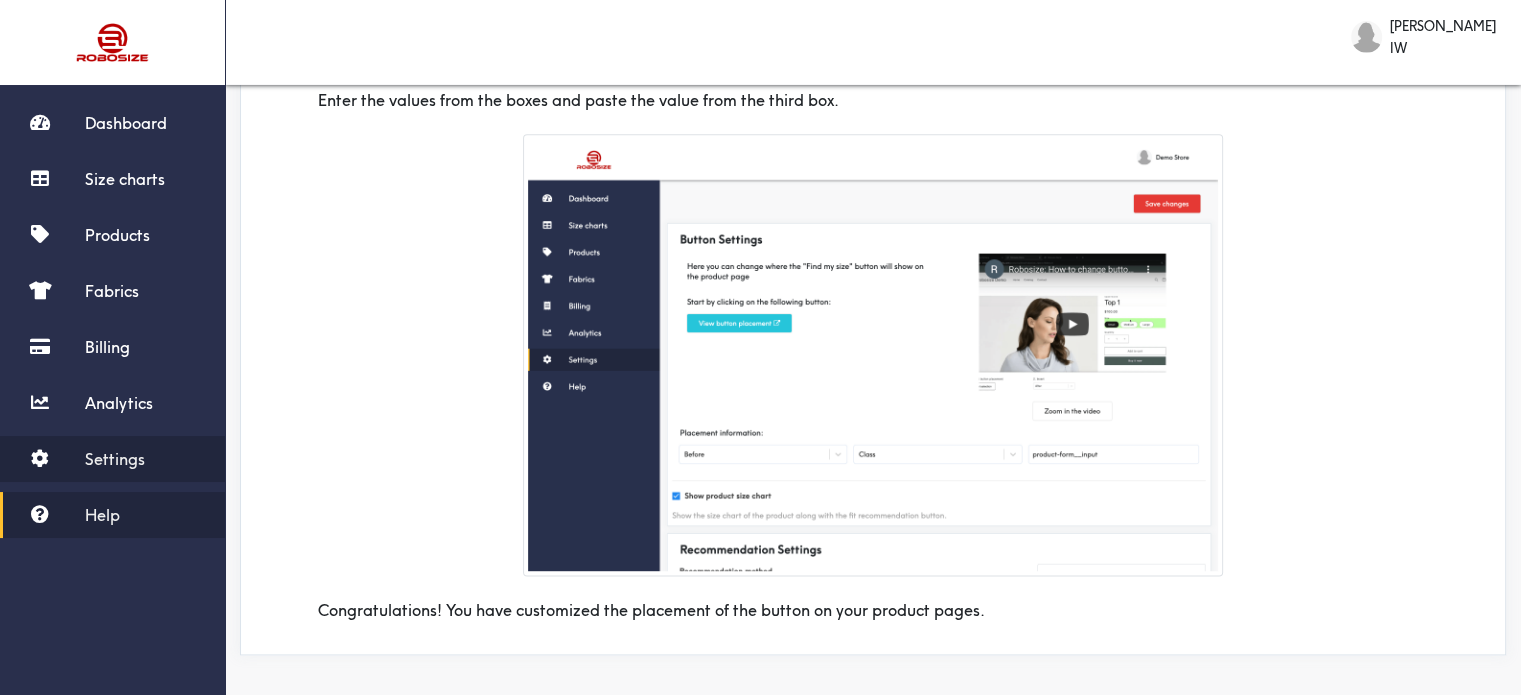 click on "Settings" at bounding box center (112, 459) 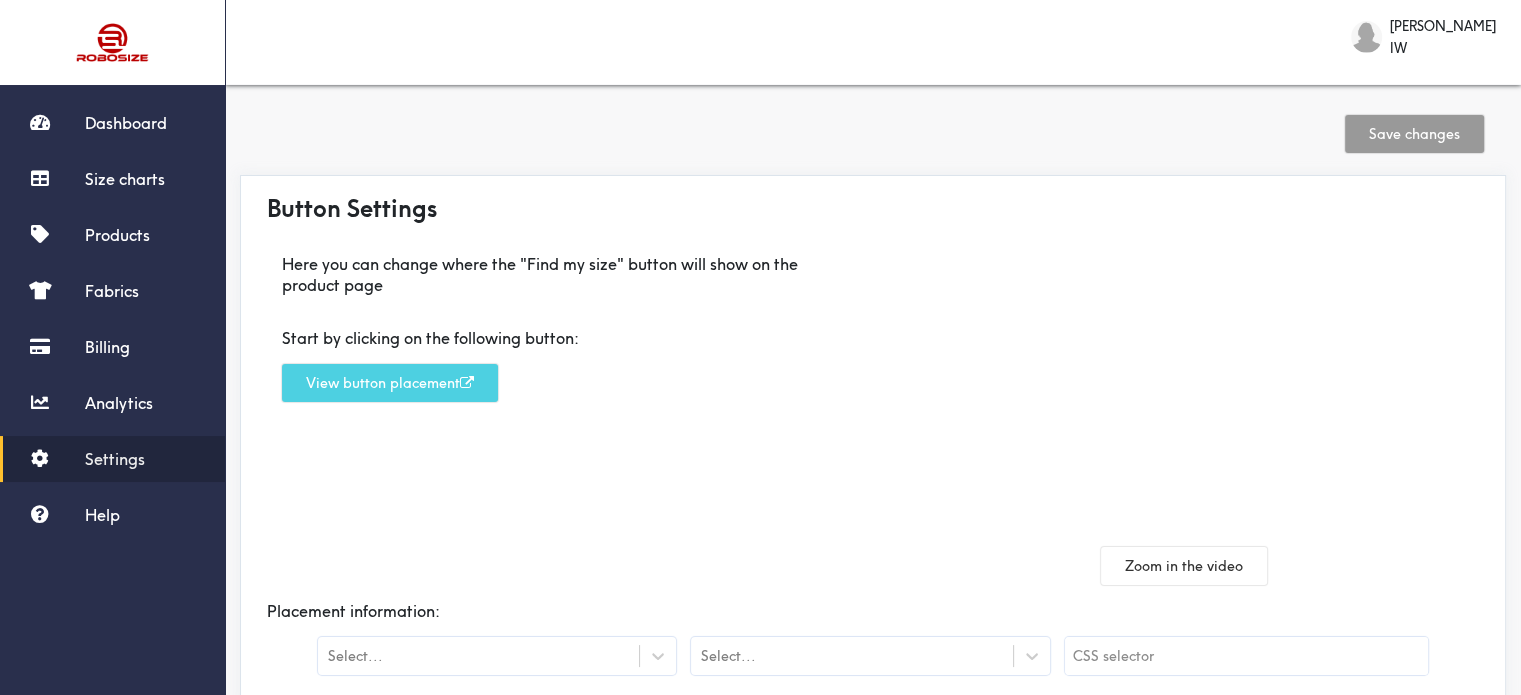 click on "View button placement" at bounding box center [390, 383] 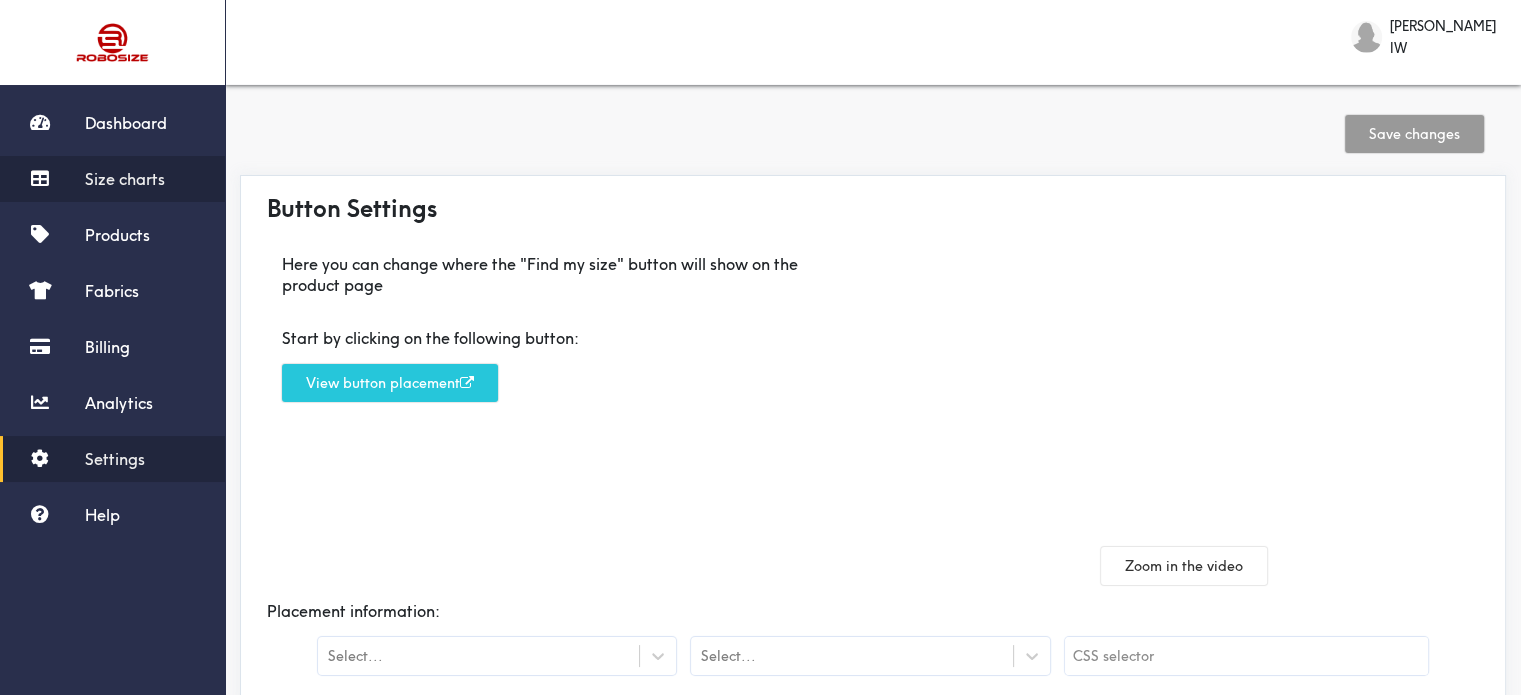 click on "Size charts" at bounding box center [125, 179] 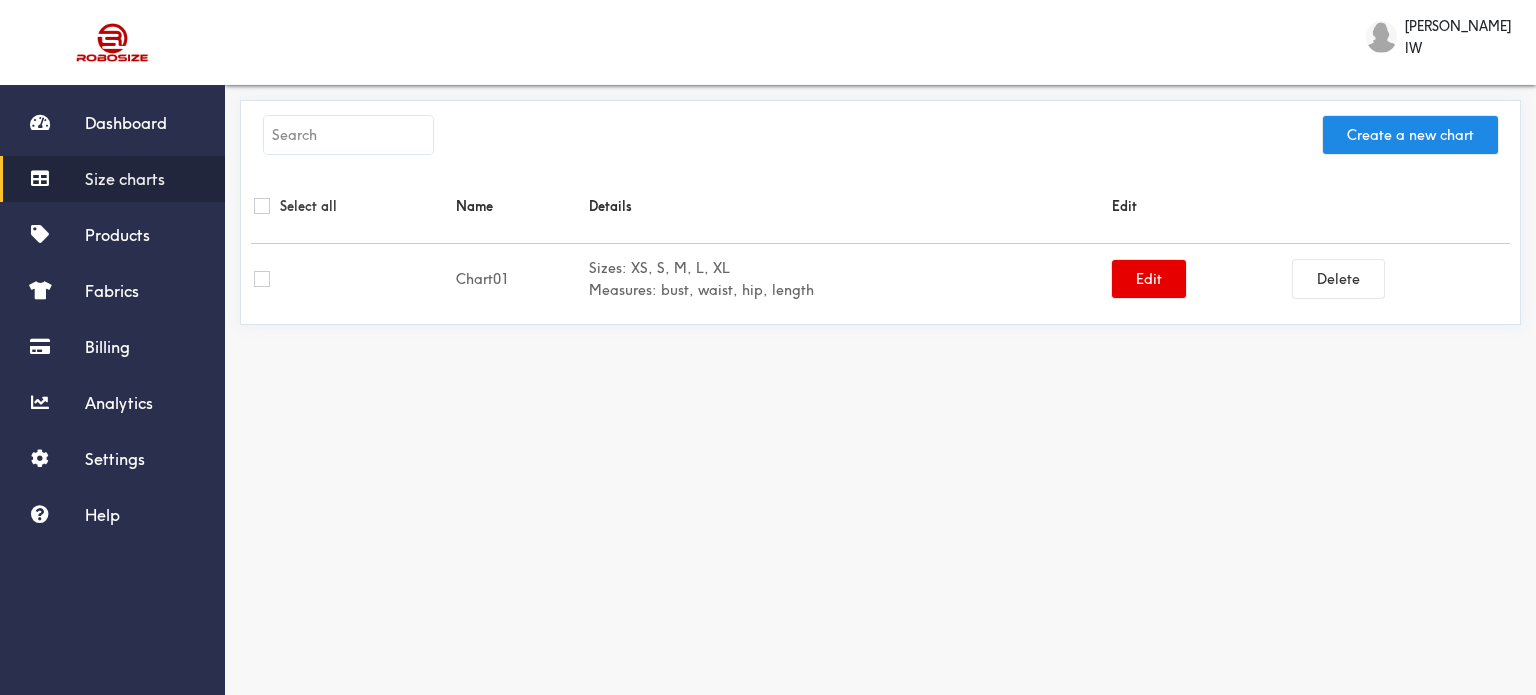 click on "Sizes:   XS, S, M, L, XL Measures:    bust, waist, hip, length" at bounding box center [847, 279] 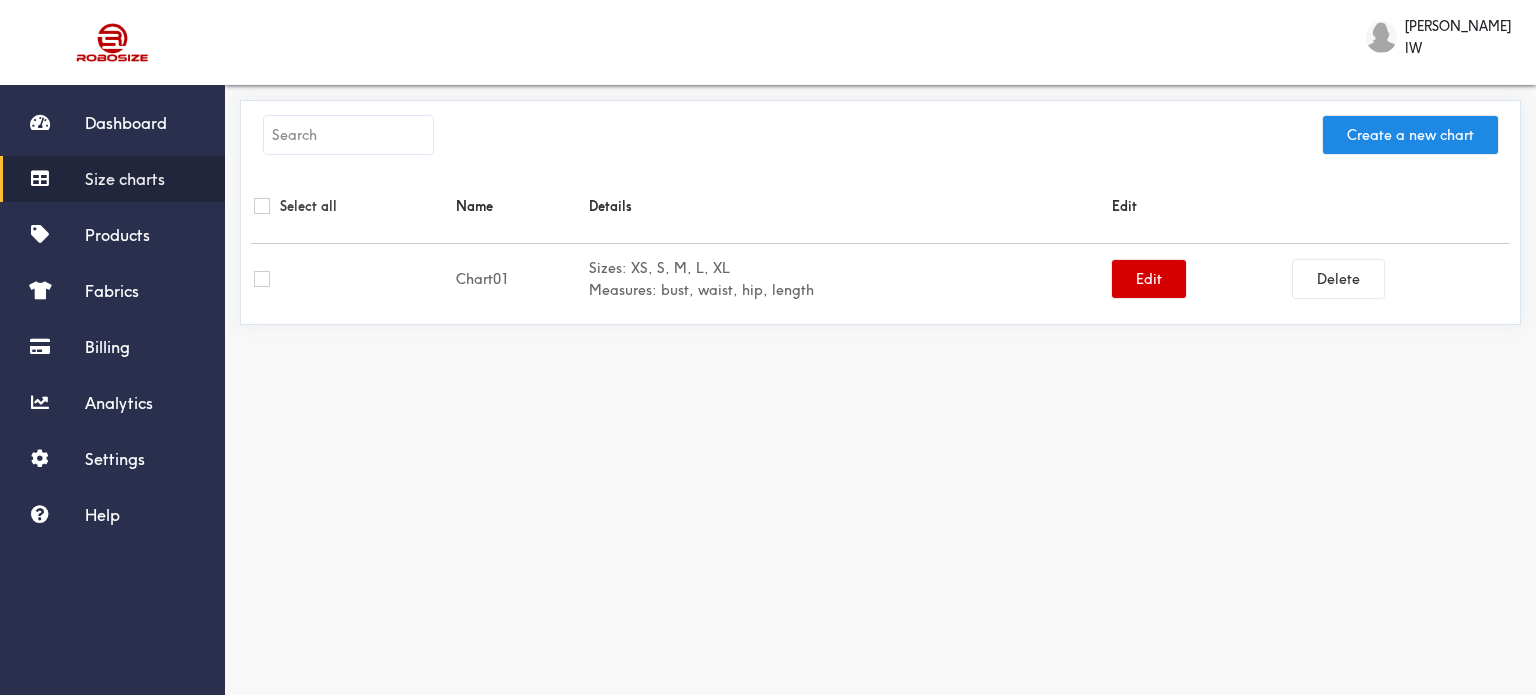 click on "Edit" at bounding box center [1149, 279] 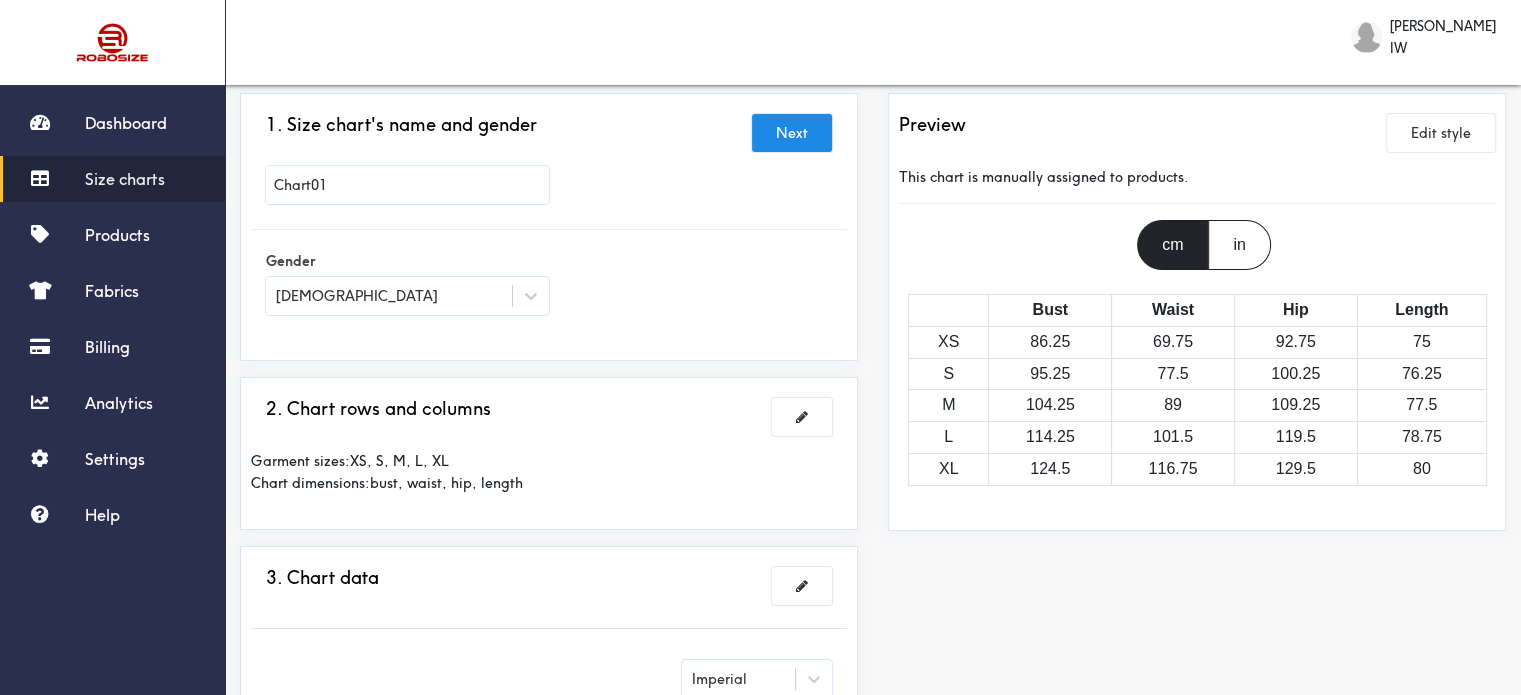 scroll, scrollTop: 0, scrollLeft: 0, axis: both 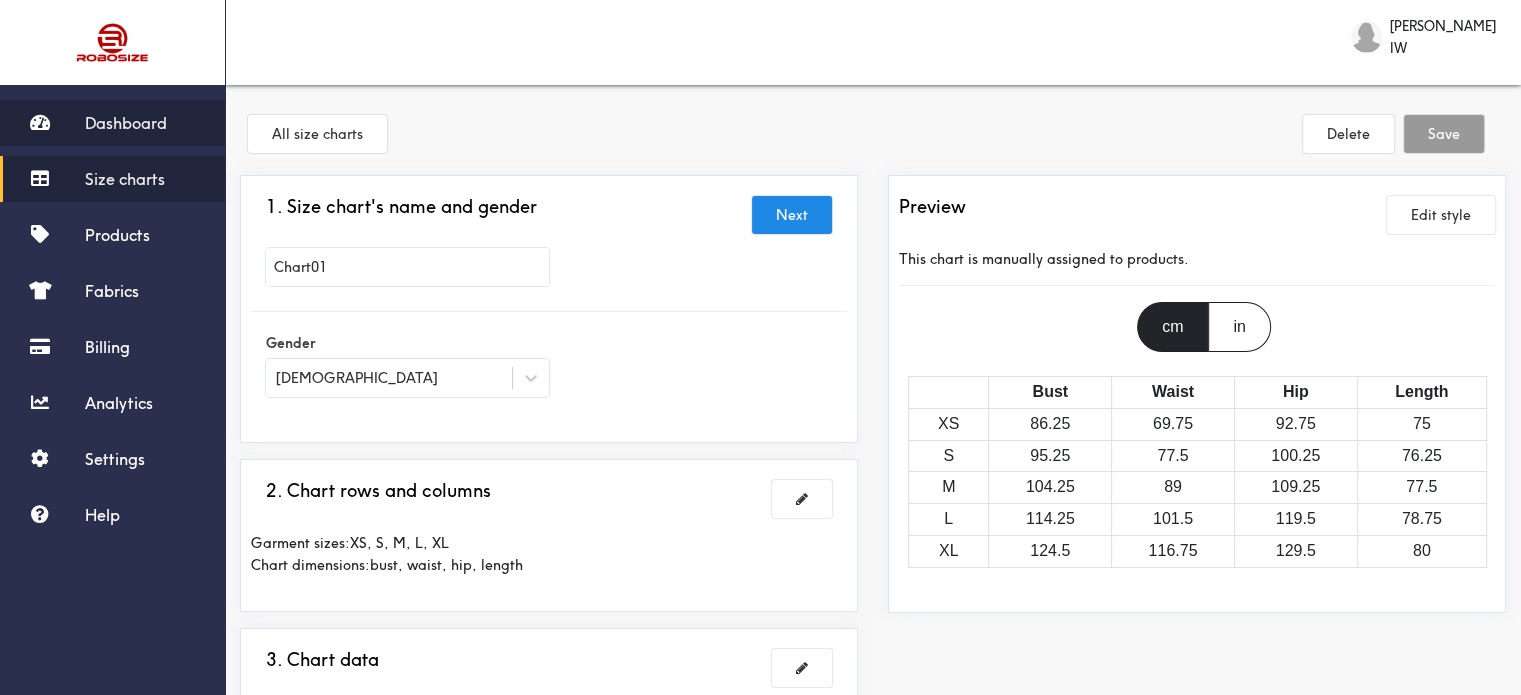click on "Dashboard" at bounding box center [112, 123] 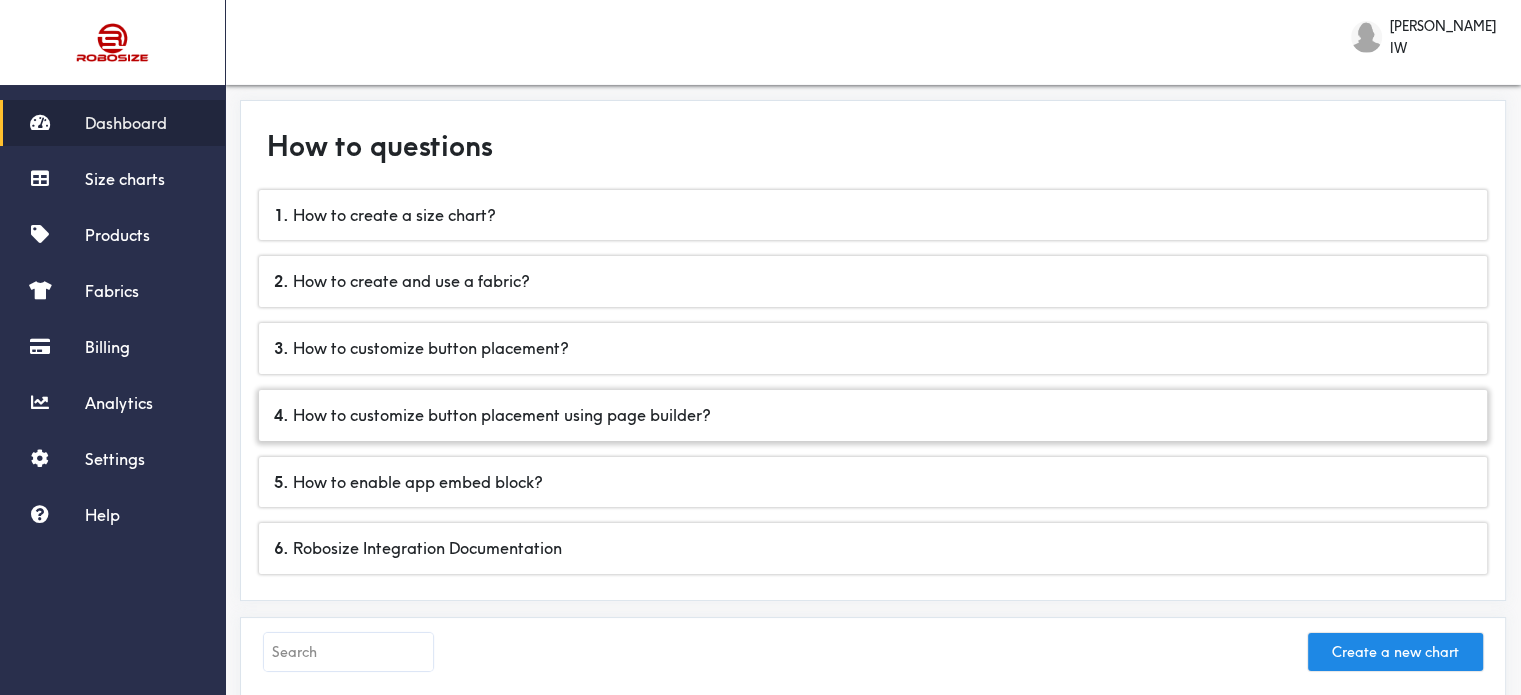 click on "4 .   How to customize button placement using page builder?" at bounding box center (873, 415) 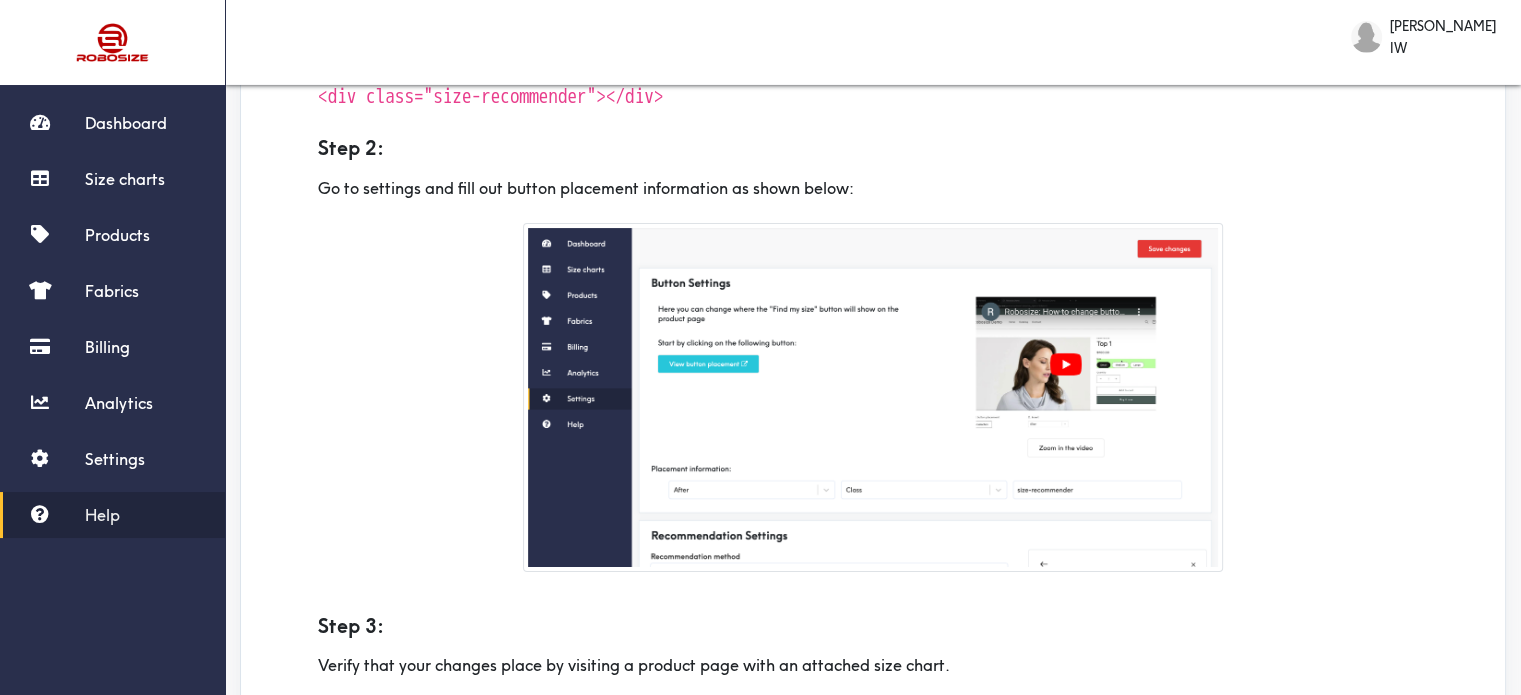 scroll, scrollTop: 288, scrollLeft: 0, axis: vertical 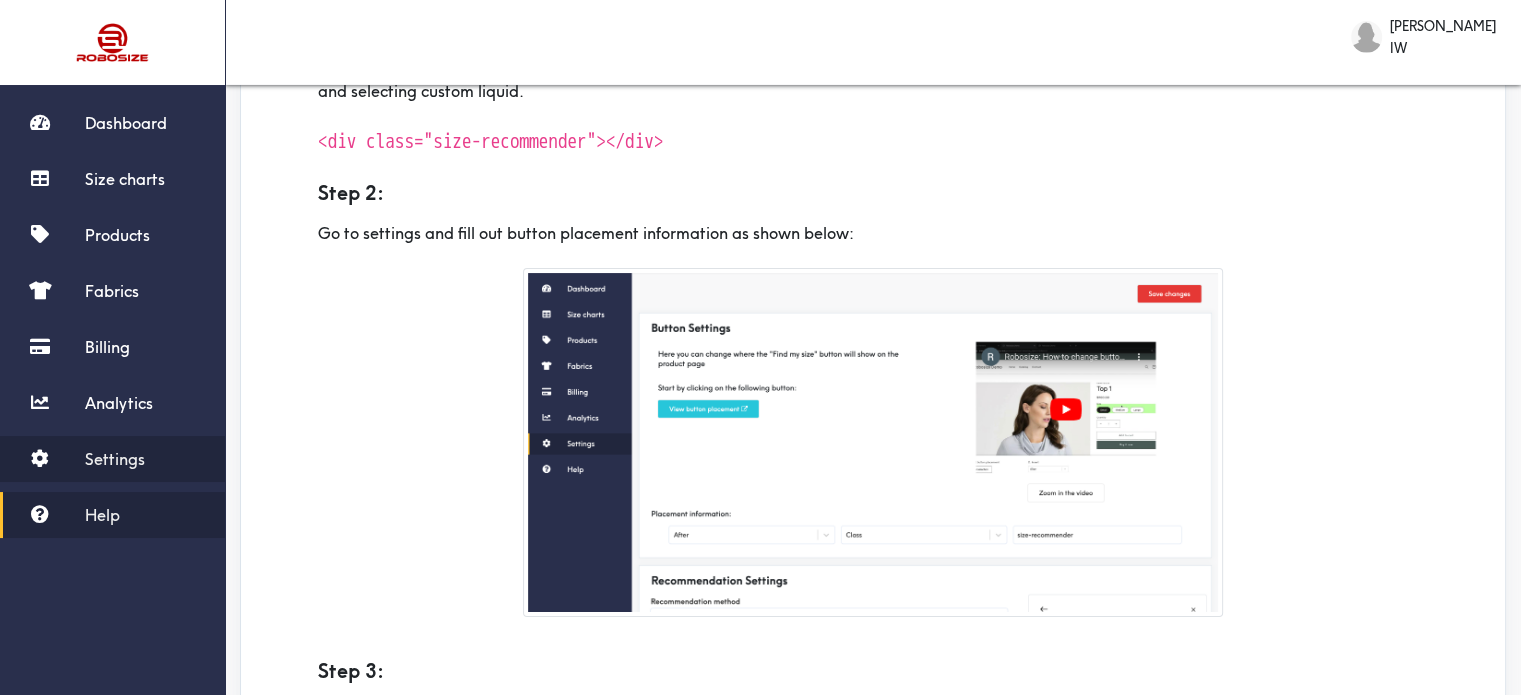 click on "Settings" at bounding box center (112, 459) 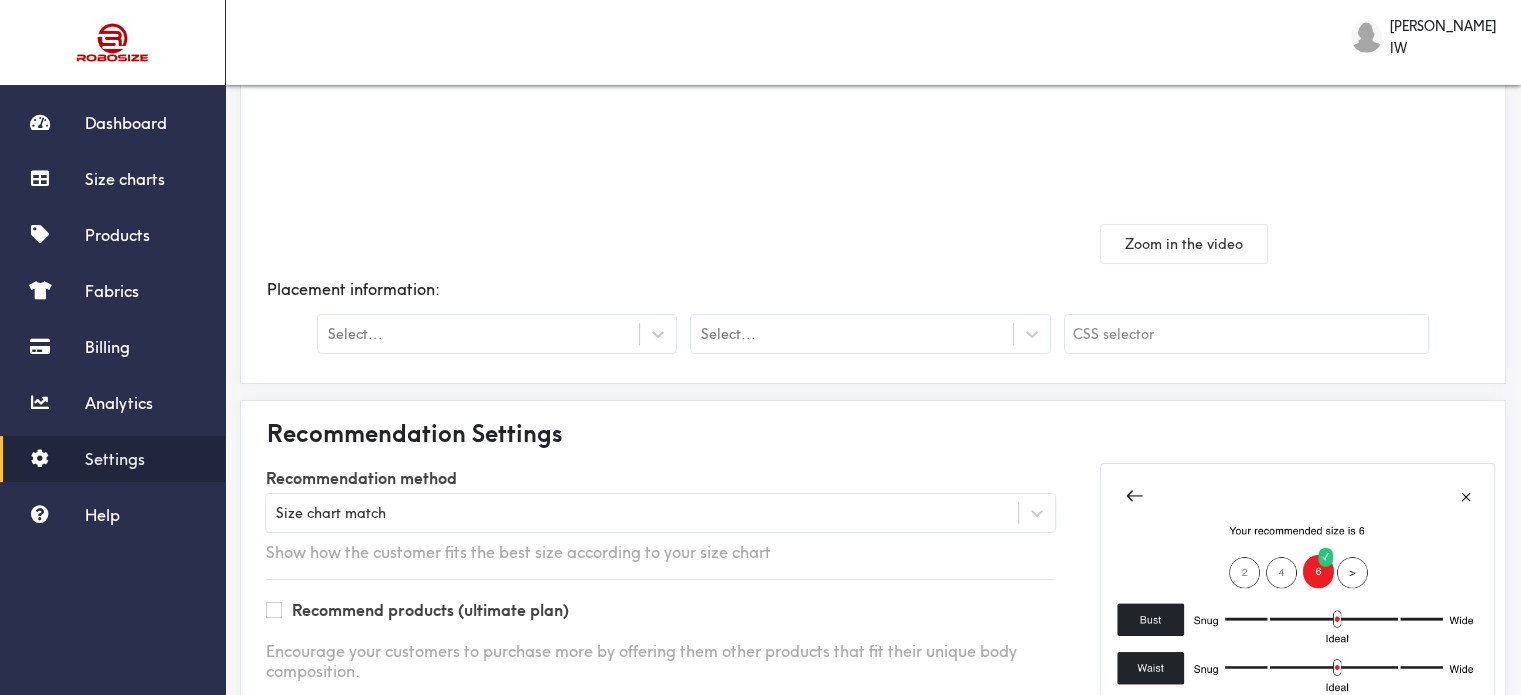 scroll, scrollTop: 317, scrollLeft: 0, axis: vertical 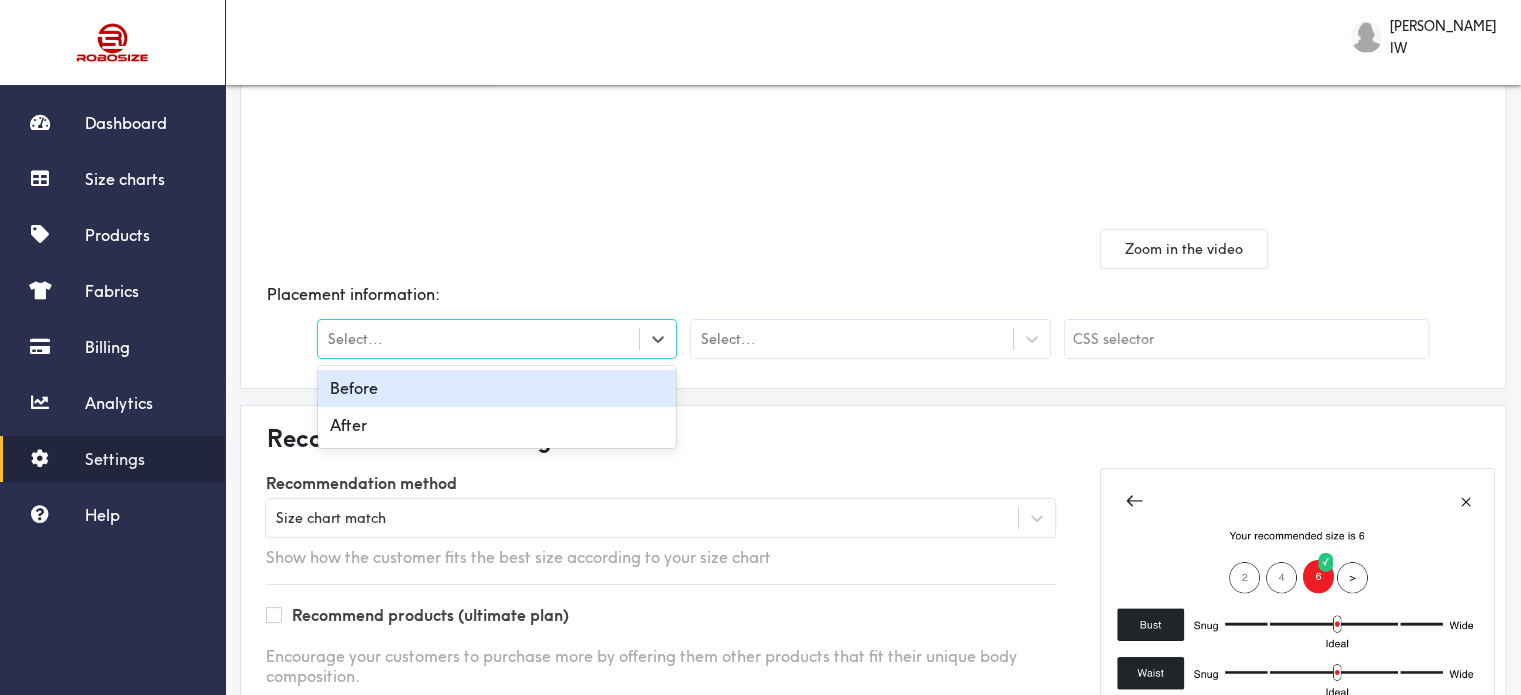 click on "Select..." at bounding box center (478, 339) 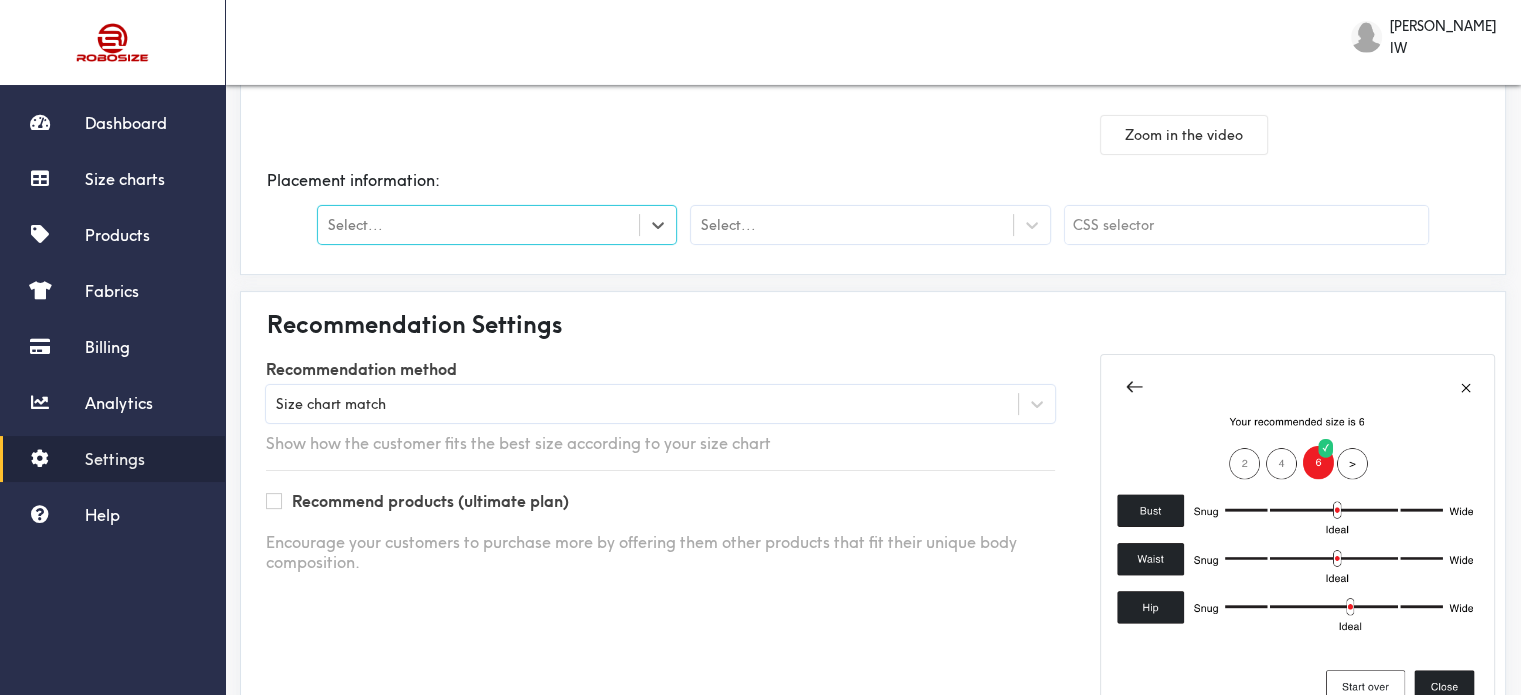 scroll, scrollTop: 517, scrollLeft: 0, axis: vertical 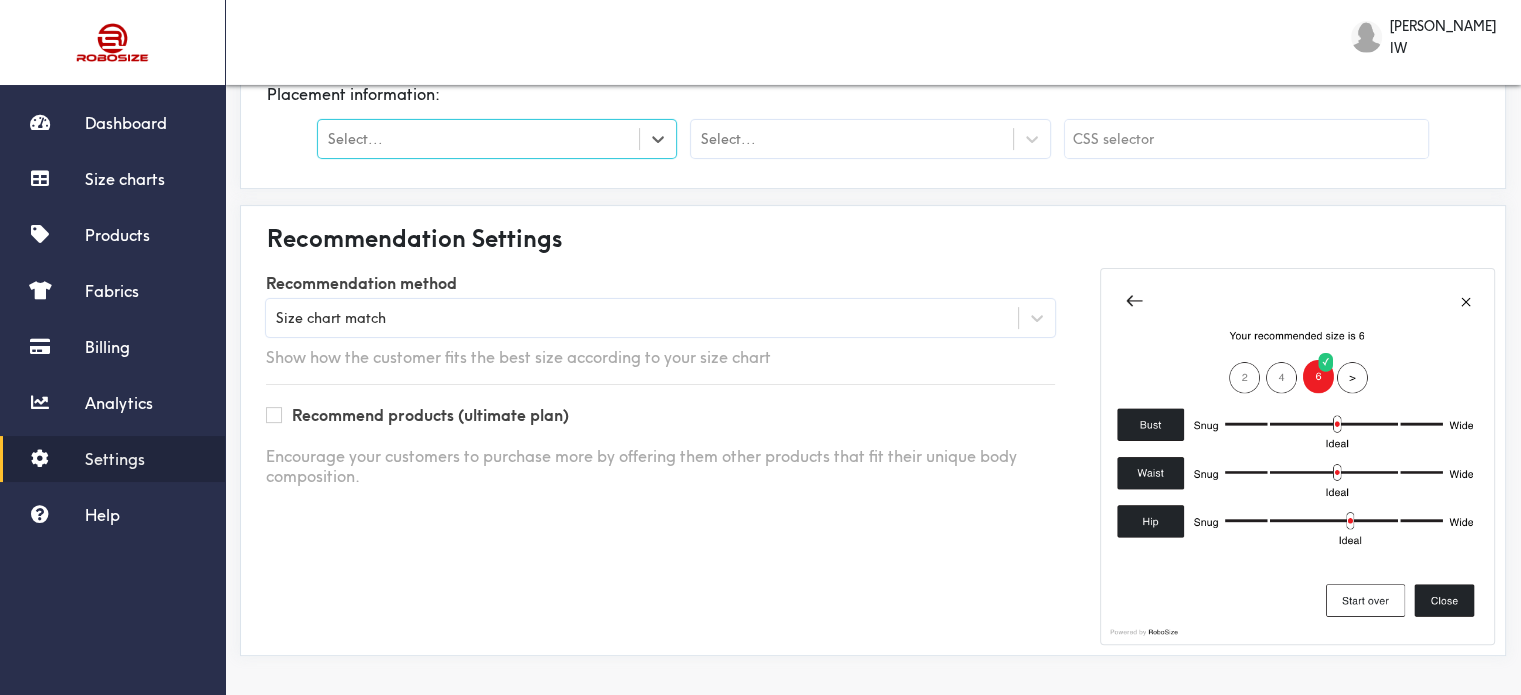 click on "Size chart match" at bounding box center (642, 318) 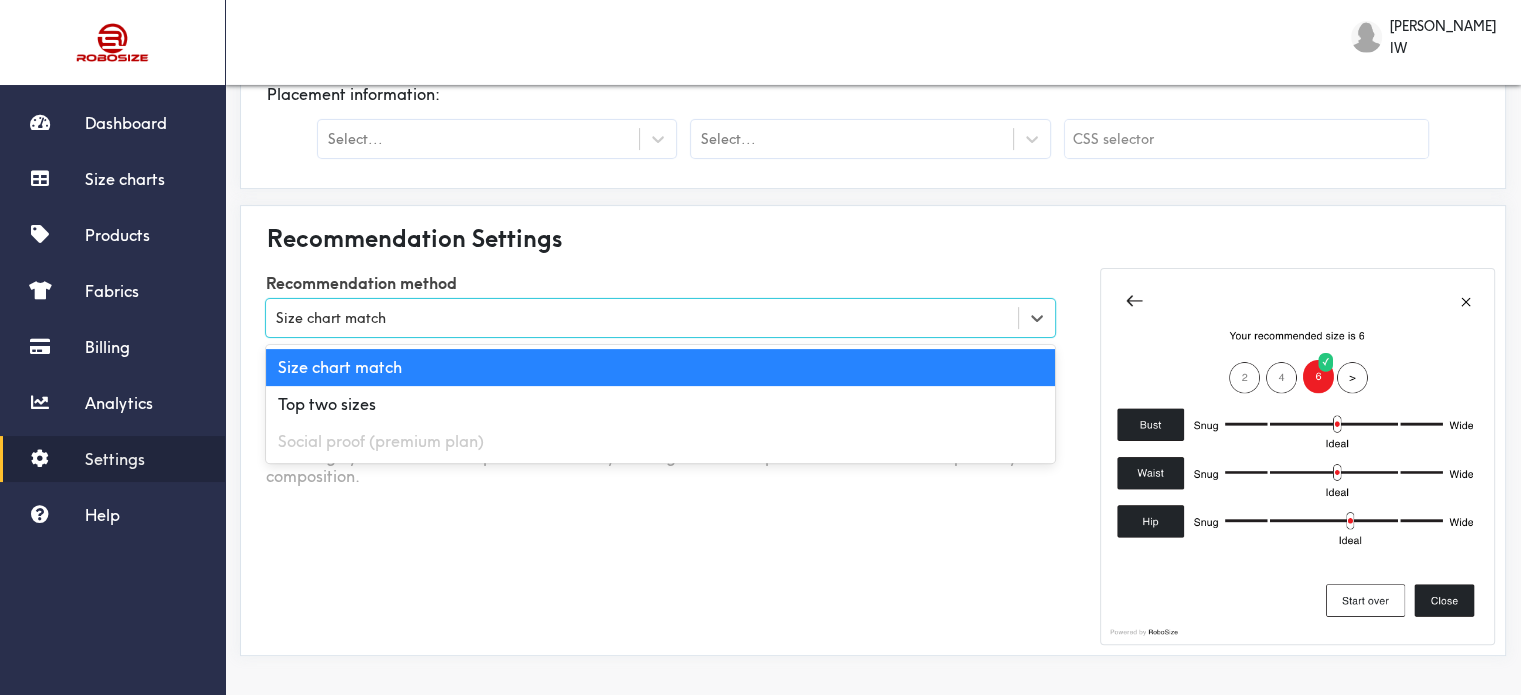 click on "Size chart match" at bounding box center (642, 318) 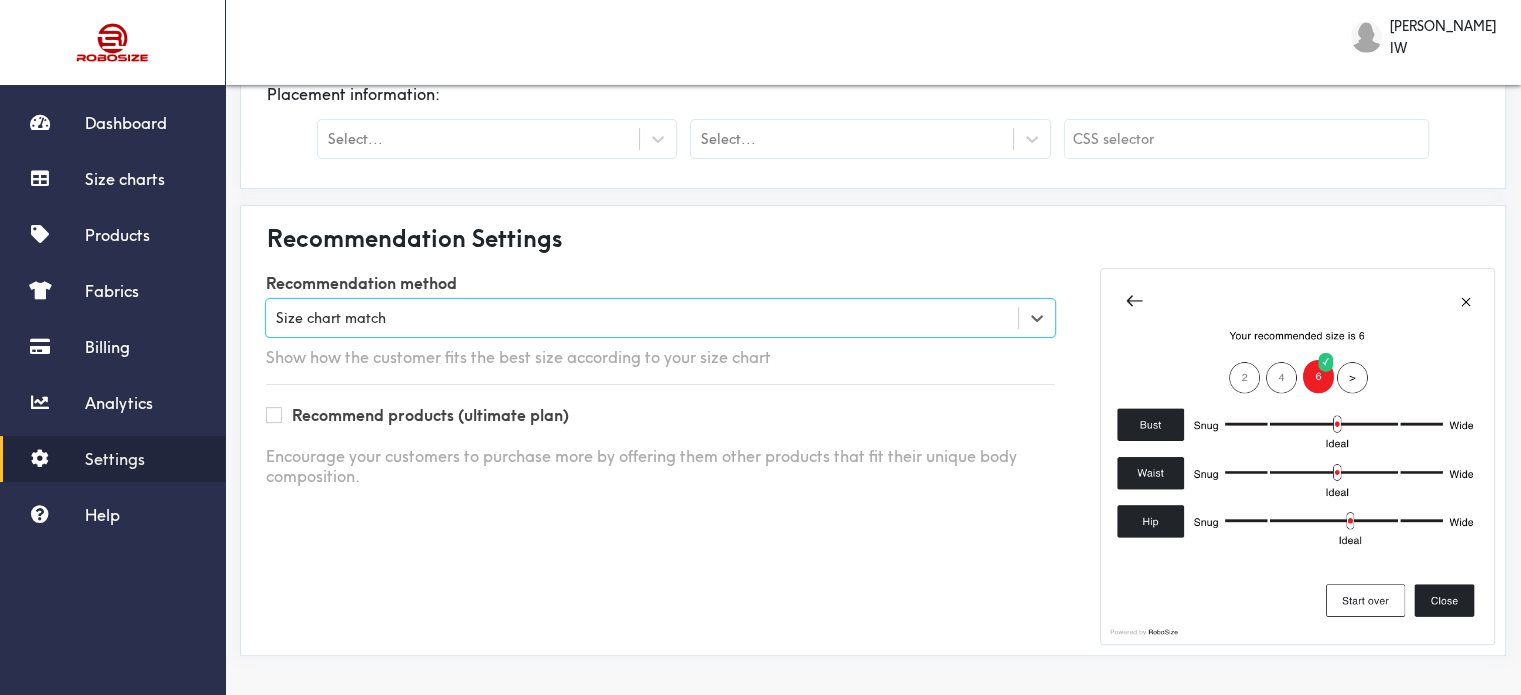 click at bounding box center [1297, 456] 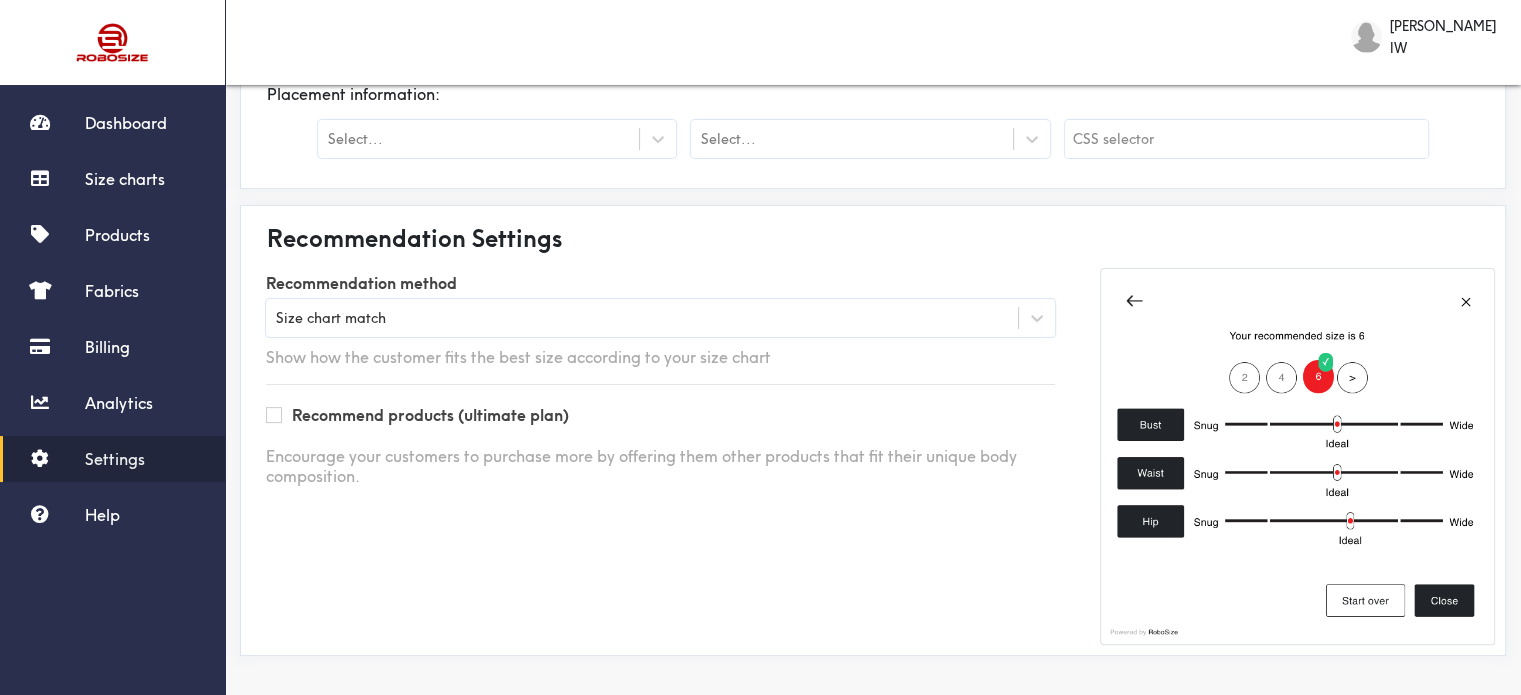 click on "Recommend products  (ultimate plan)" at bounding box center [430, 415] 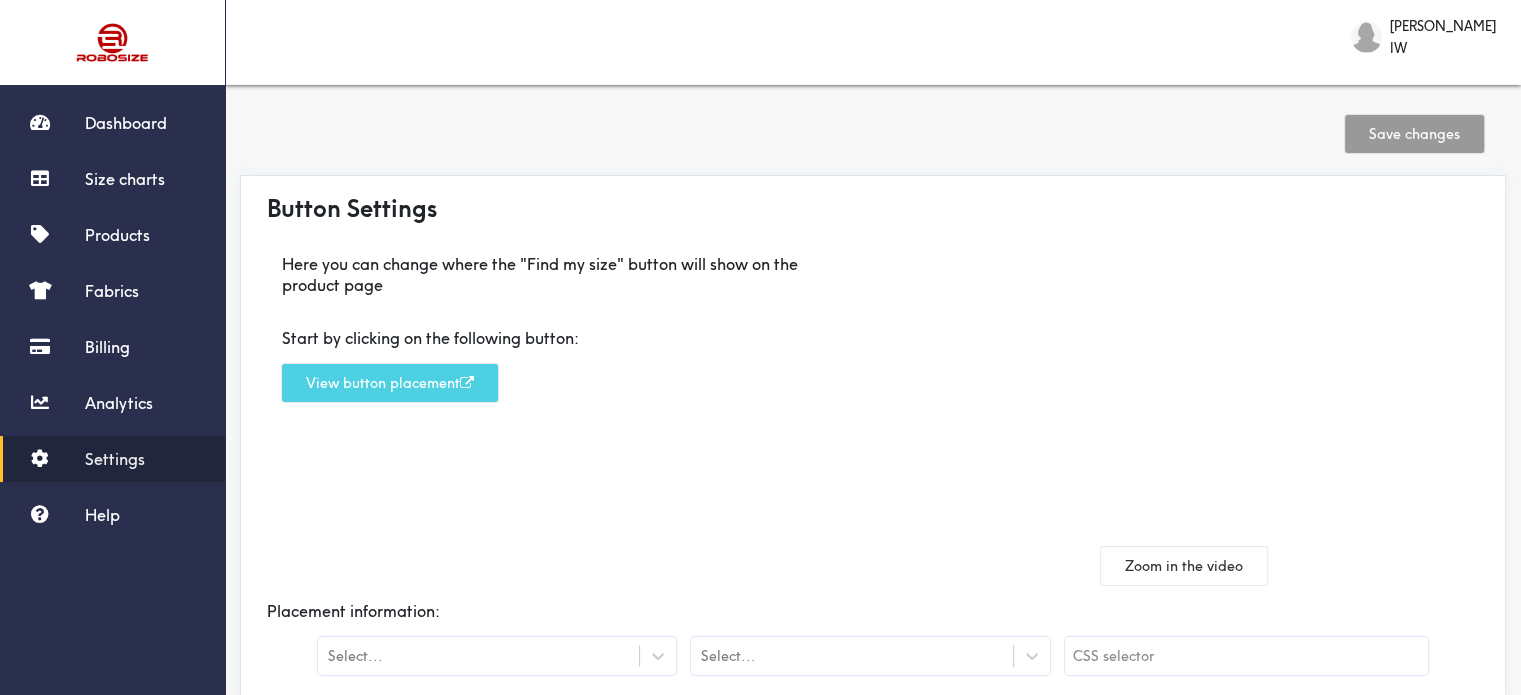 click on "View button placement" at bounding box center (390, 383) 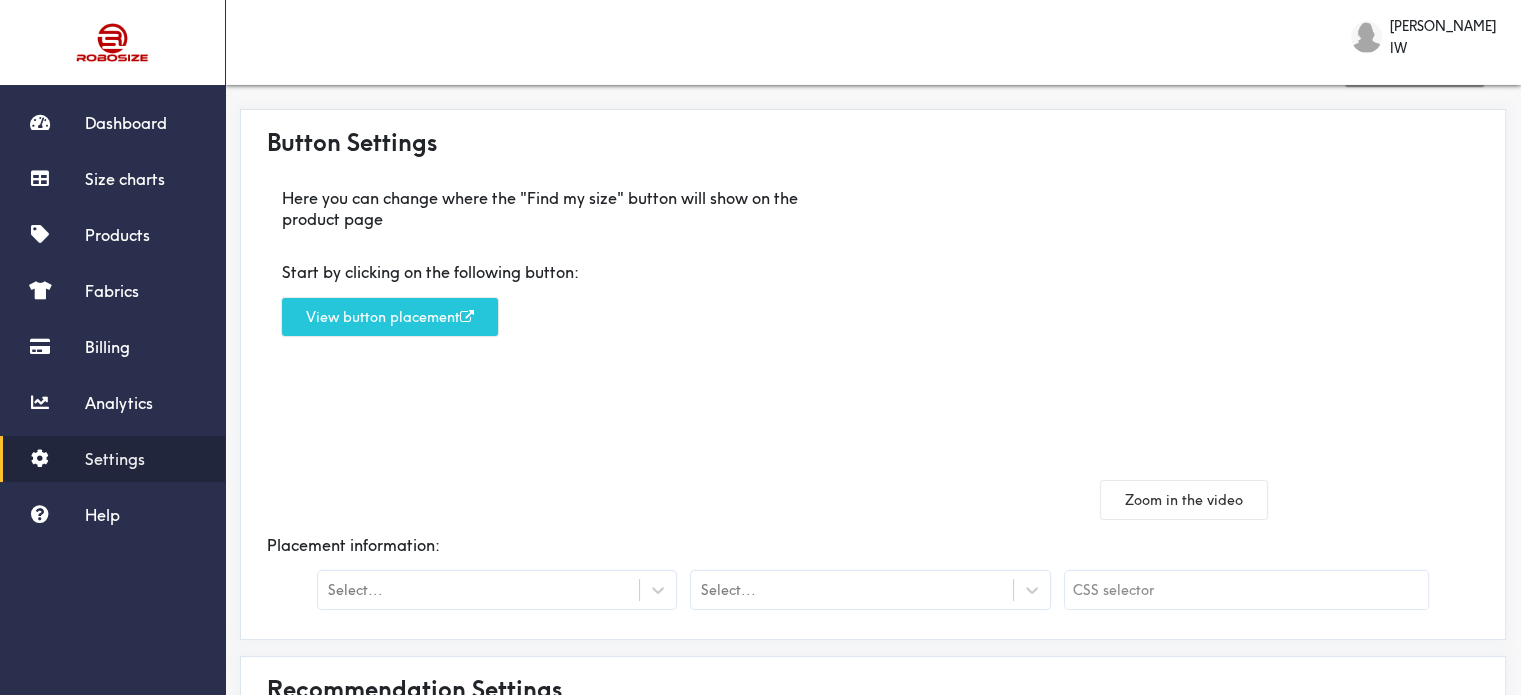 scroll, scrollTop: 100, scrollLeft: 0, axis: vertical 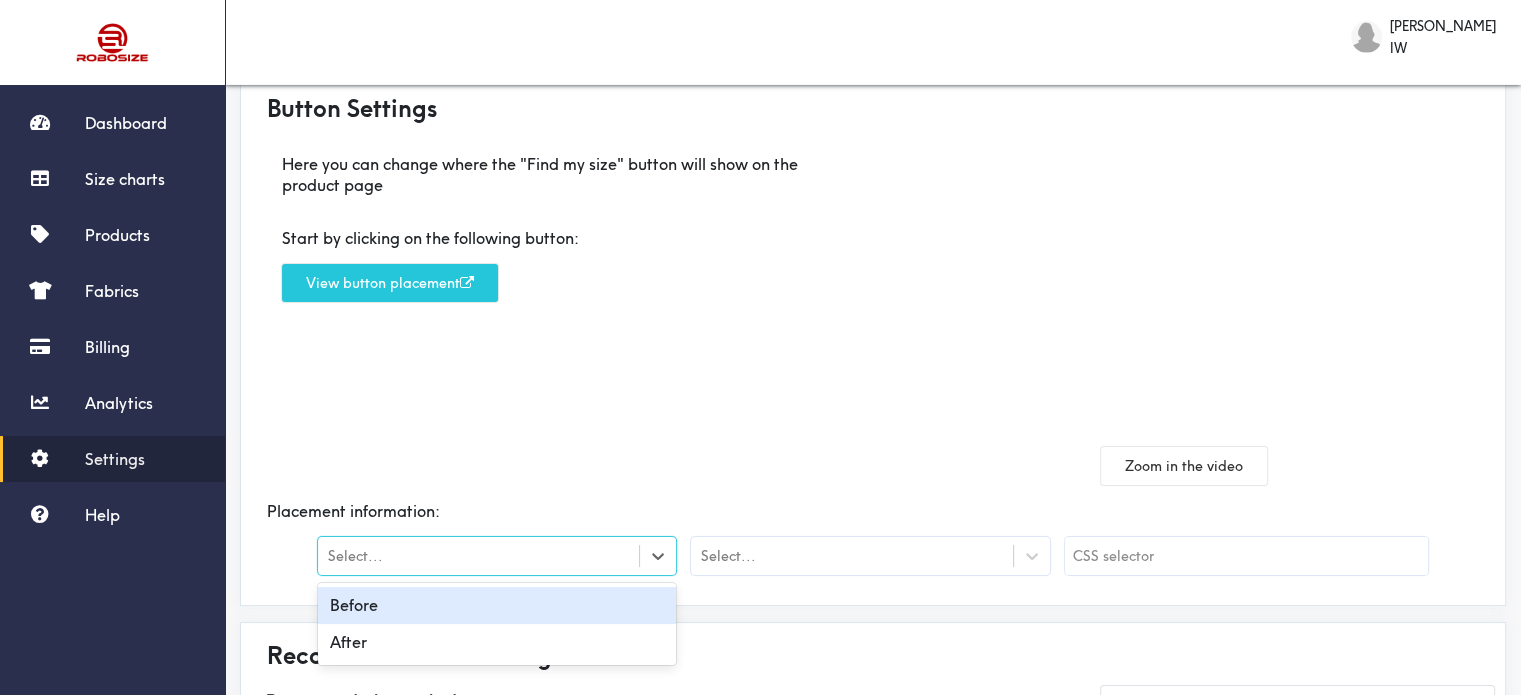 click on "Select..." at bounding box center [478, 556] 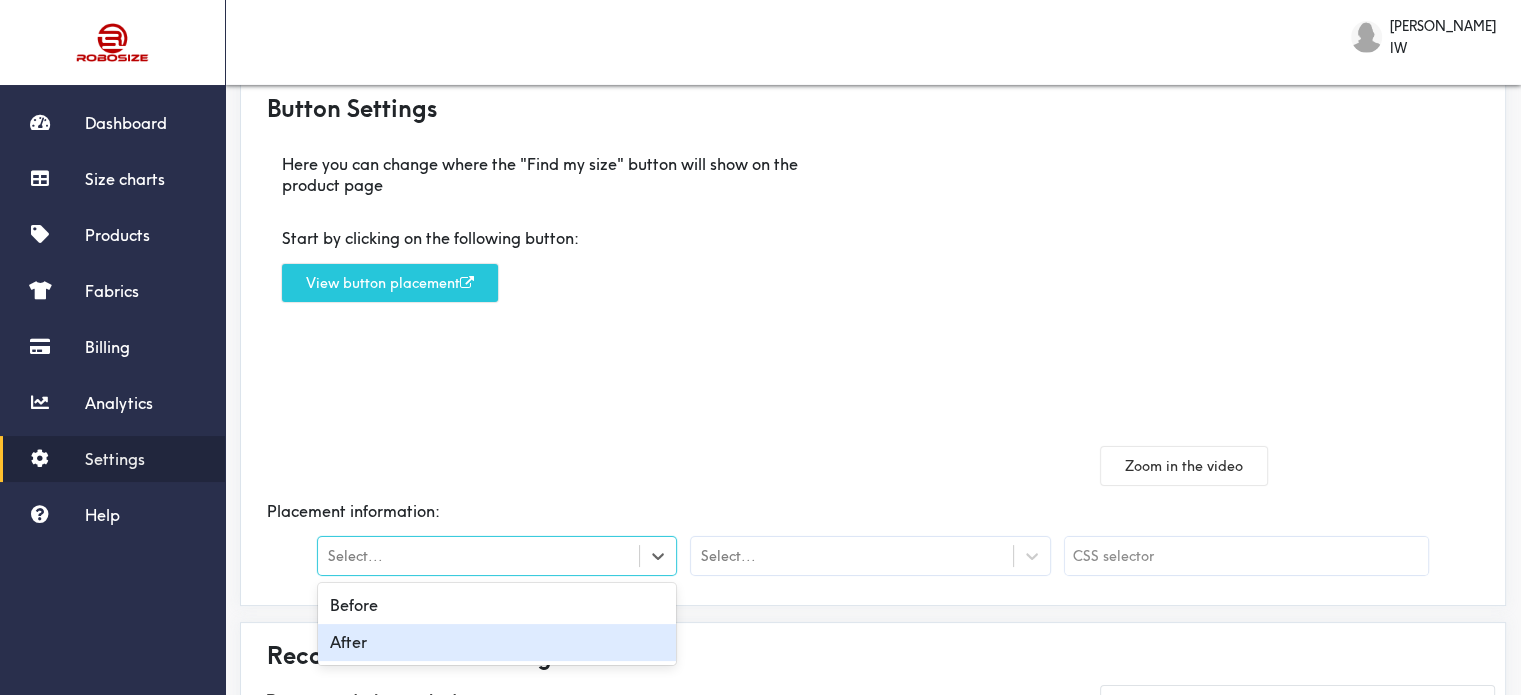 click on "After" at bounding box center [497, 642] 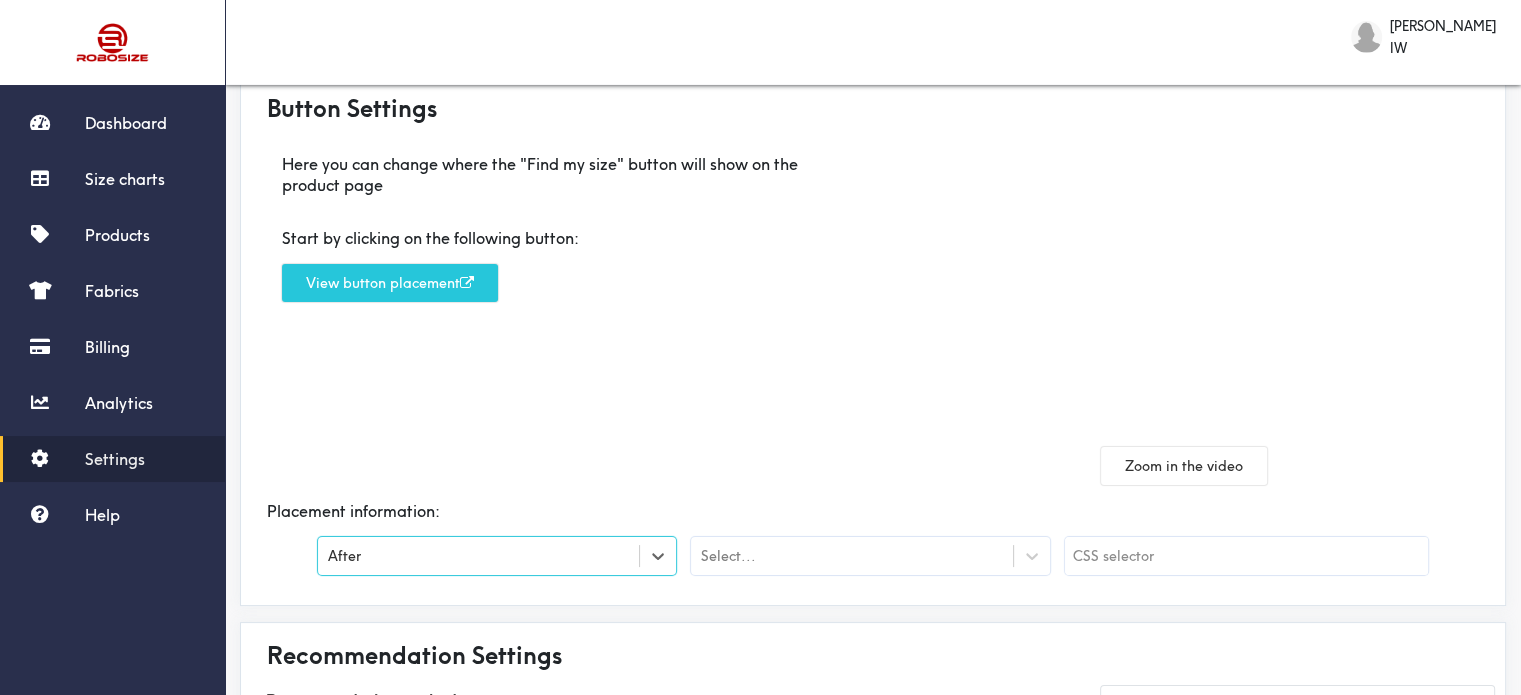 click on "Select..." at bounding box center (870, 556) 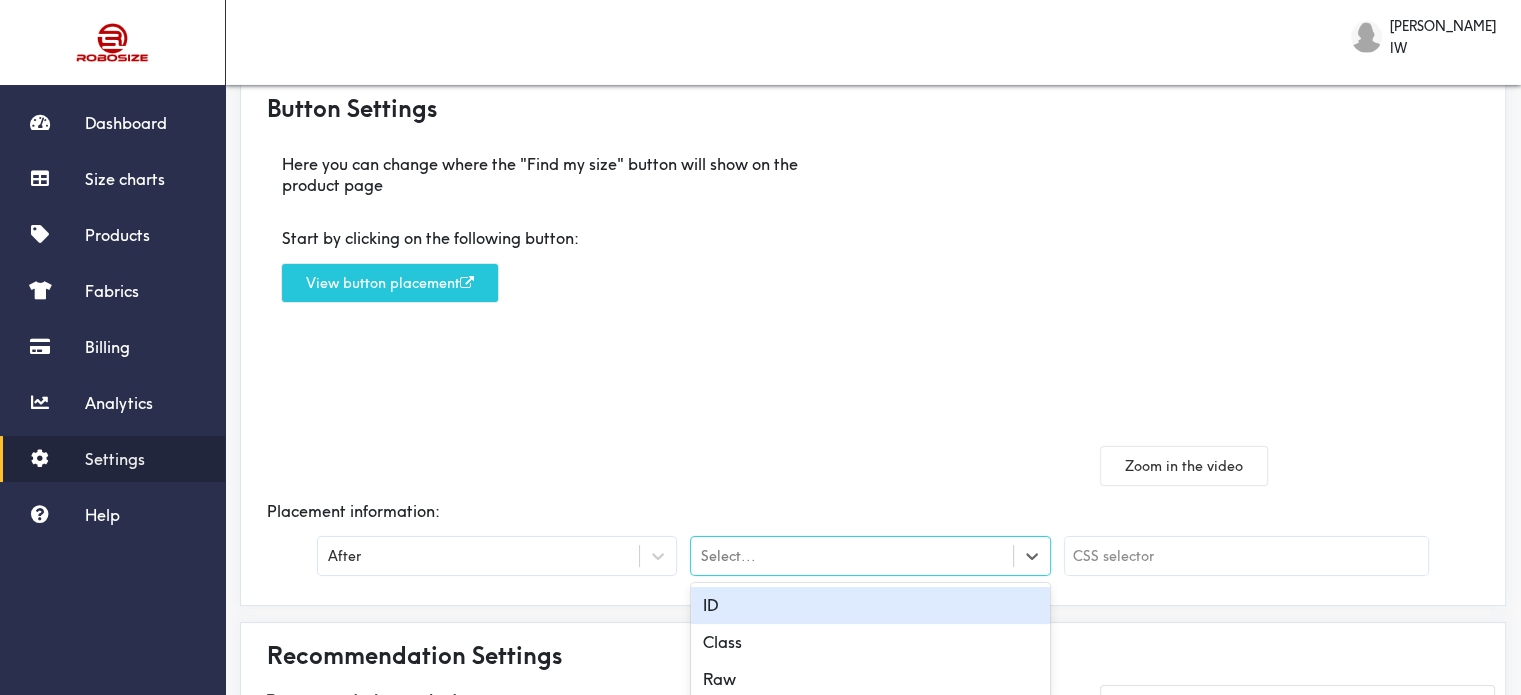 scroll, scrollTop: 114, scrollLeft: 0, axis: vertical 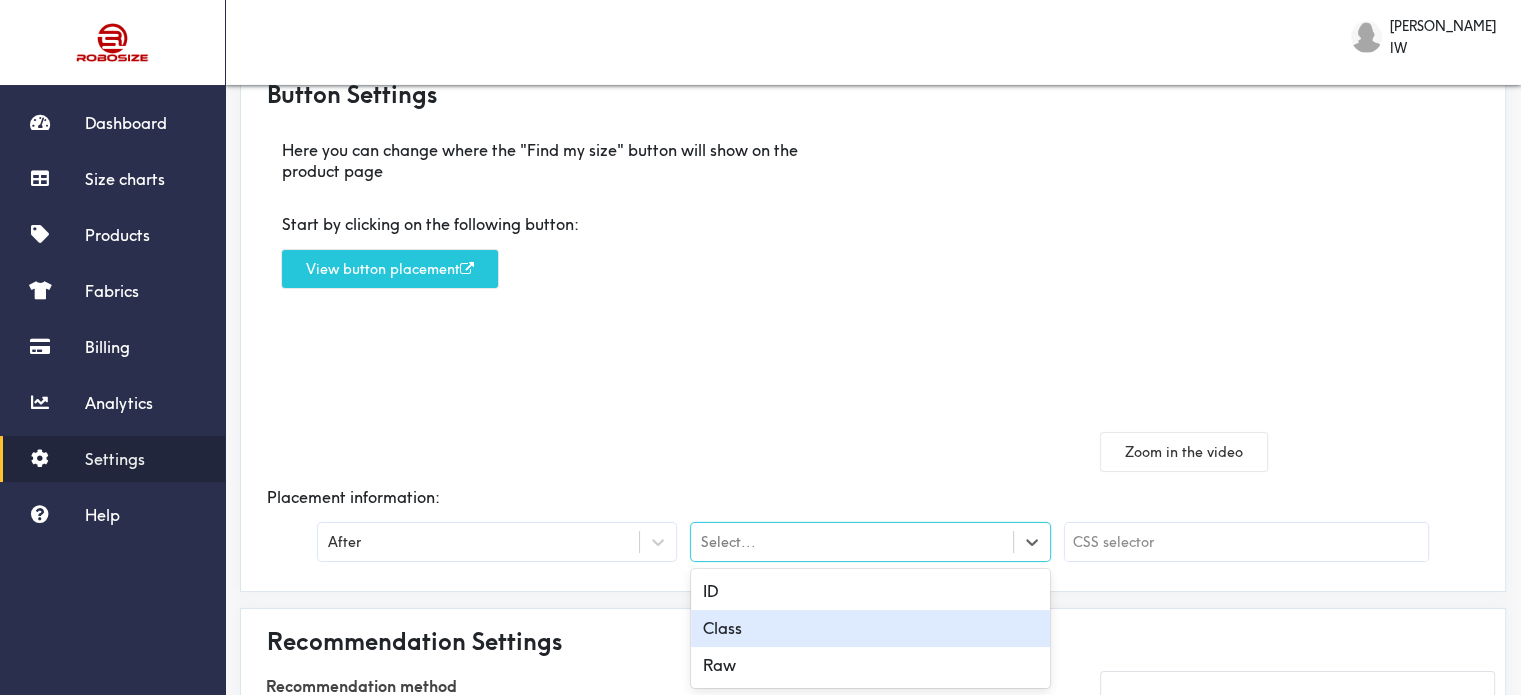click on "Class" at bounding box center (870, 628) 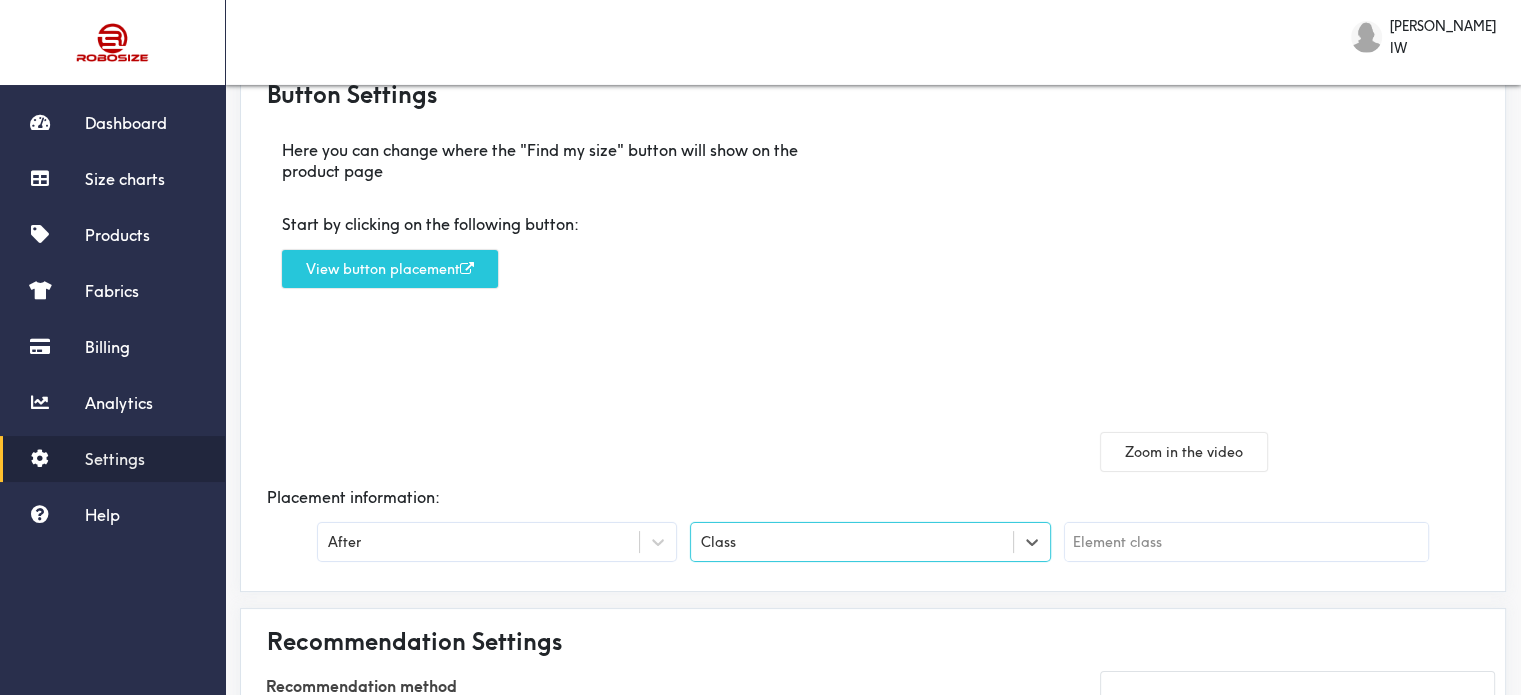 click at bounding box center (1246, 542) 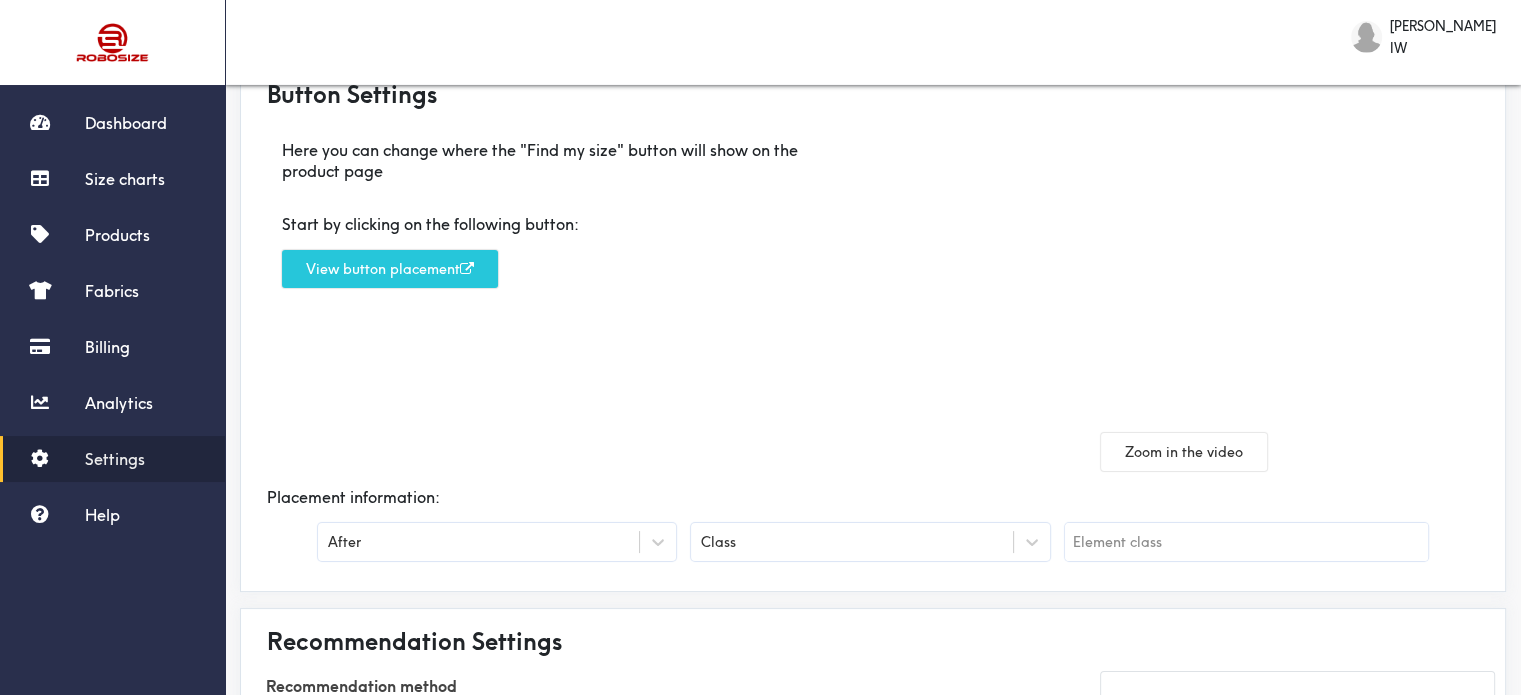 paste on "product-form__input" 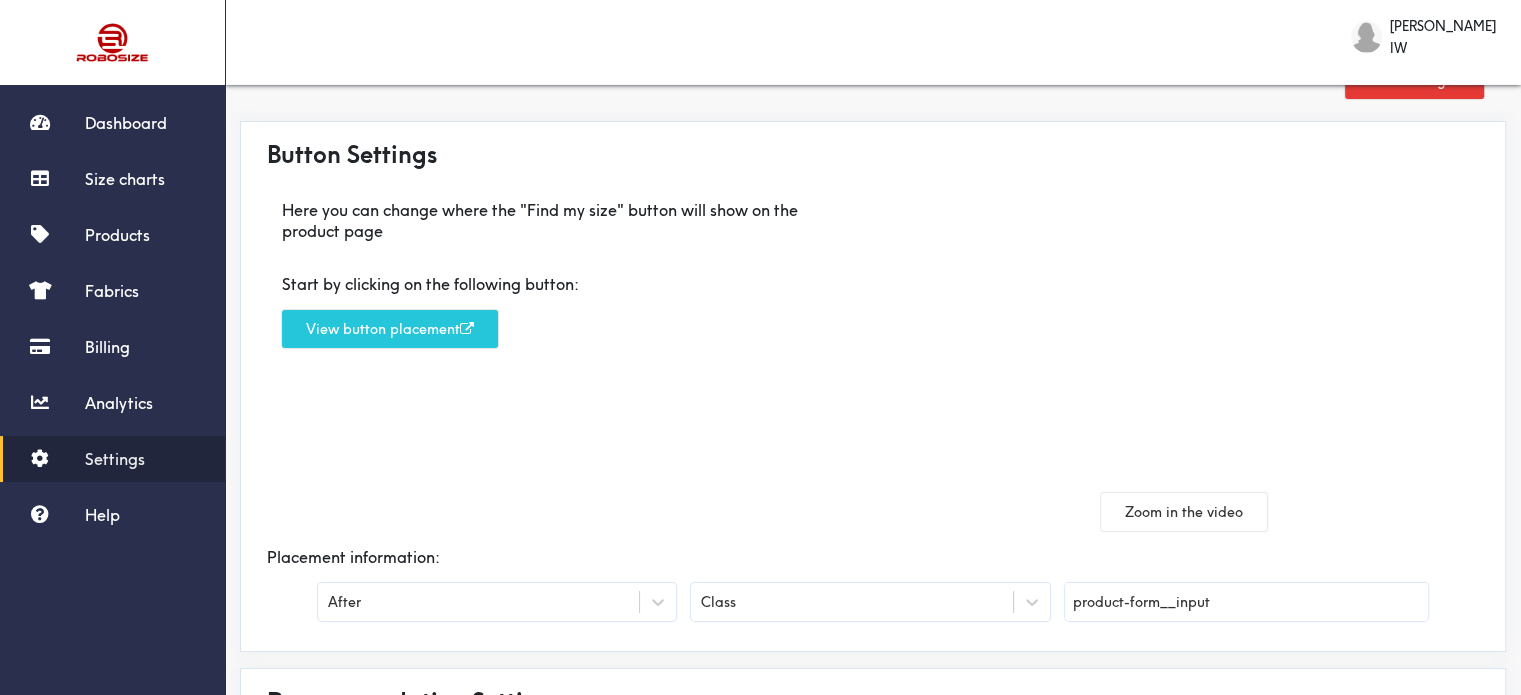 scroll, scrollTop: 0, scrollLeft: 0, axis: both 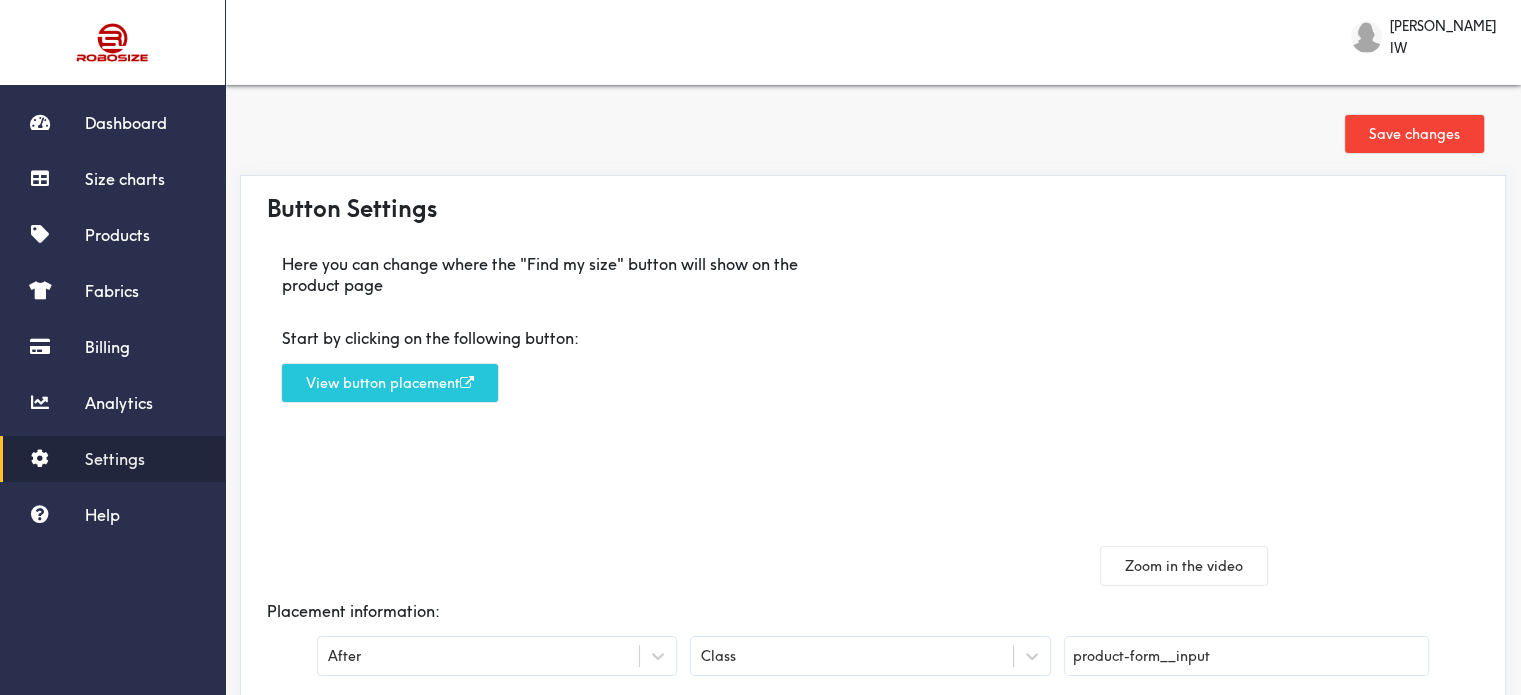 click on "Save changes" at bounding box center (1414, 134) 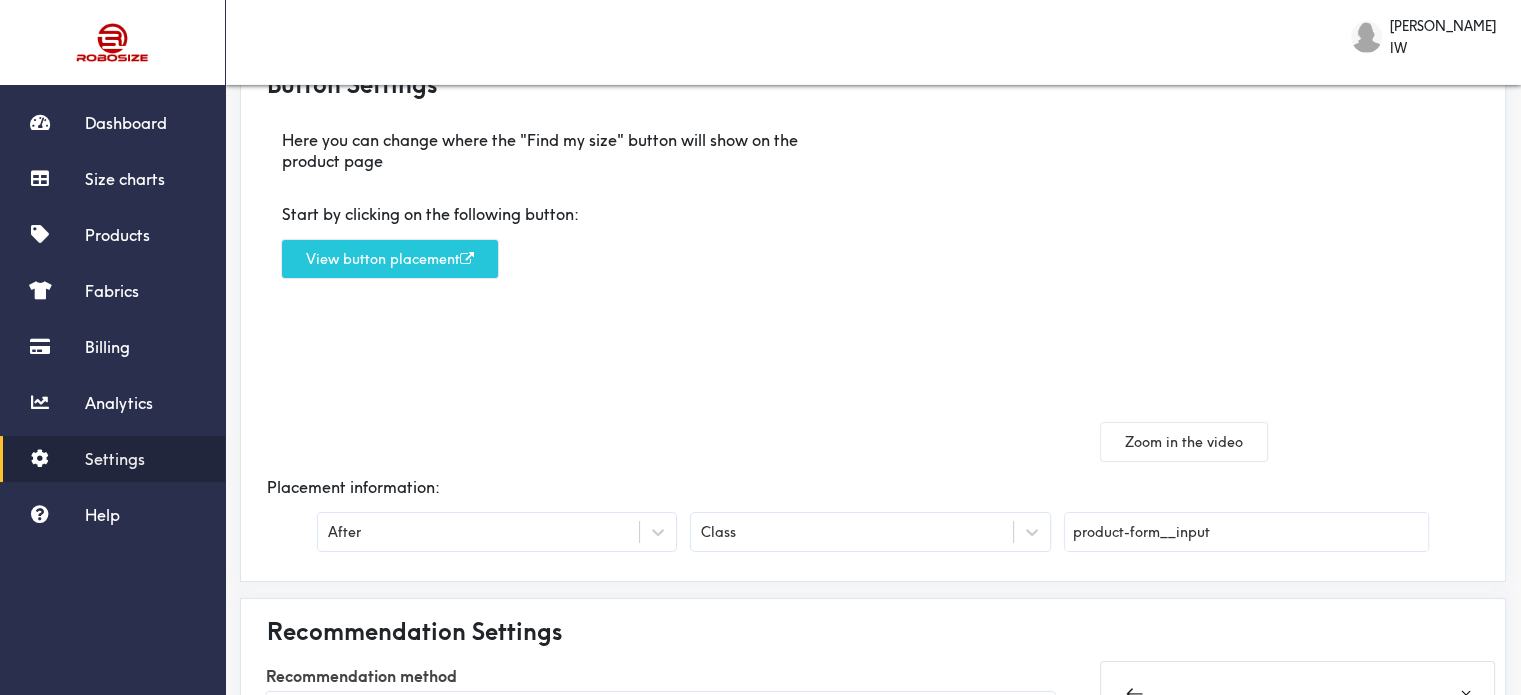 scroll, scrollTop: 400, scrollLeft: 0, axis: vertical 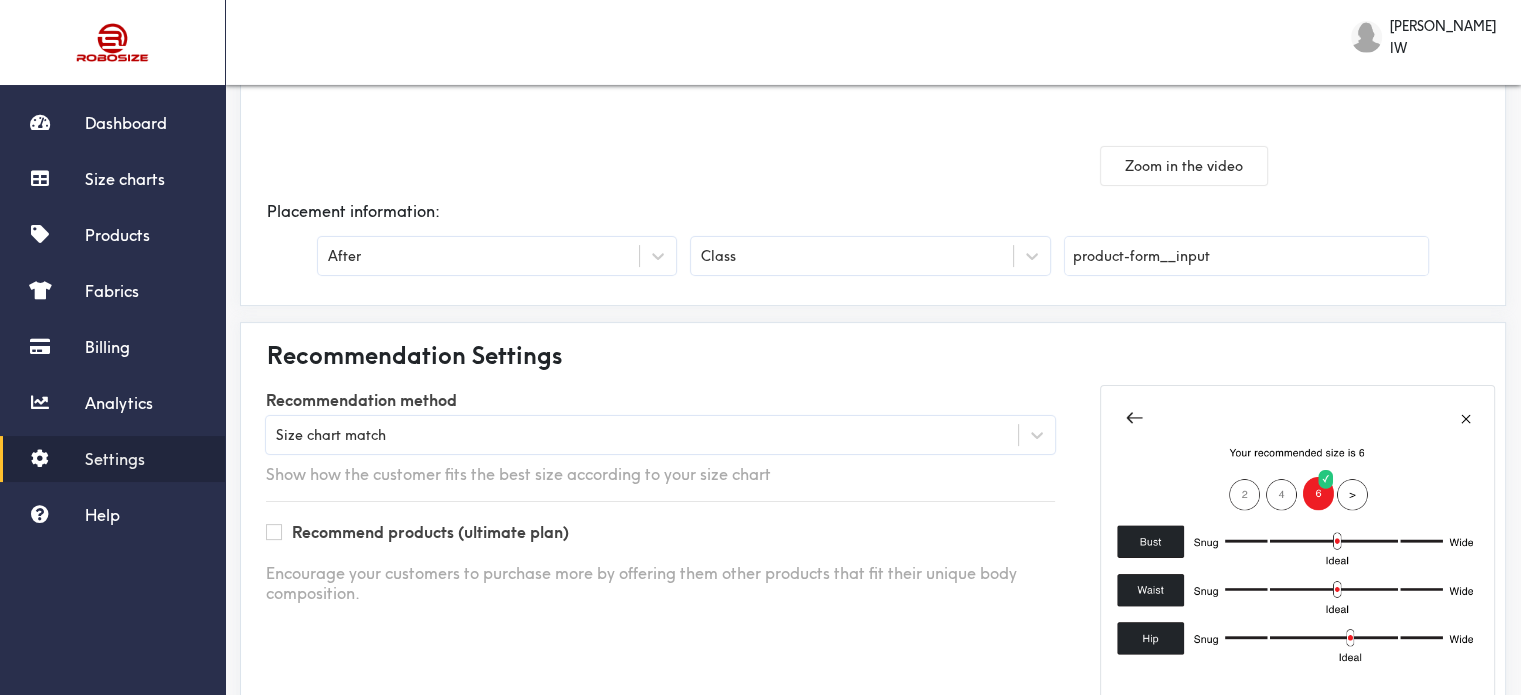 click on "Size chart match" at bounding box center [660, 435] 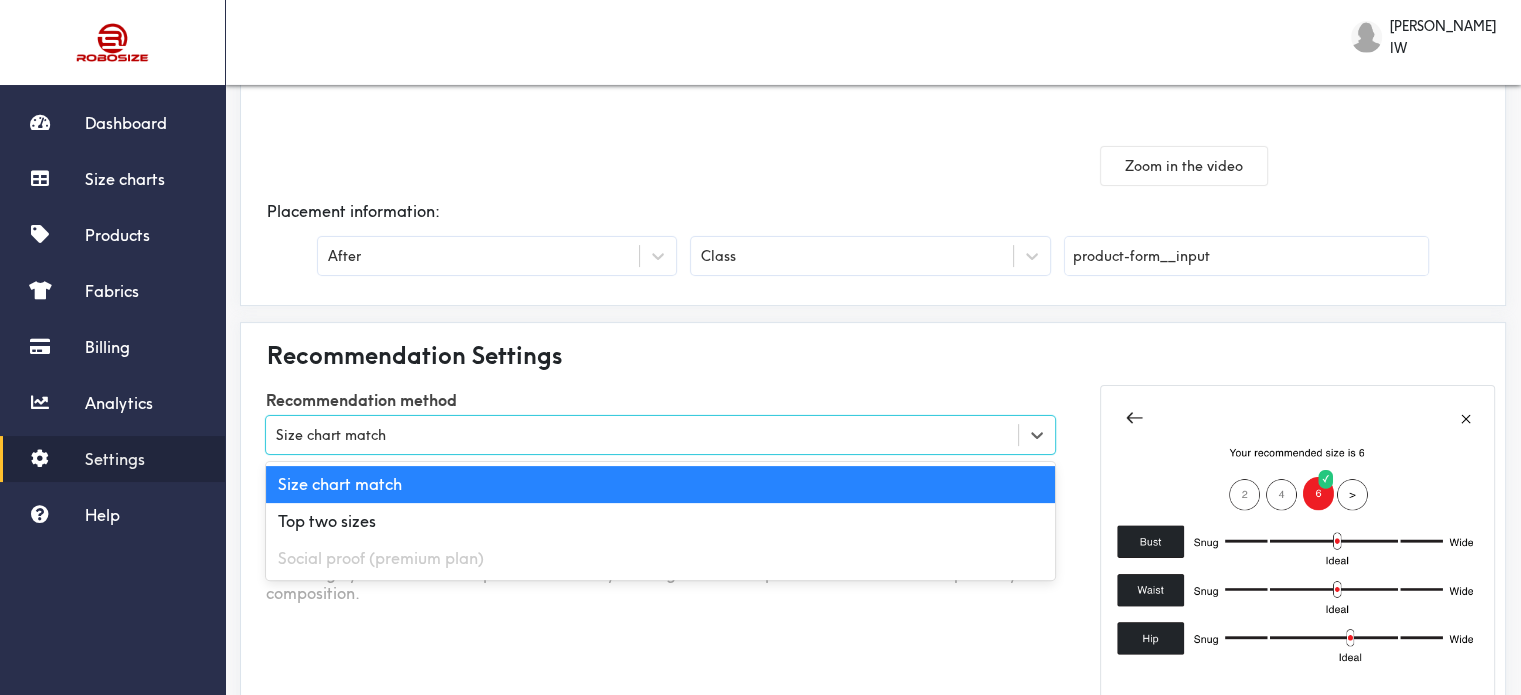 click on "Size chart match" at bounding box center [660, 435] 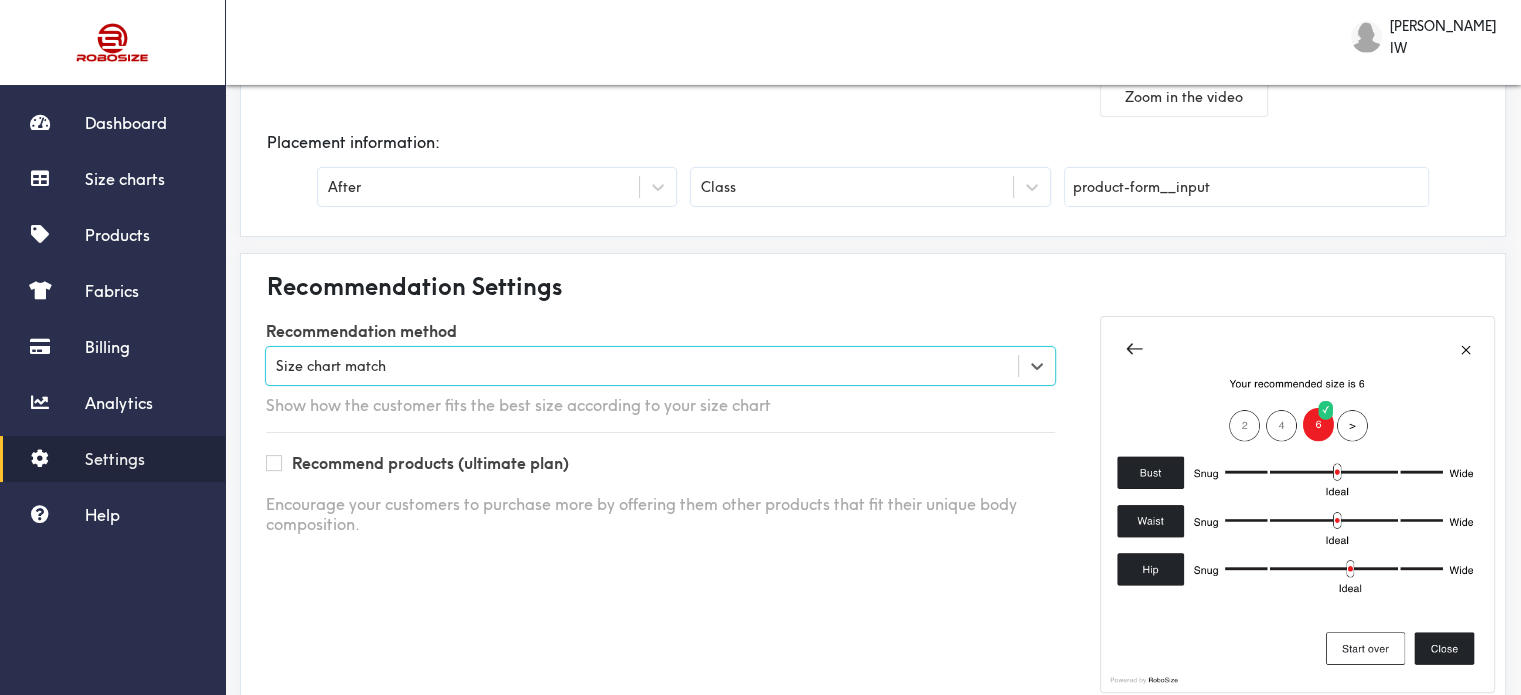 scroll, scrollTop: 500, scrollLeft: 0, axis: vertical 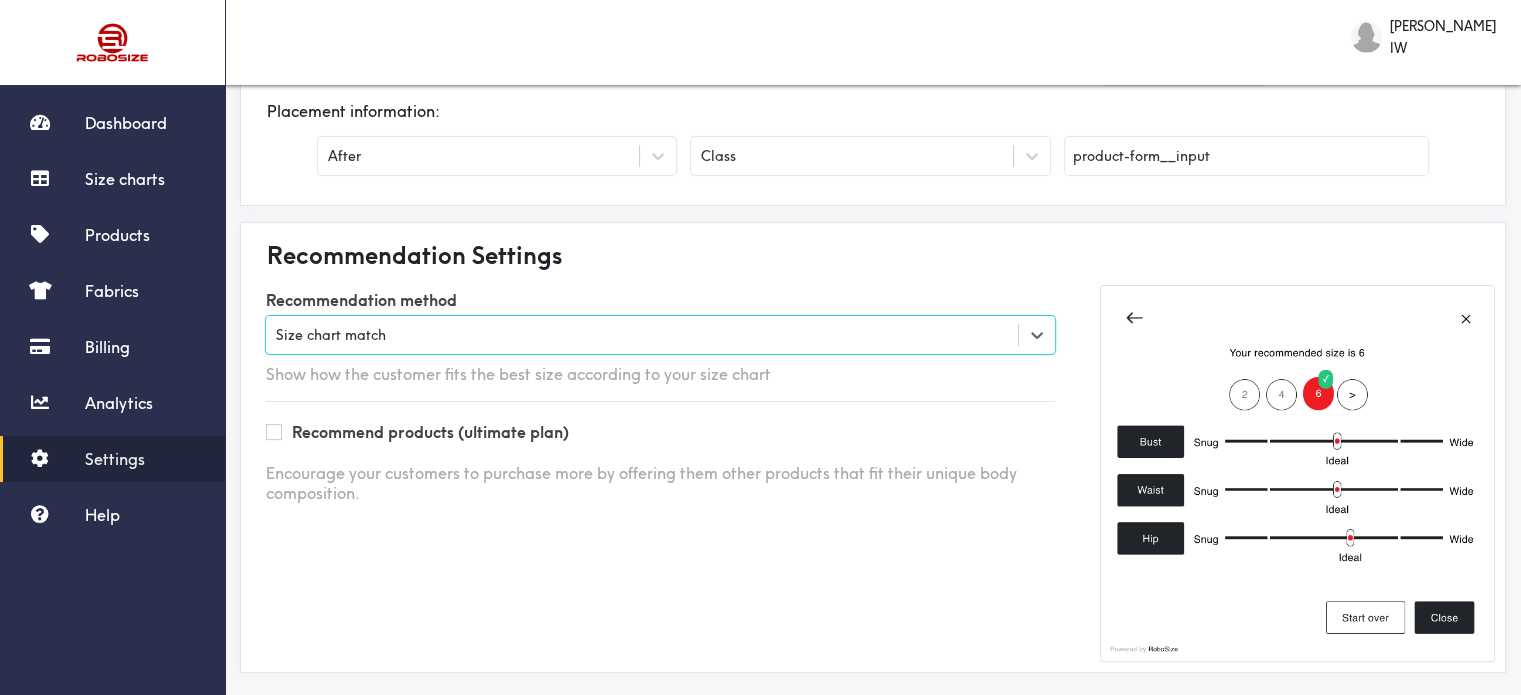 click on "Size chart match" at bounding box center [660, 335] 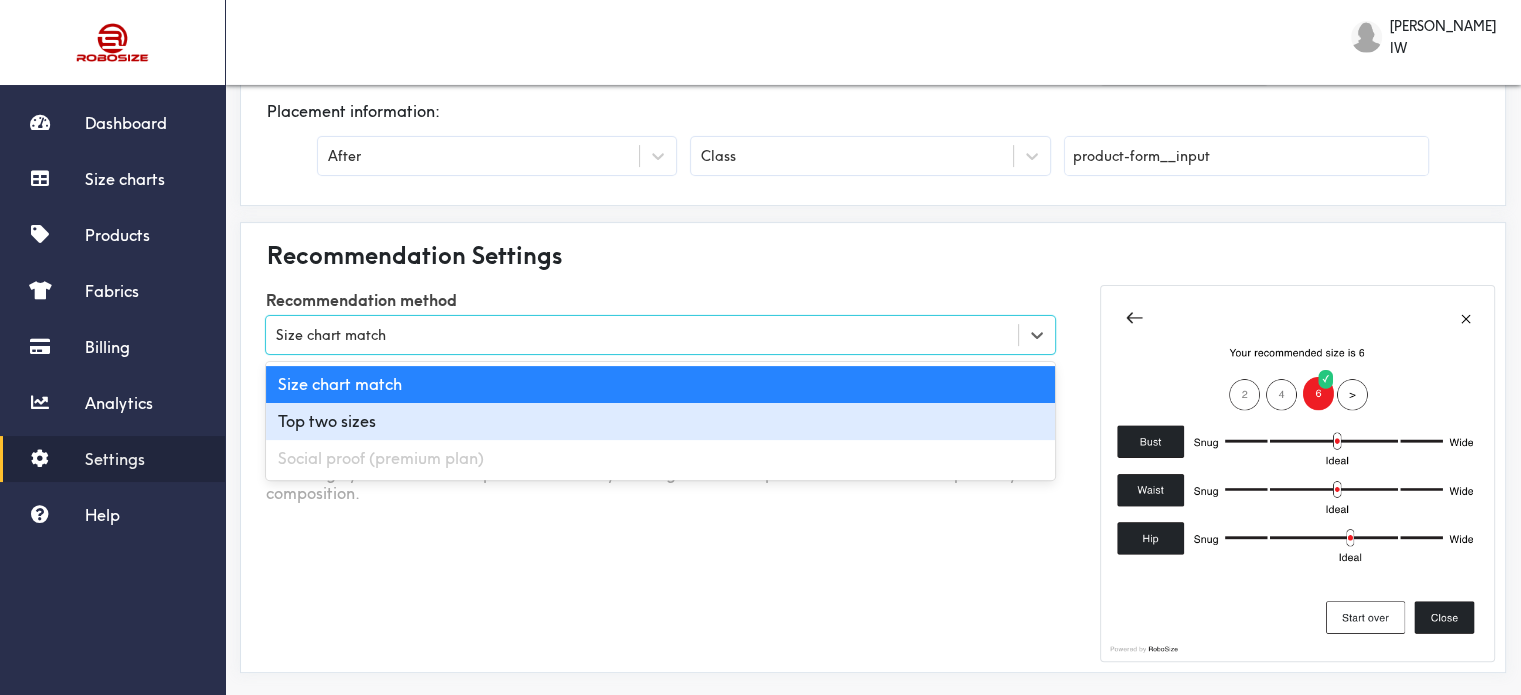 click on "Top two sizes" at bounding box center (660, 421) 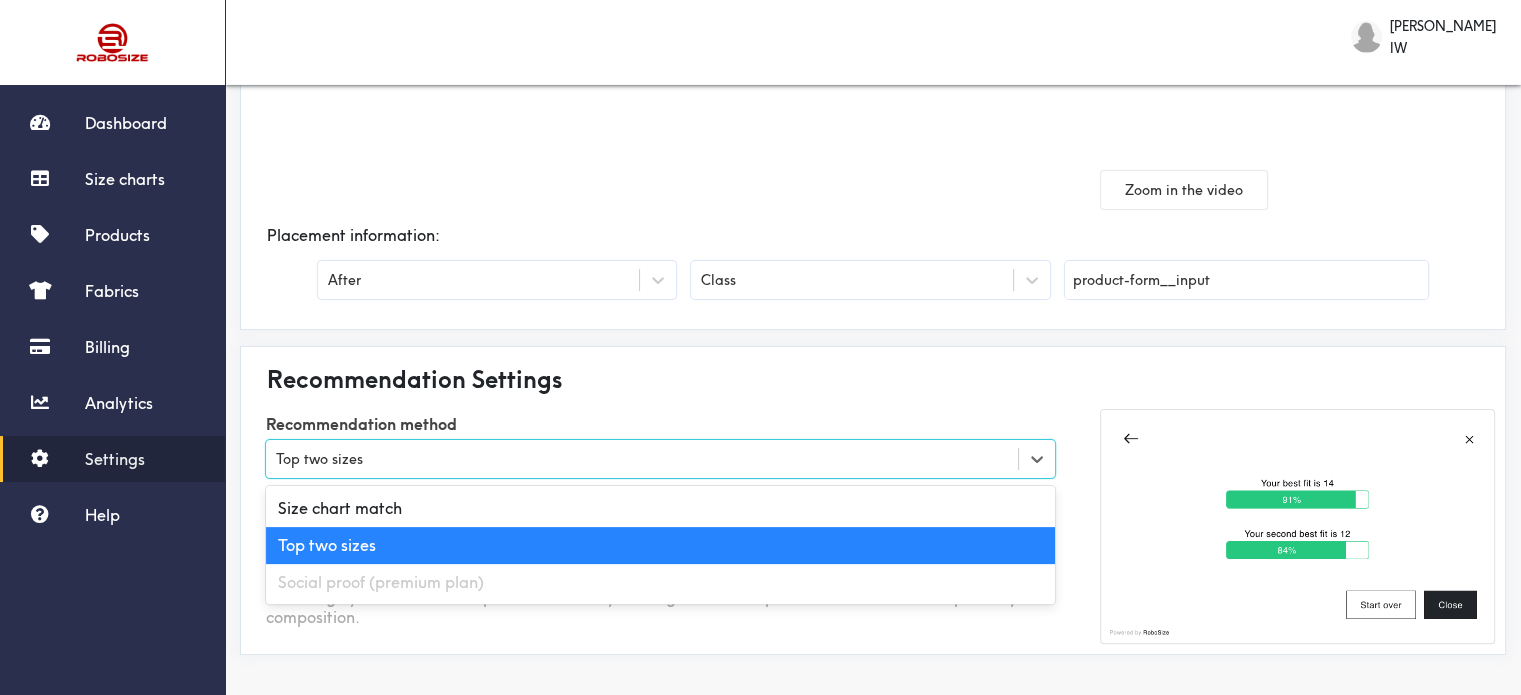 click on "Top two sizes" at bounding box center (642, 459) 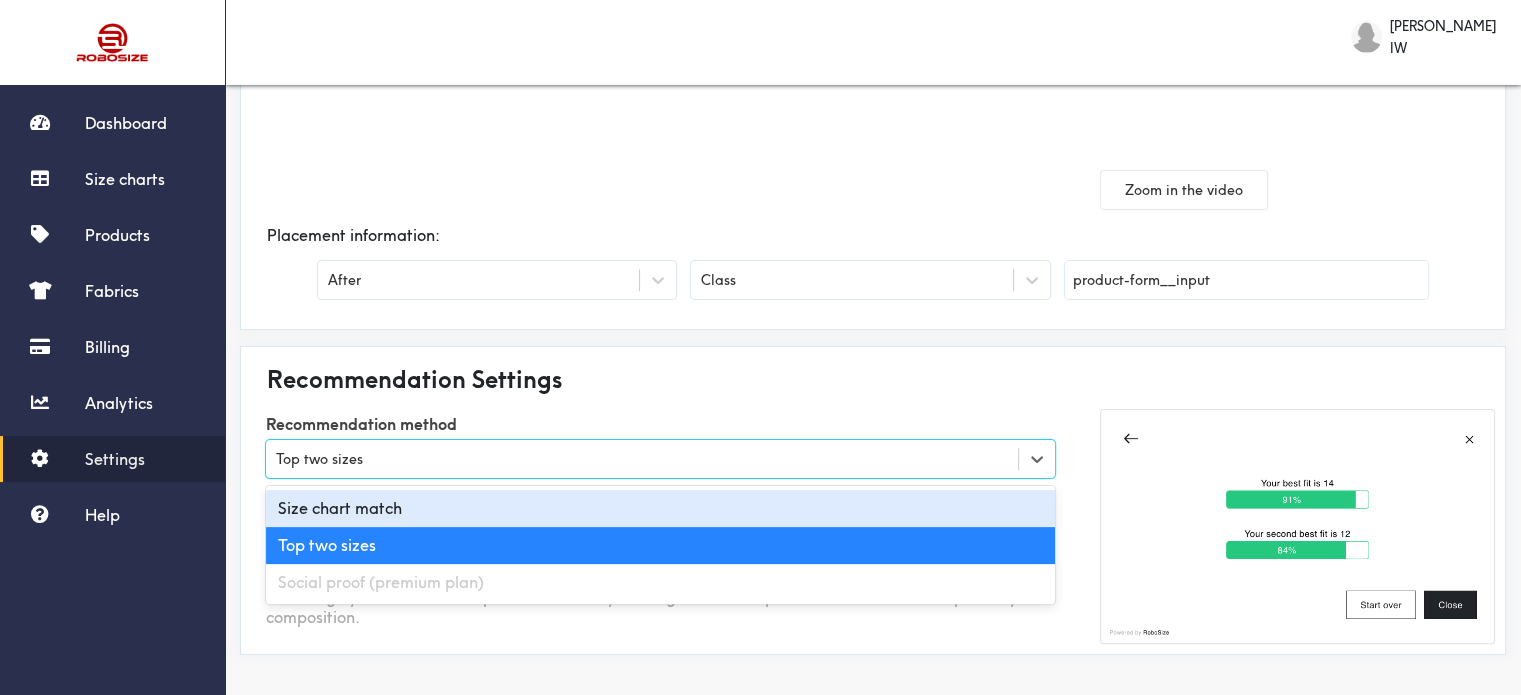 click on "Size chart match" at bounding box center [660, 508] 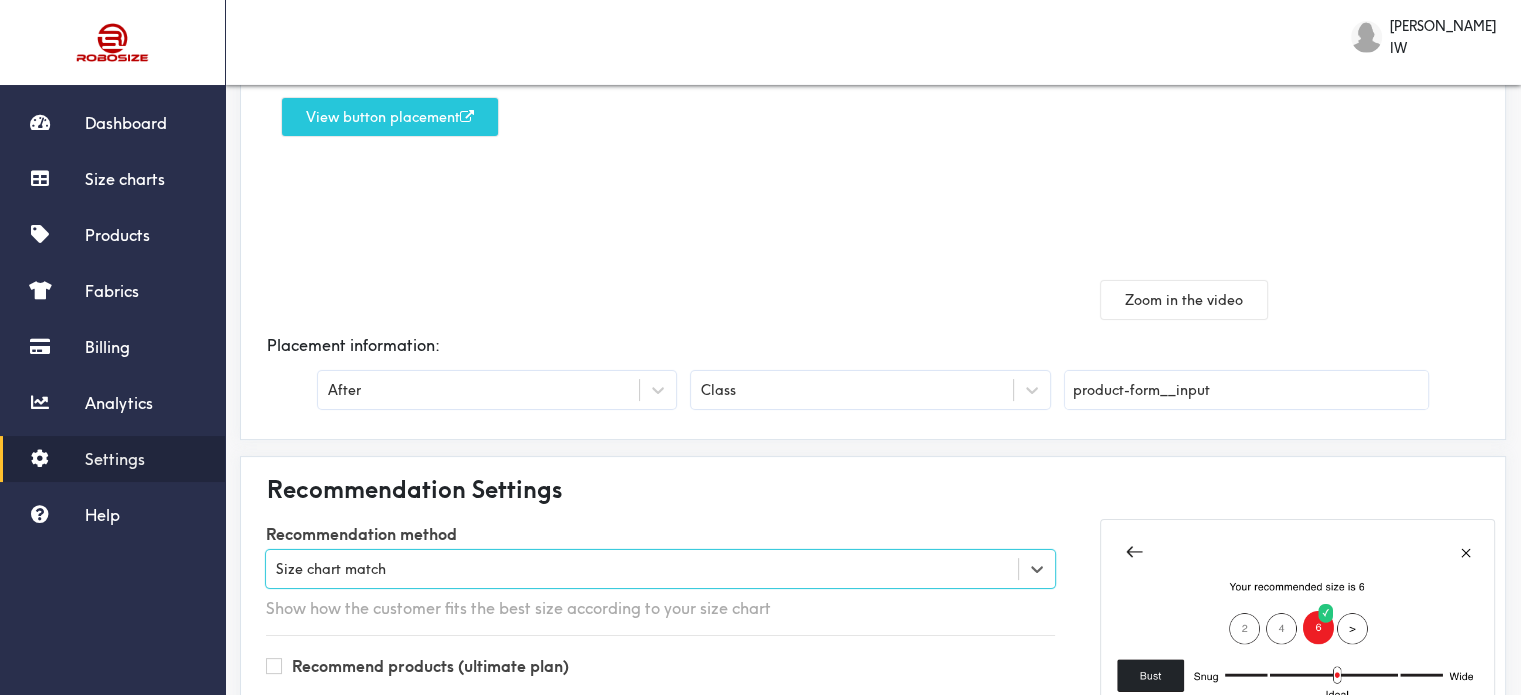 scroll, scrollTop: 0, scrollLeft: 0, axis: both 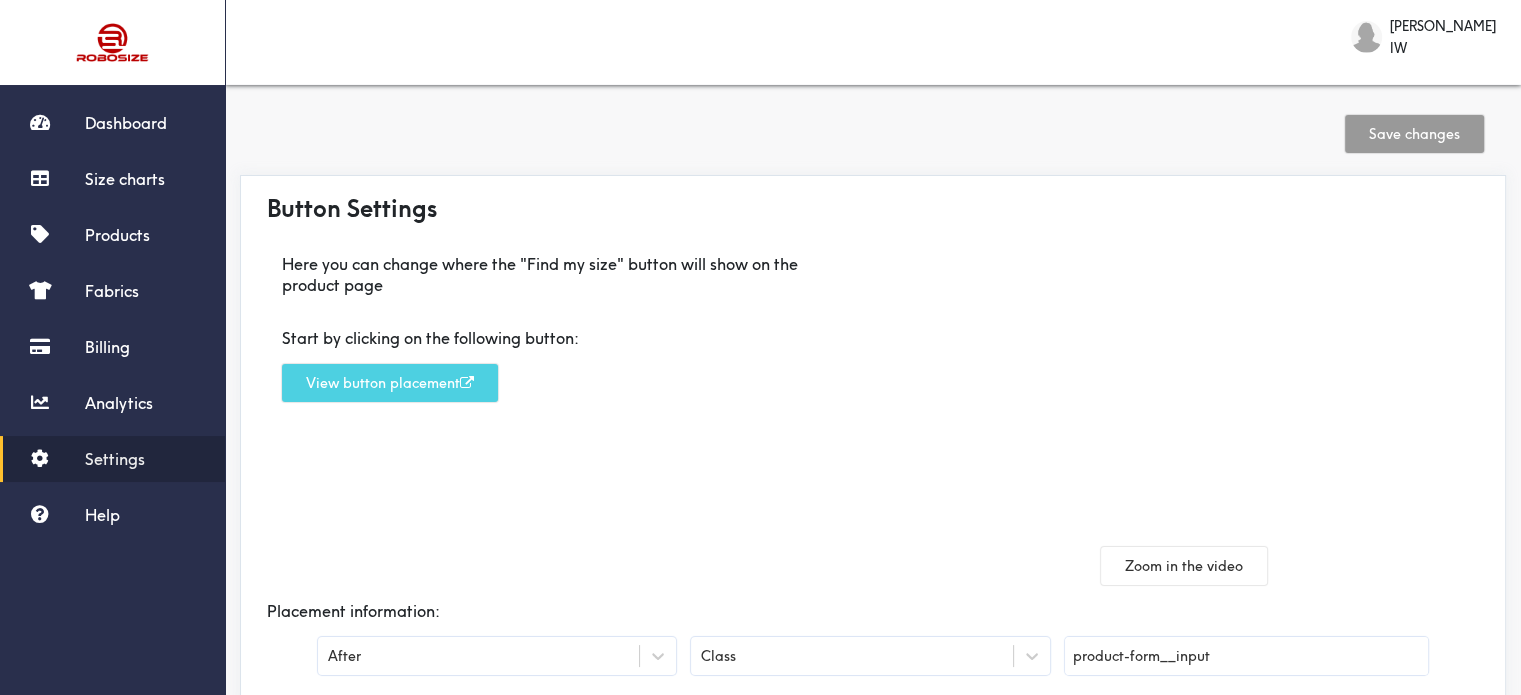 click on "View button placement" at bounding box center (390, 383) 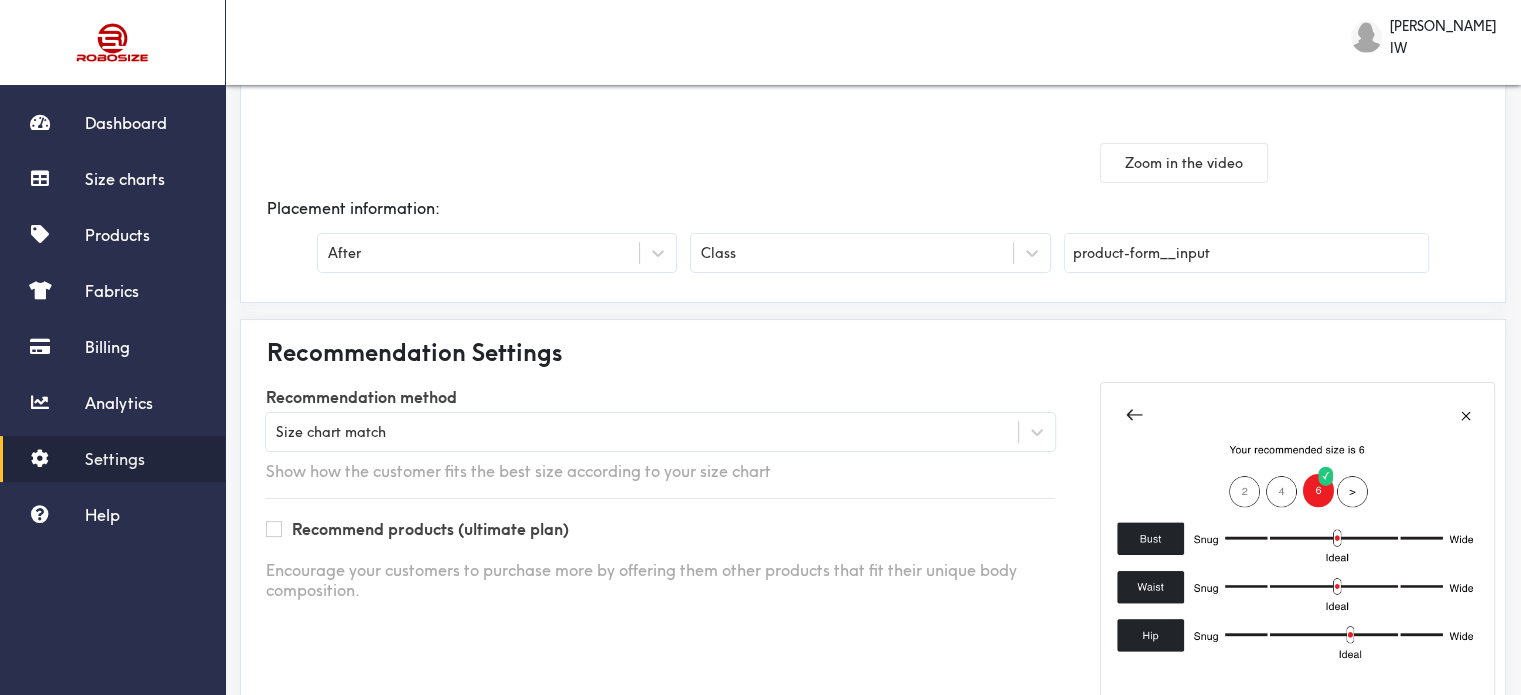 scroll, scrollTop: 517, scrollLeft: 0, axis: vertical 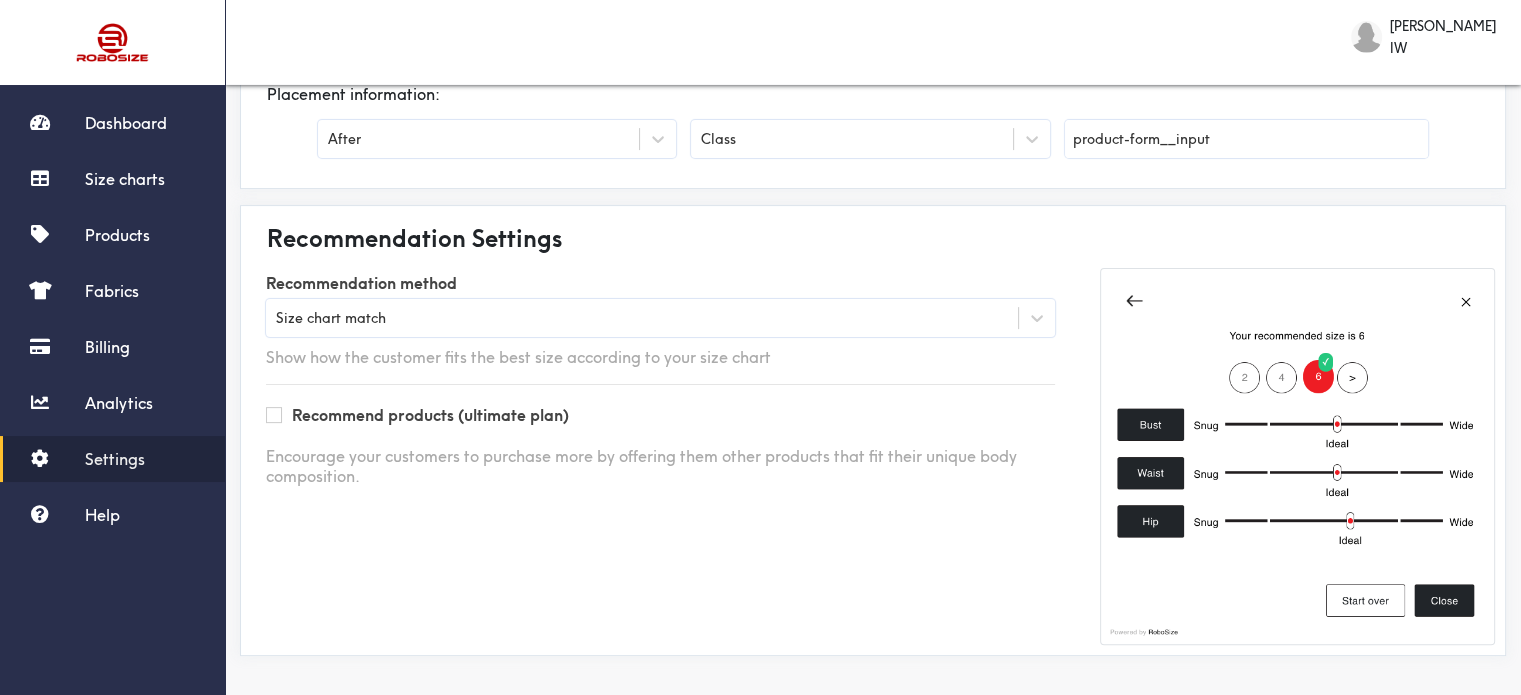 click on "product-form__input" at bounding box center [1246, 139] 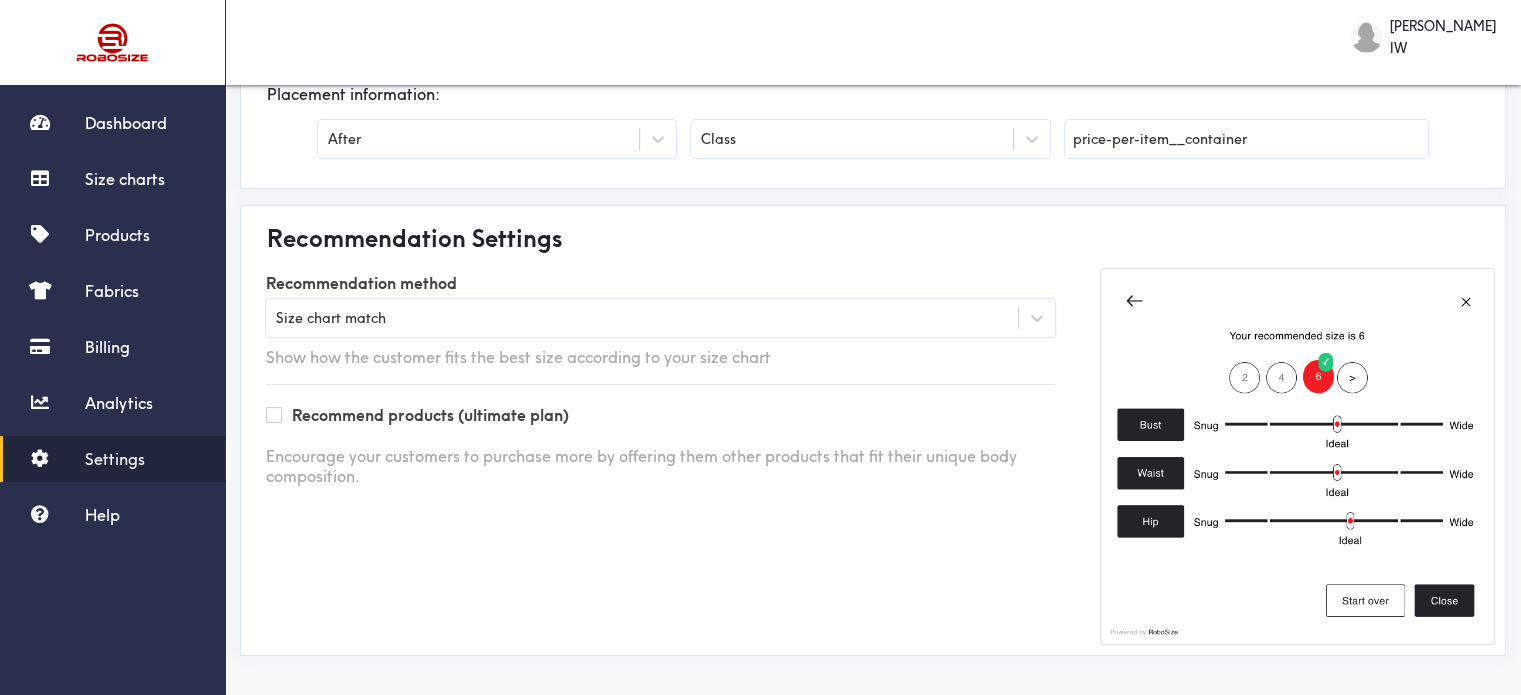 type on "price-per-item__container" 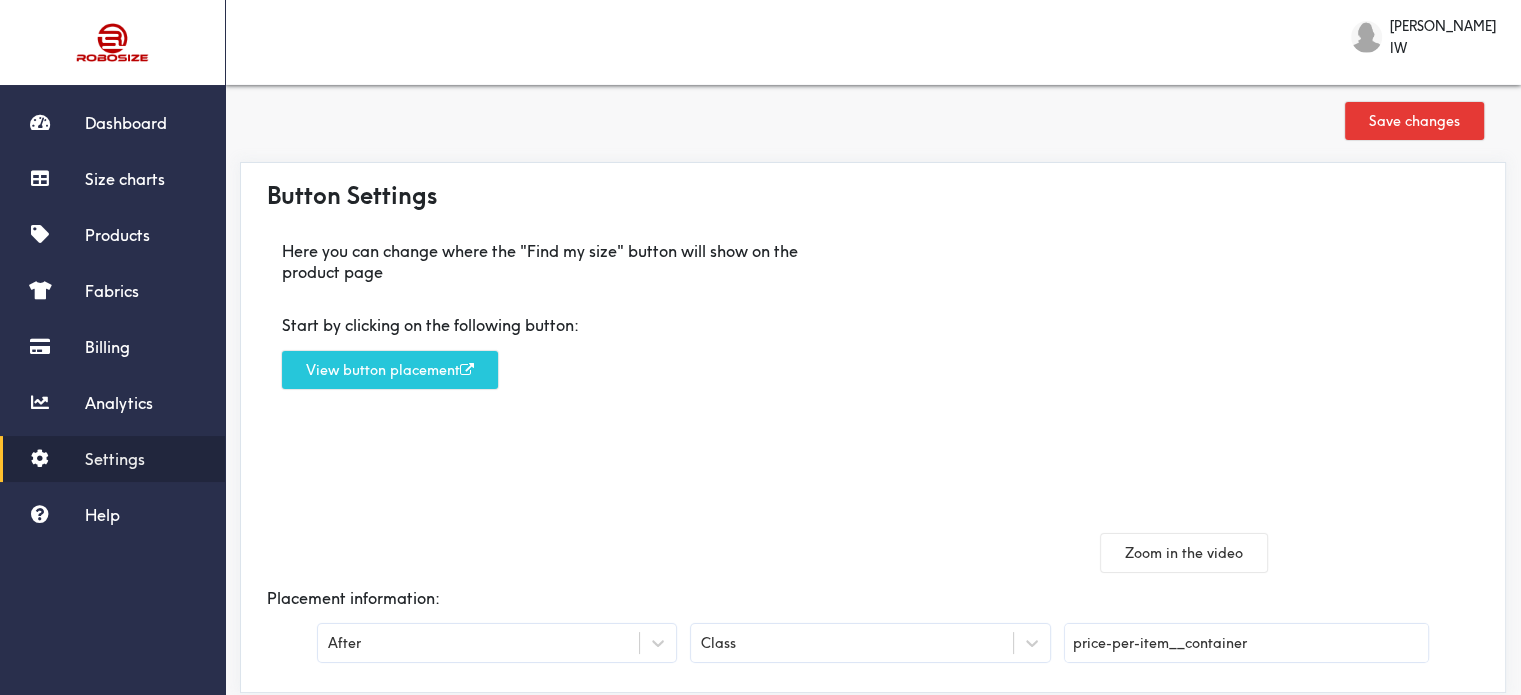 scroll, scrollTop: 0, scrollLeft: 0, axis: both 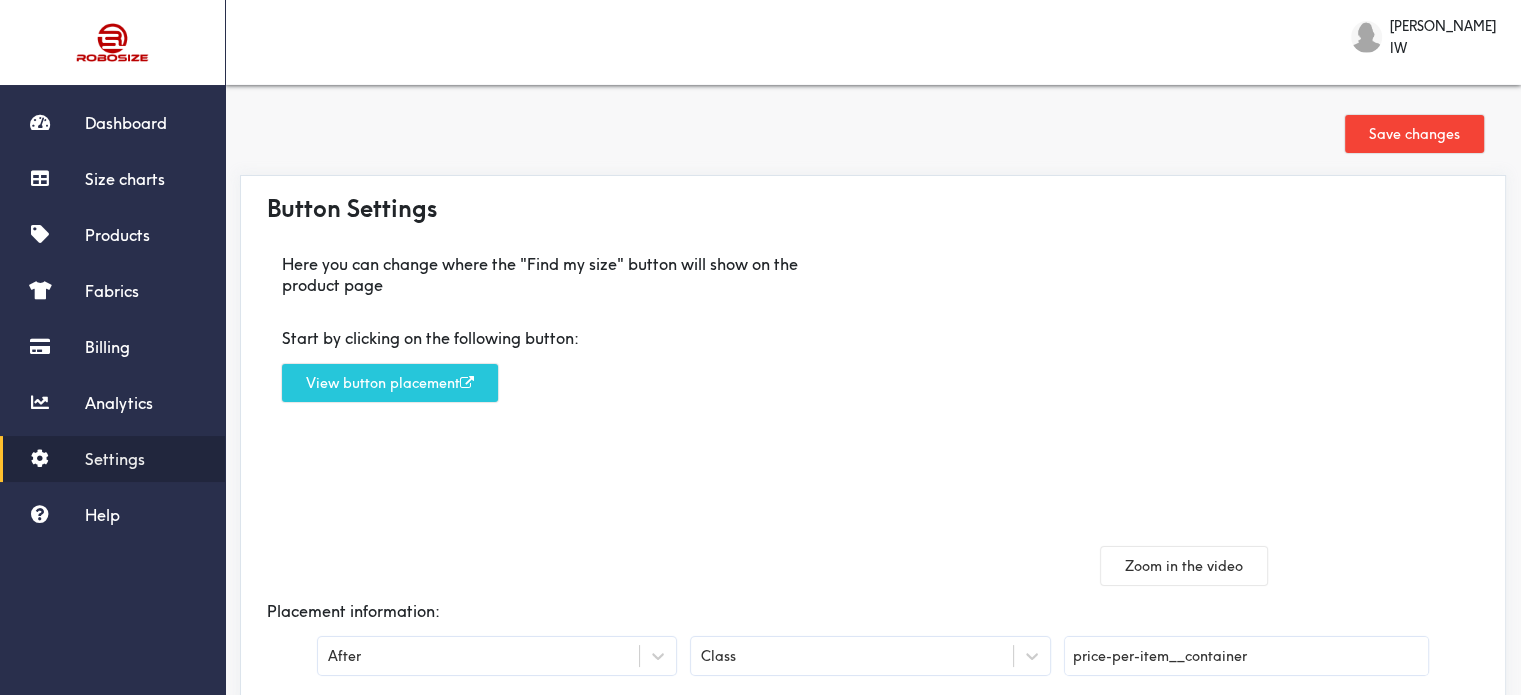 click on "Save changes" at bounding box center (1414, 134) 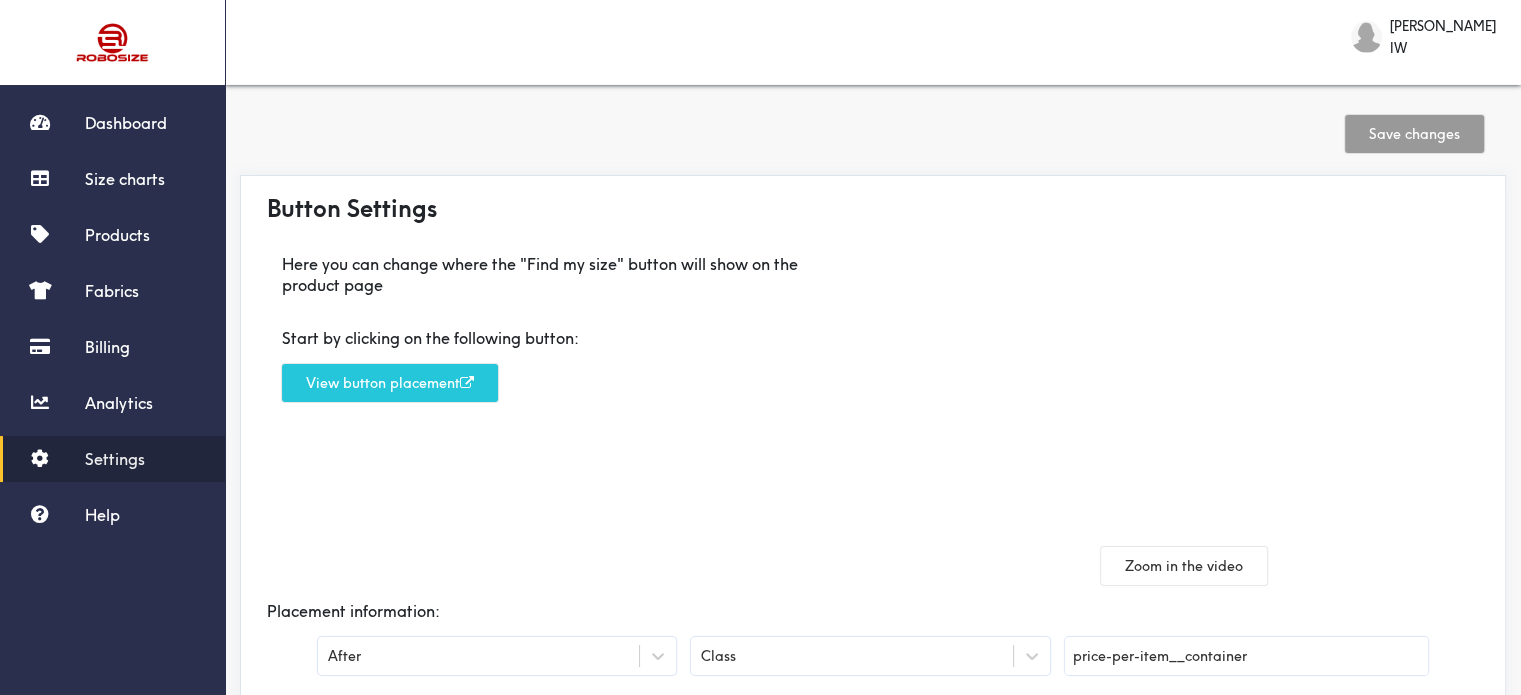 scroll, scrollTop: 200, scrollLeft: 0, axis: vertical 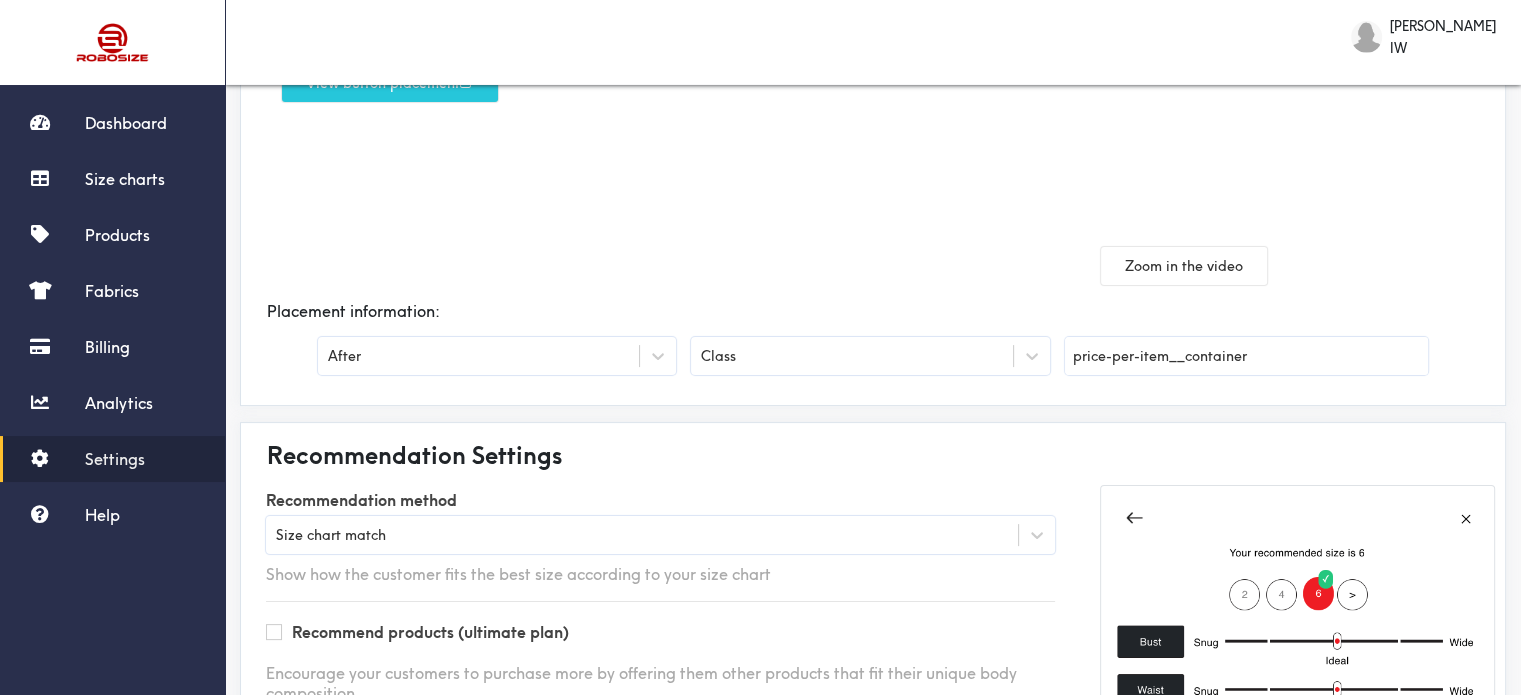 click on "Class" at bounding box center [870, 356] 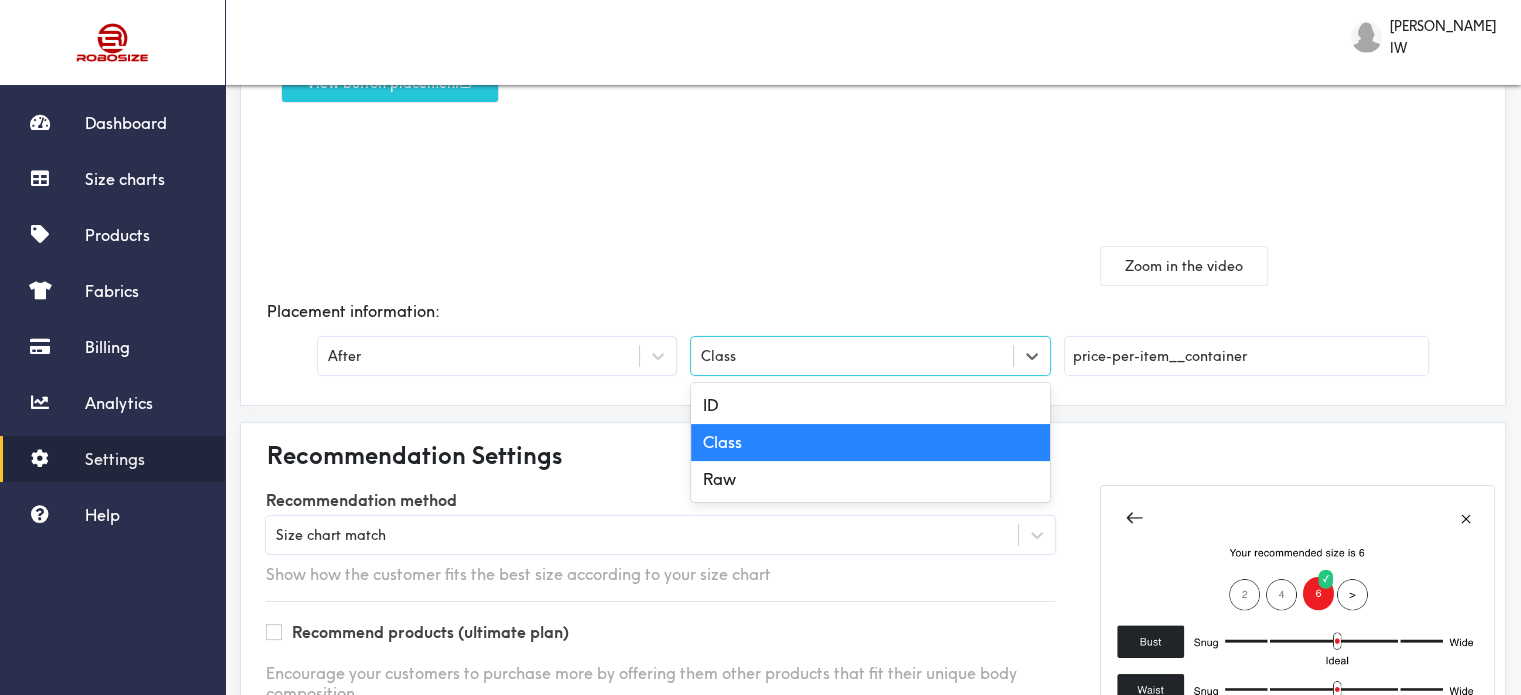 click on "Class" at bounding box center (870, 356) 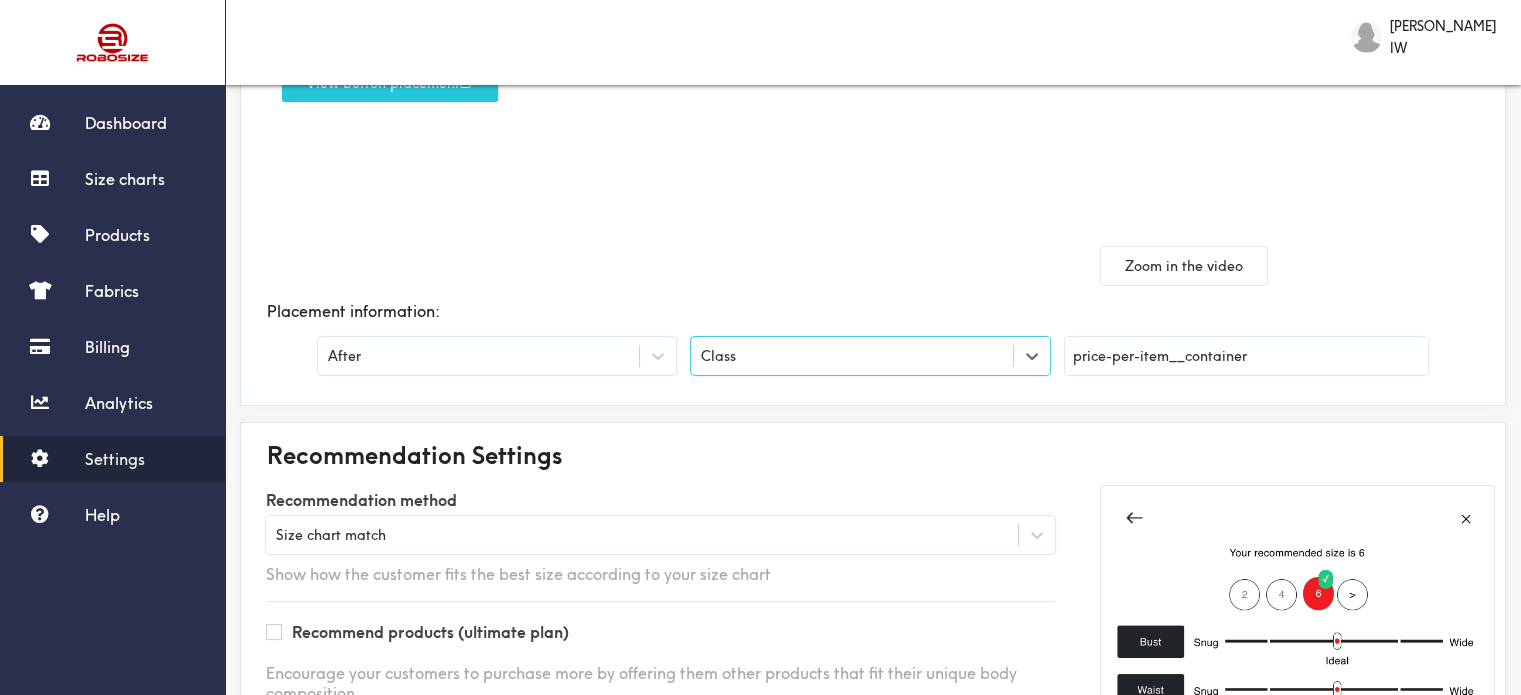 click on "Placement information:" at bounding box center [873, 311] 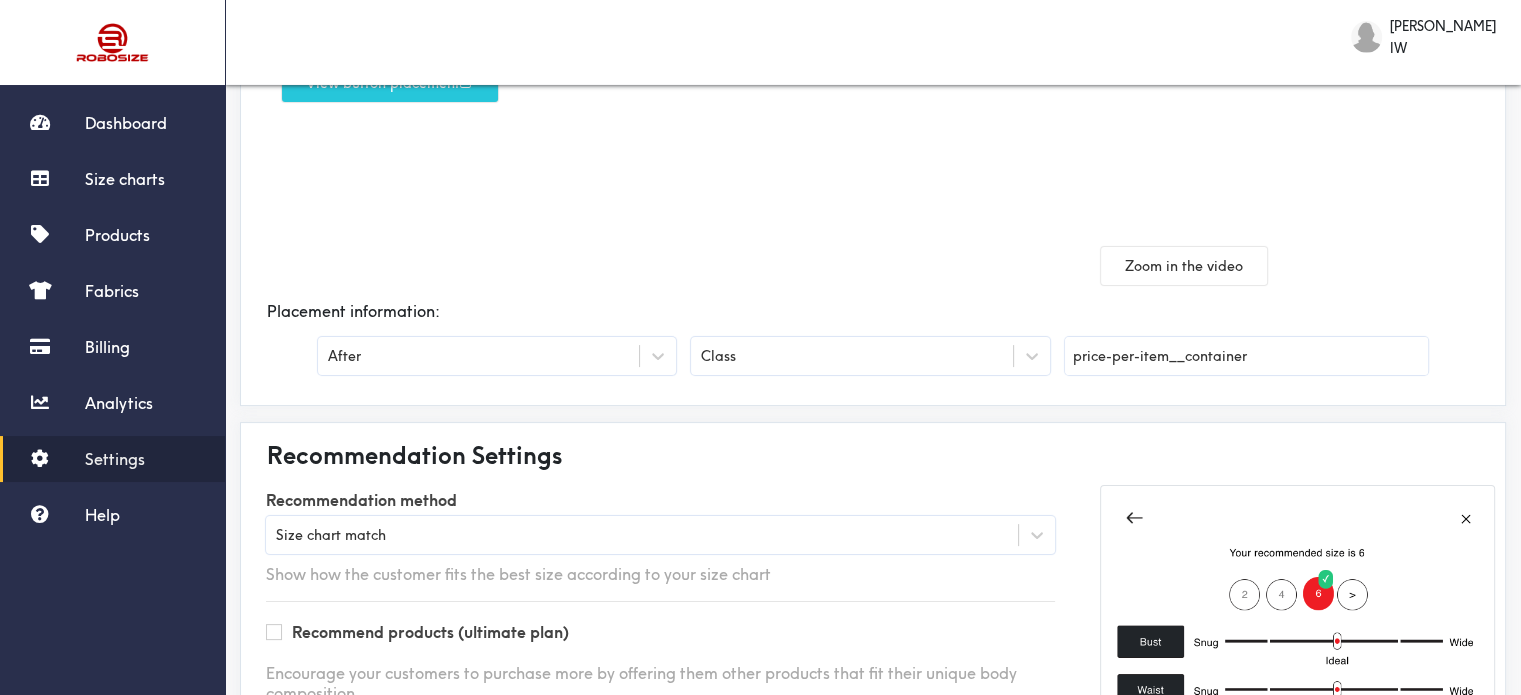 click on "After" at bounding box center (478, 356) 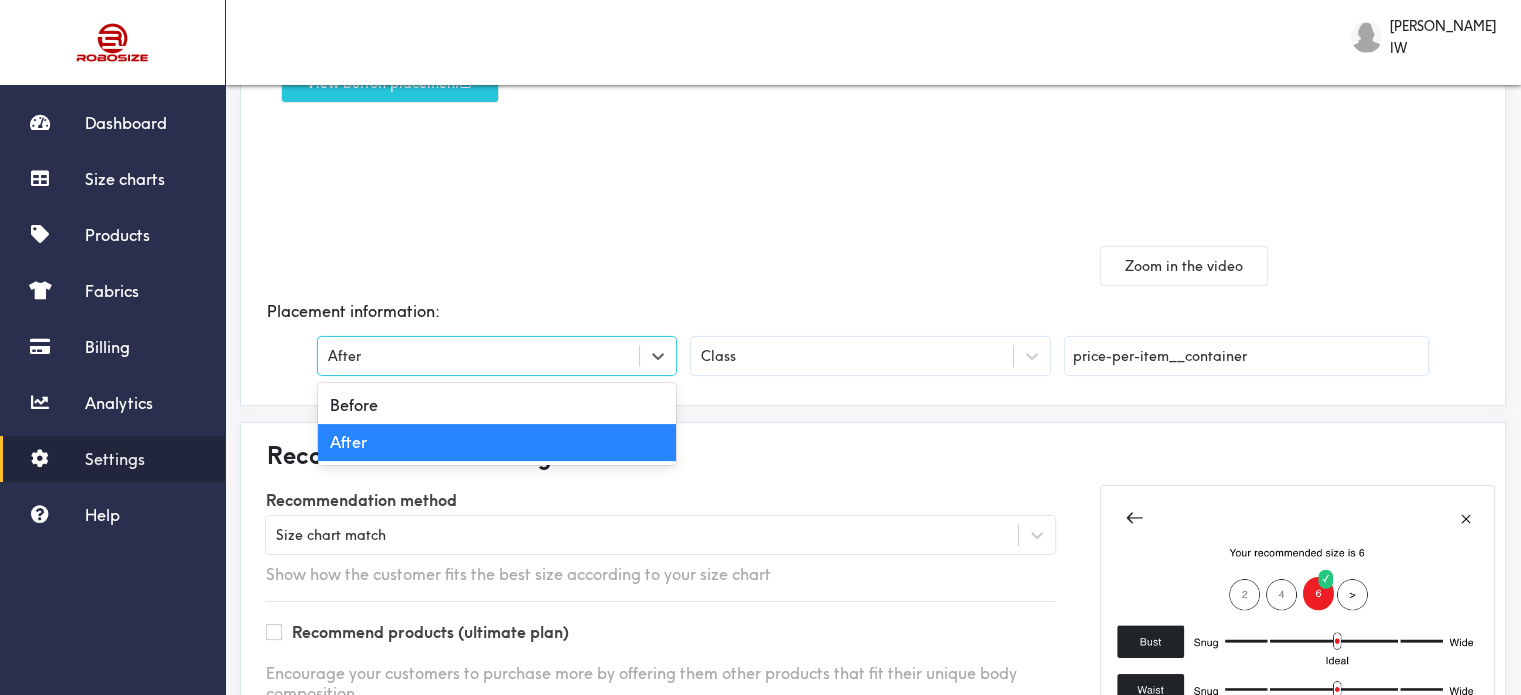 click on "After" at bounding box center (478, 356) 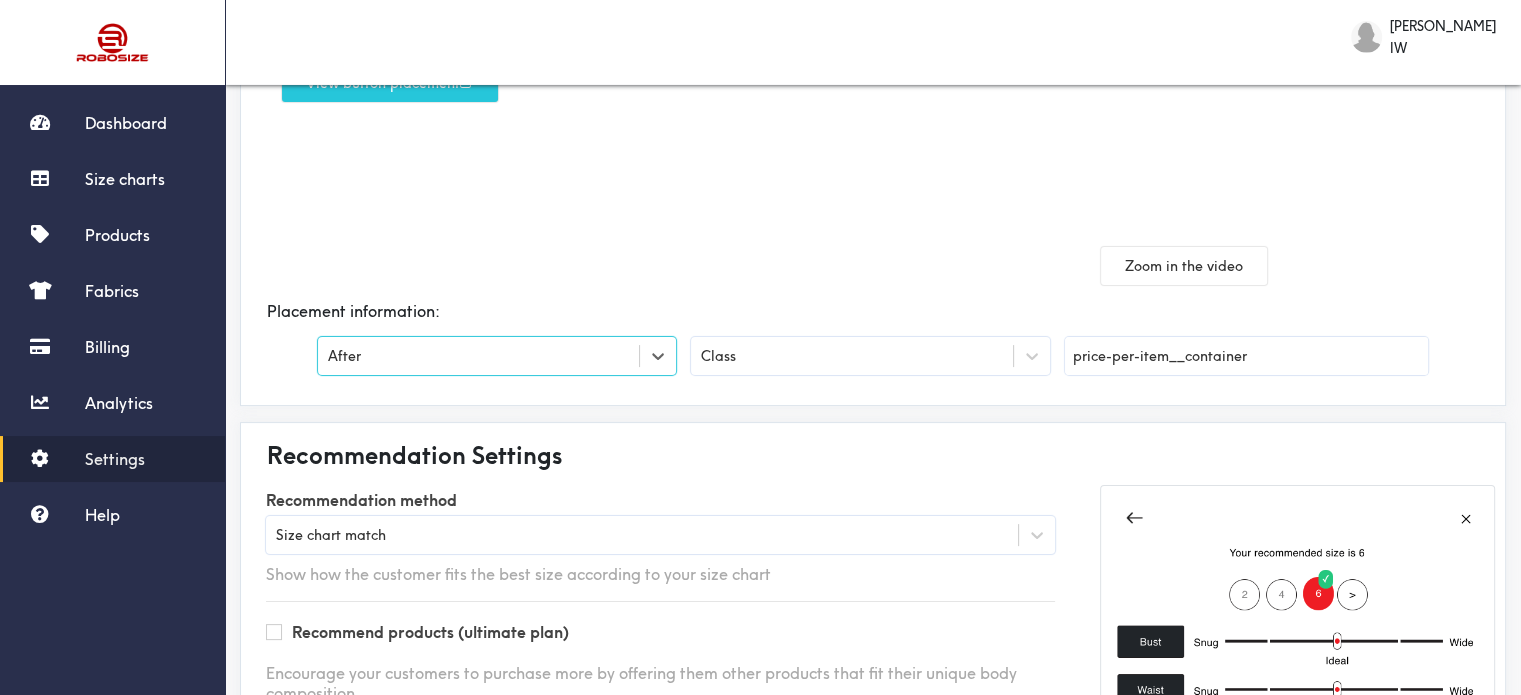 click on "Here you can change where the "Find my size" button will show on the product page Start by clicking on the following button: View button placement" at bounding box center [562, 111] 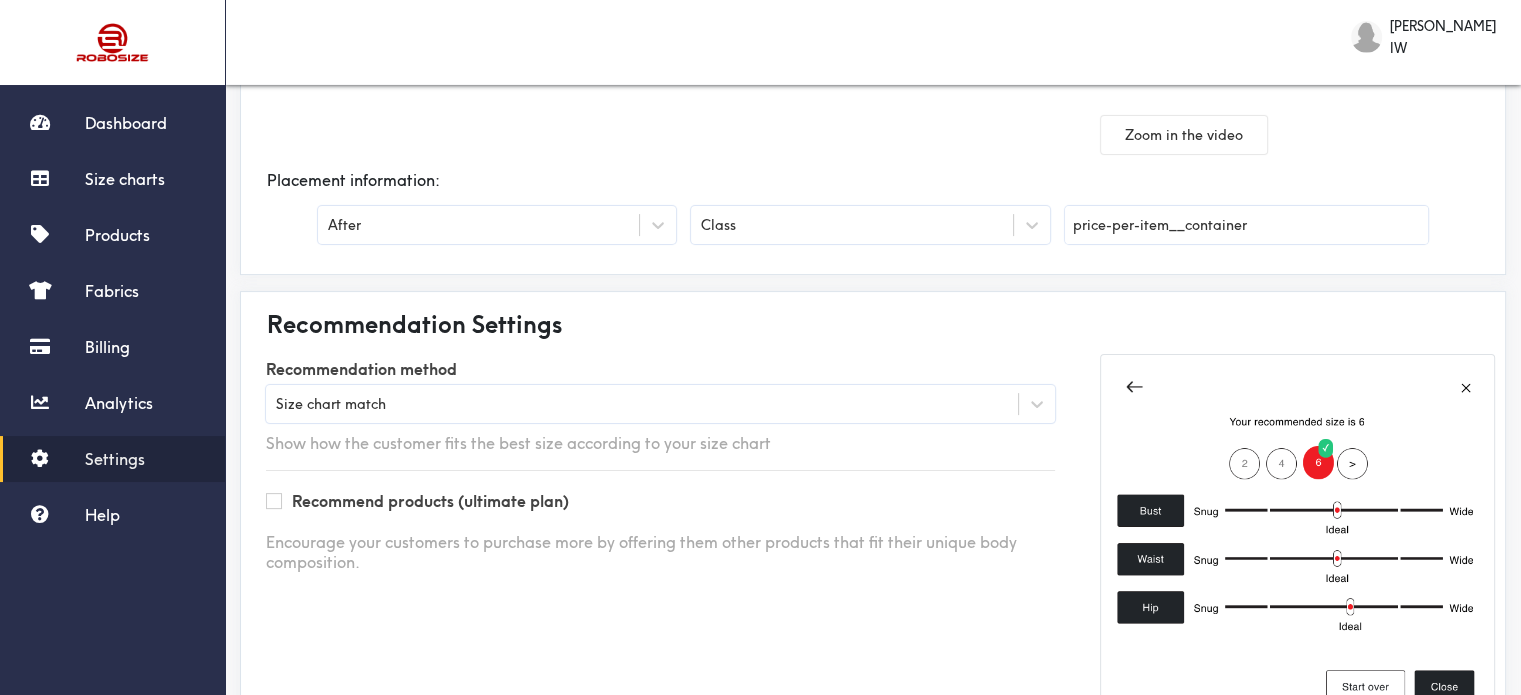 scroll, scrollTop: 517, scrollLeft: 0, axis: vertical 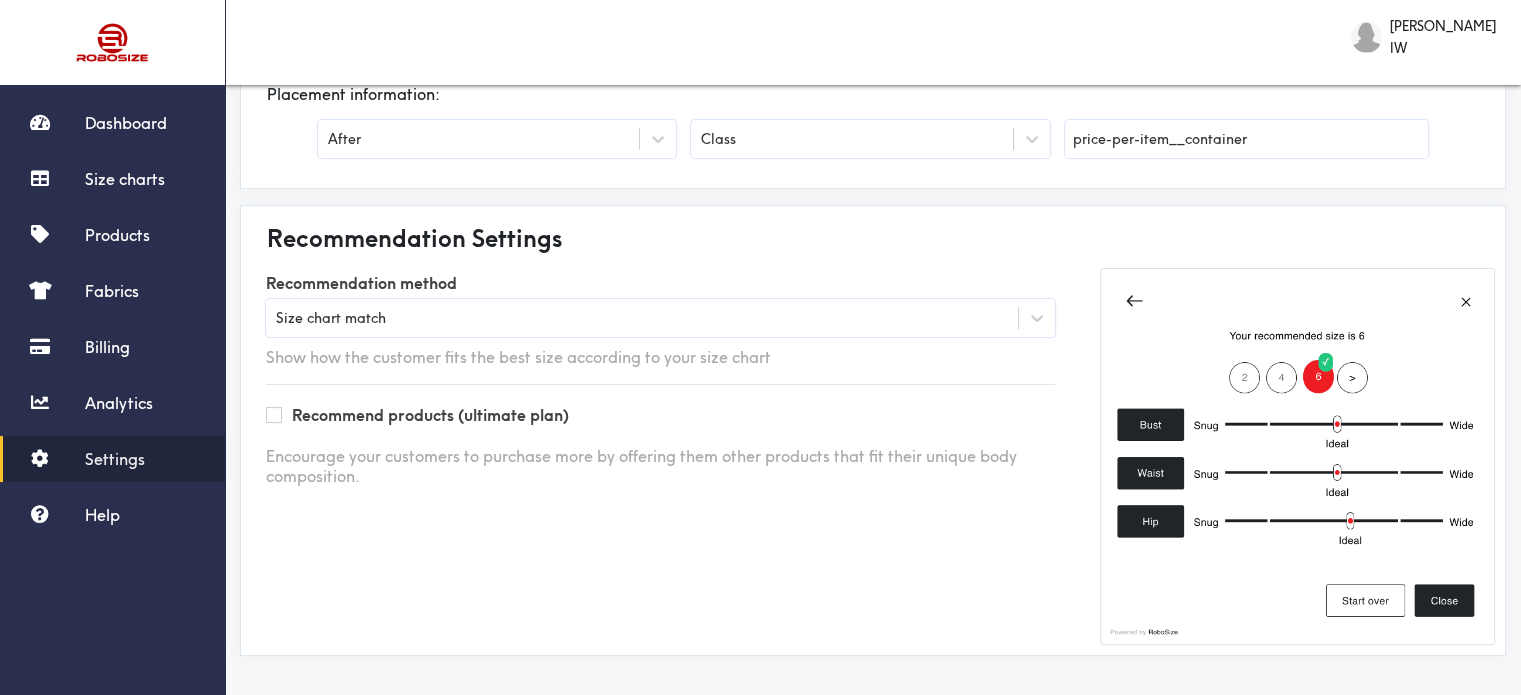 click on "Recommend products  (ultimate plan) Encourage your customers to purchase more by offering them other products that fit their unique body composition." at bounding box center [660, 435] 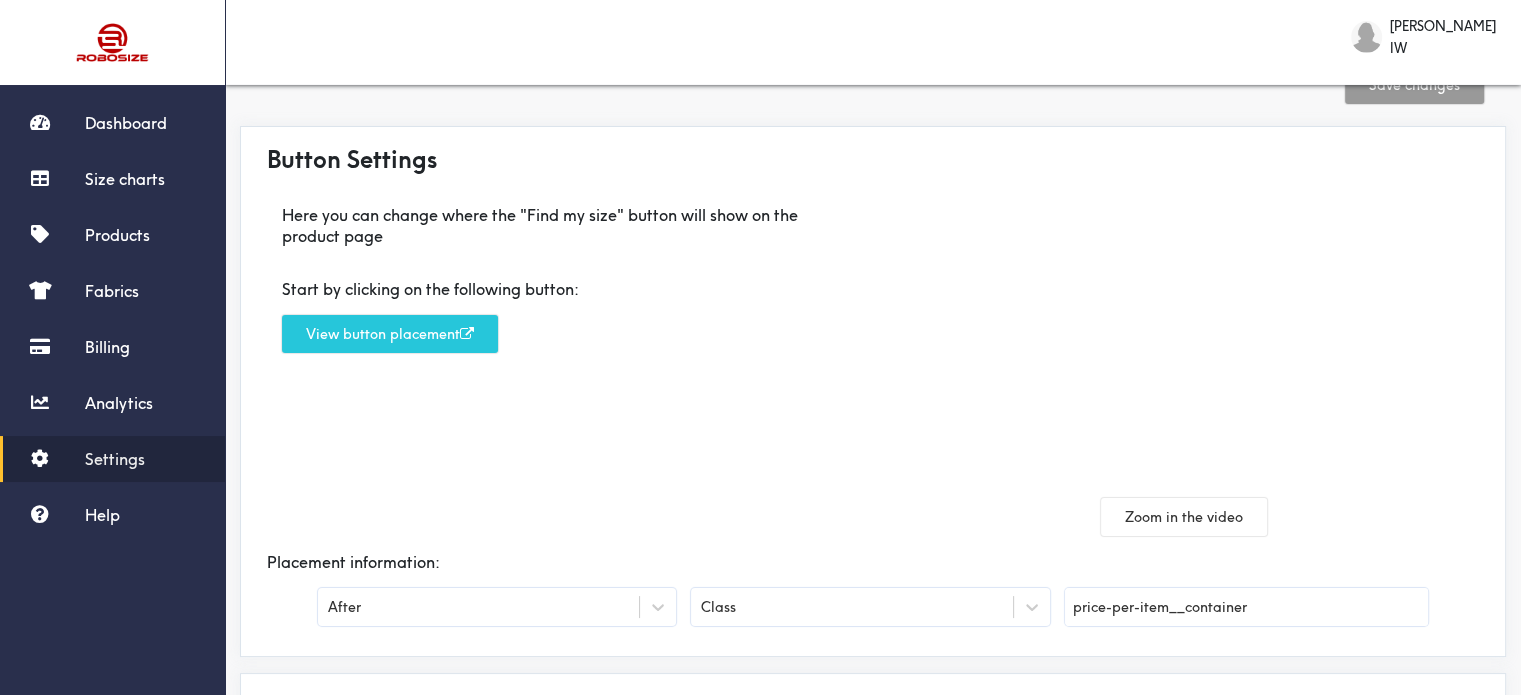 scroll, scrollTop: 0, scrollLeft: 0, axis: both 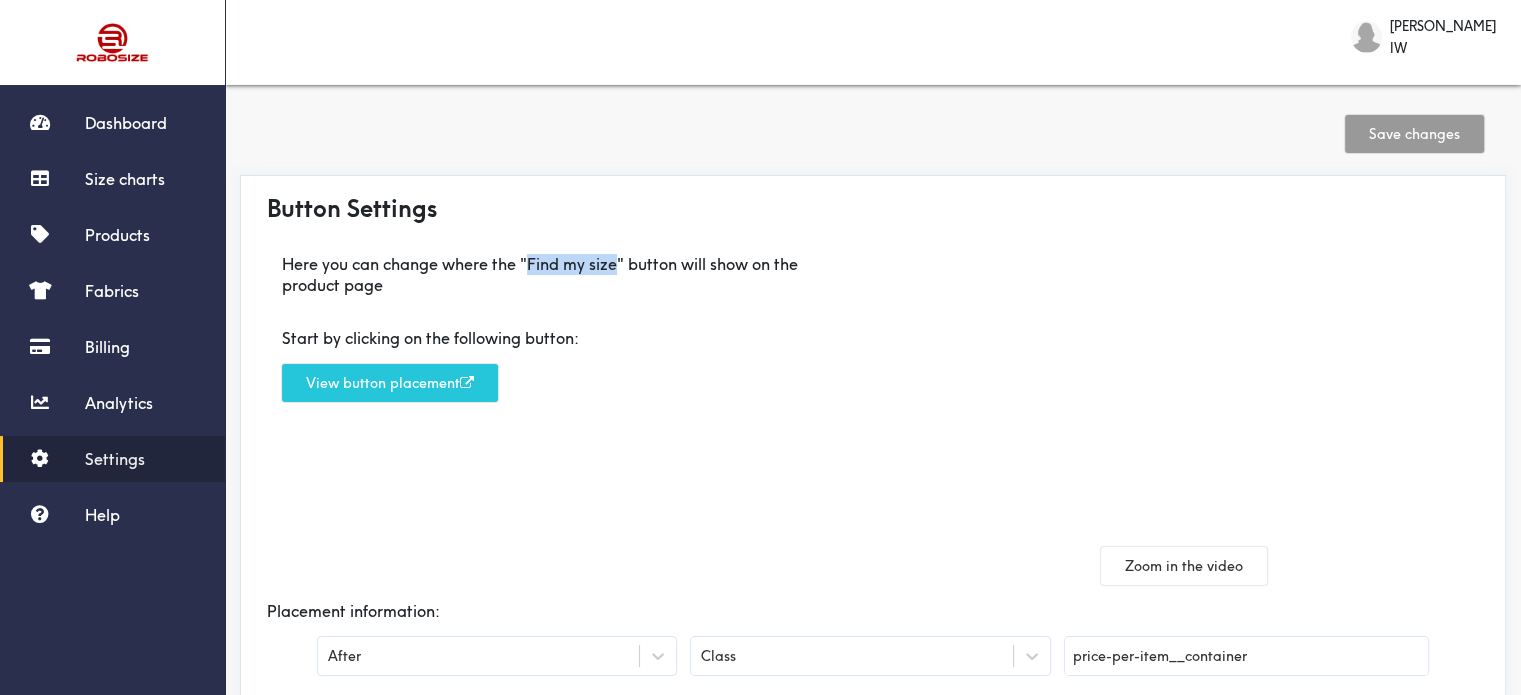 drag, startPoint x: 531, startPoint y: 263, endPoint x: 620, endPoint y: 266, distance: 89.050545 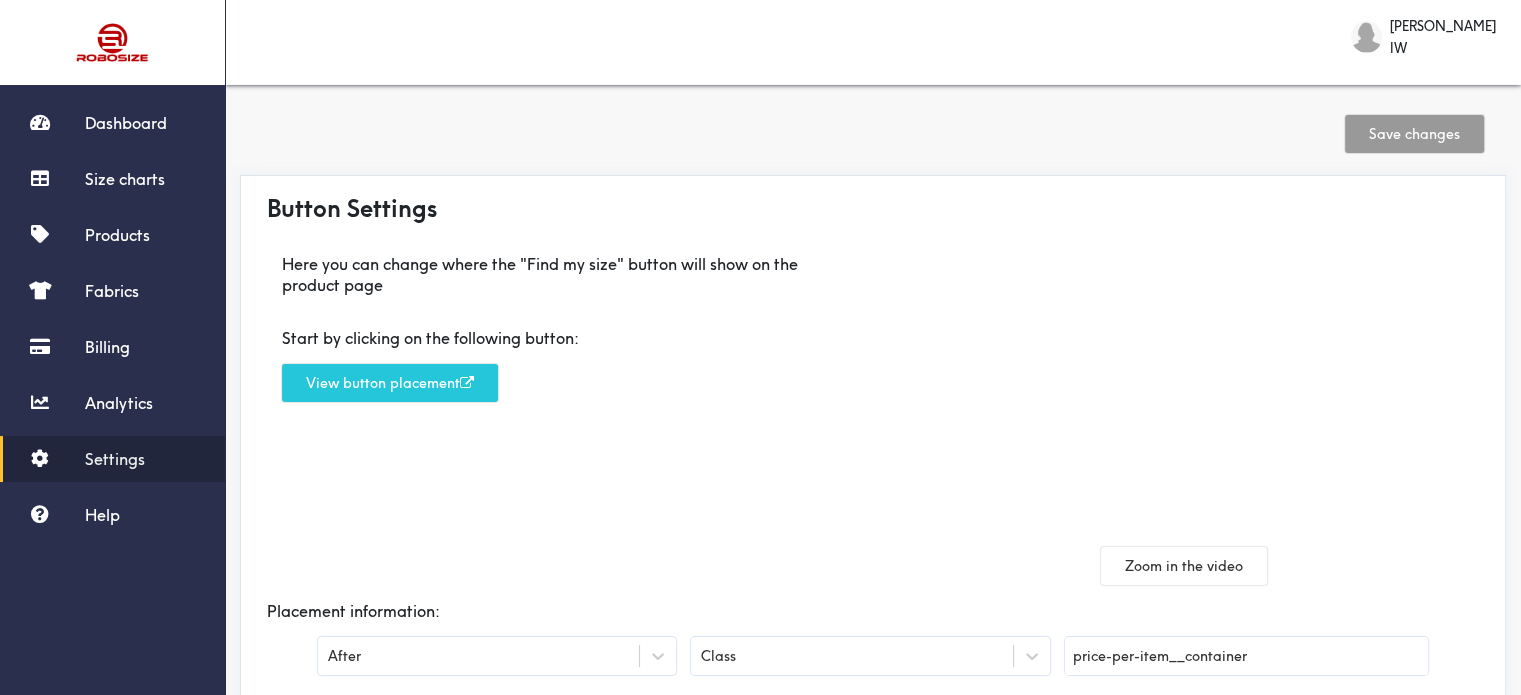 click on "Here you can change where the "Find my size" button will show on the product page Start by clicking on the following button: View button placement" at bounding box center [562, 411] 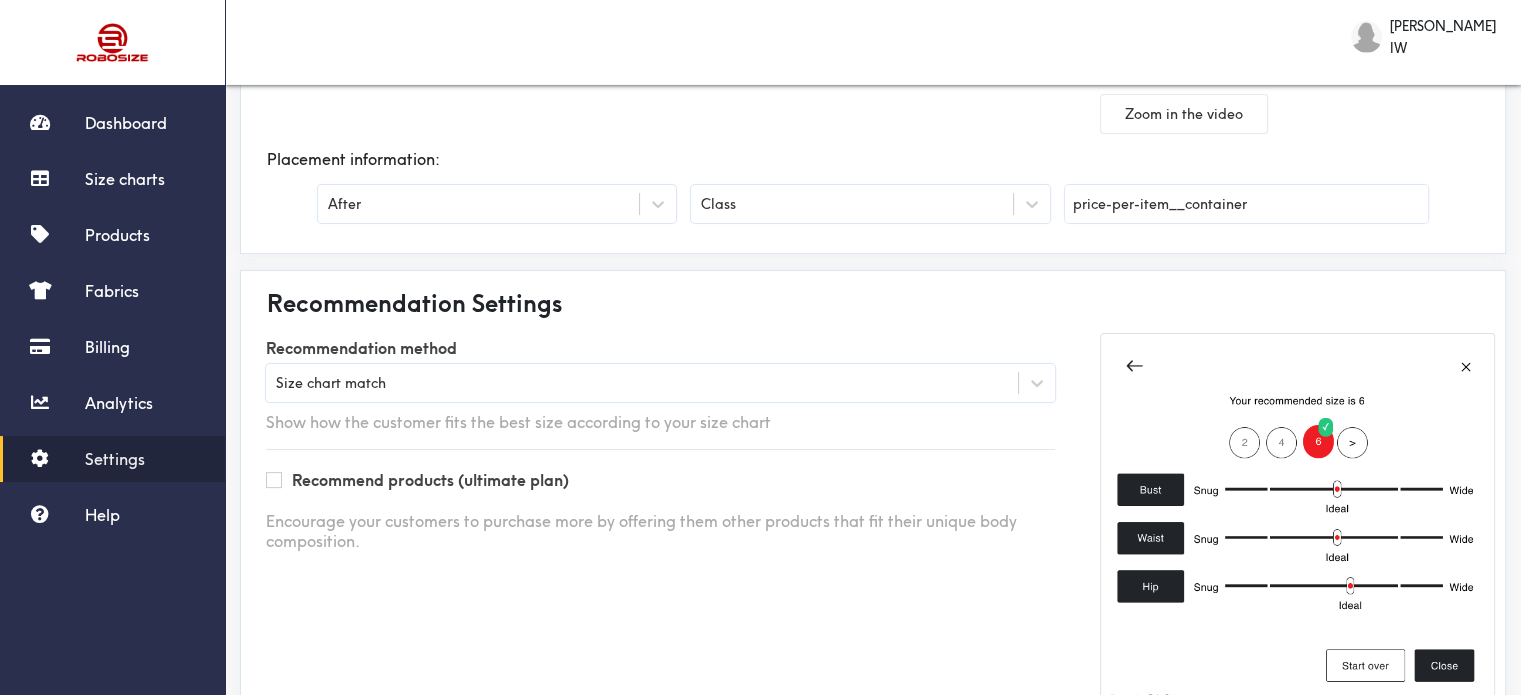 scroll, scrollTop: 417, scrollLeft: 0, axis: vertical 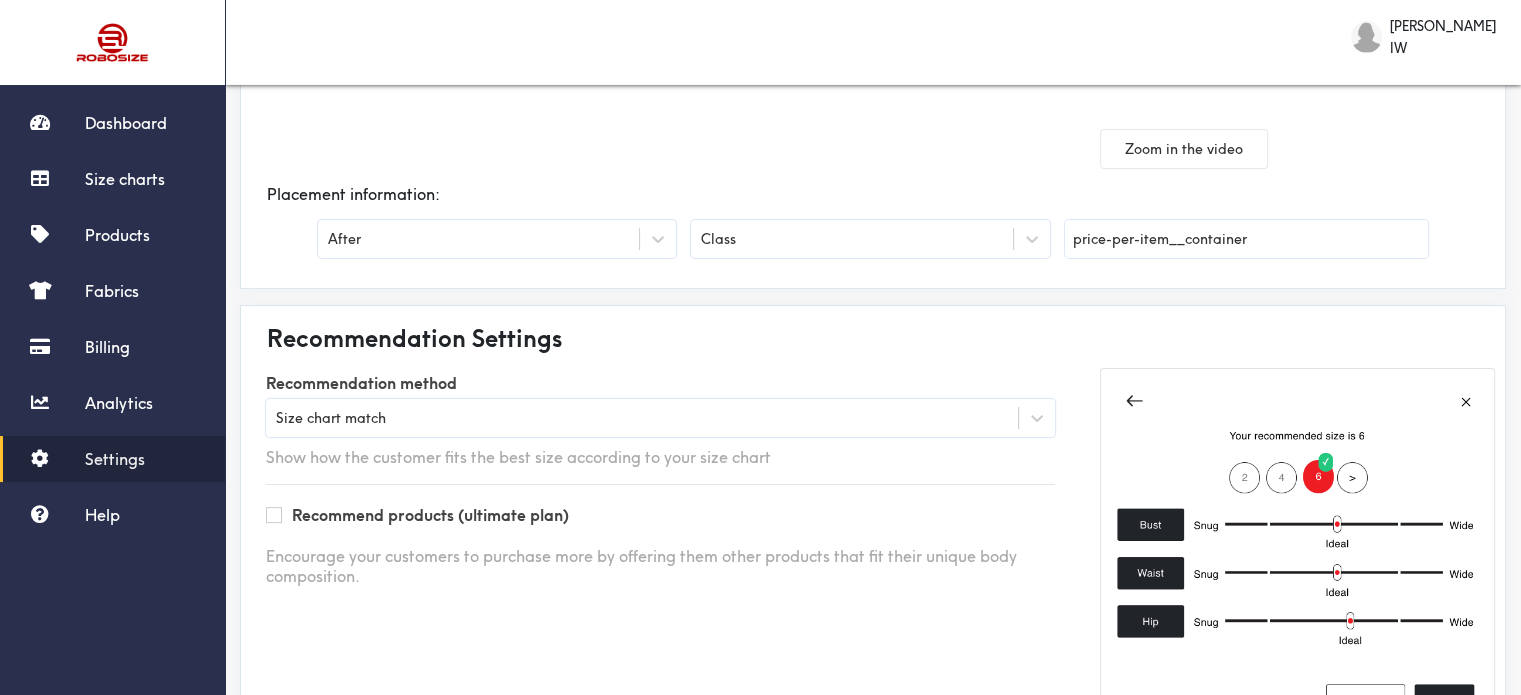 click on "Recommendation method Size chart match Show how the customer fits the best size according to your size chart" at bounding box center (660, 418) 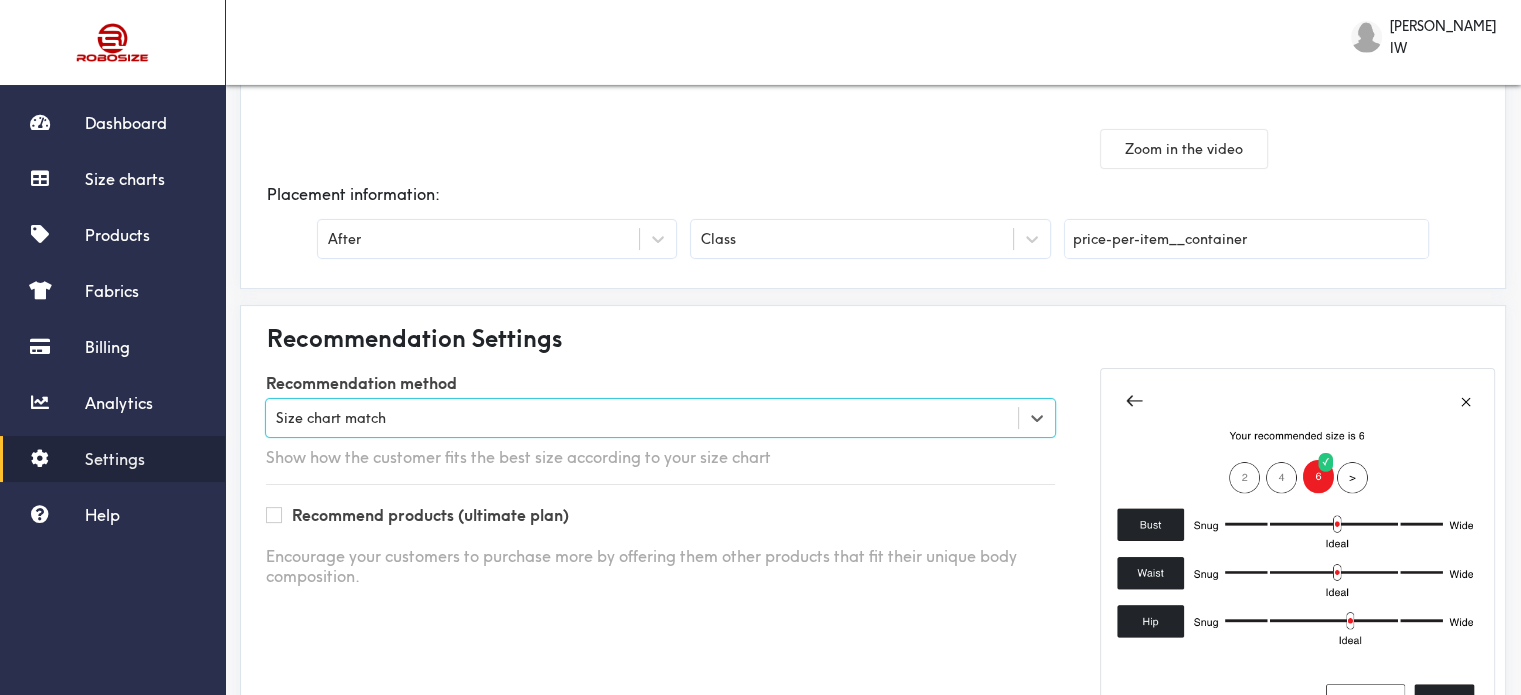 click on "Size chart match" at bounding box center (642, 418) 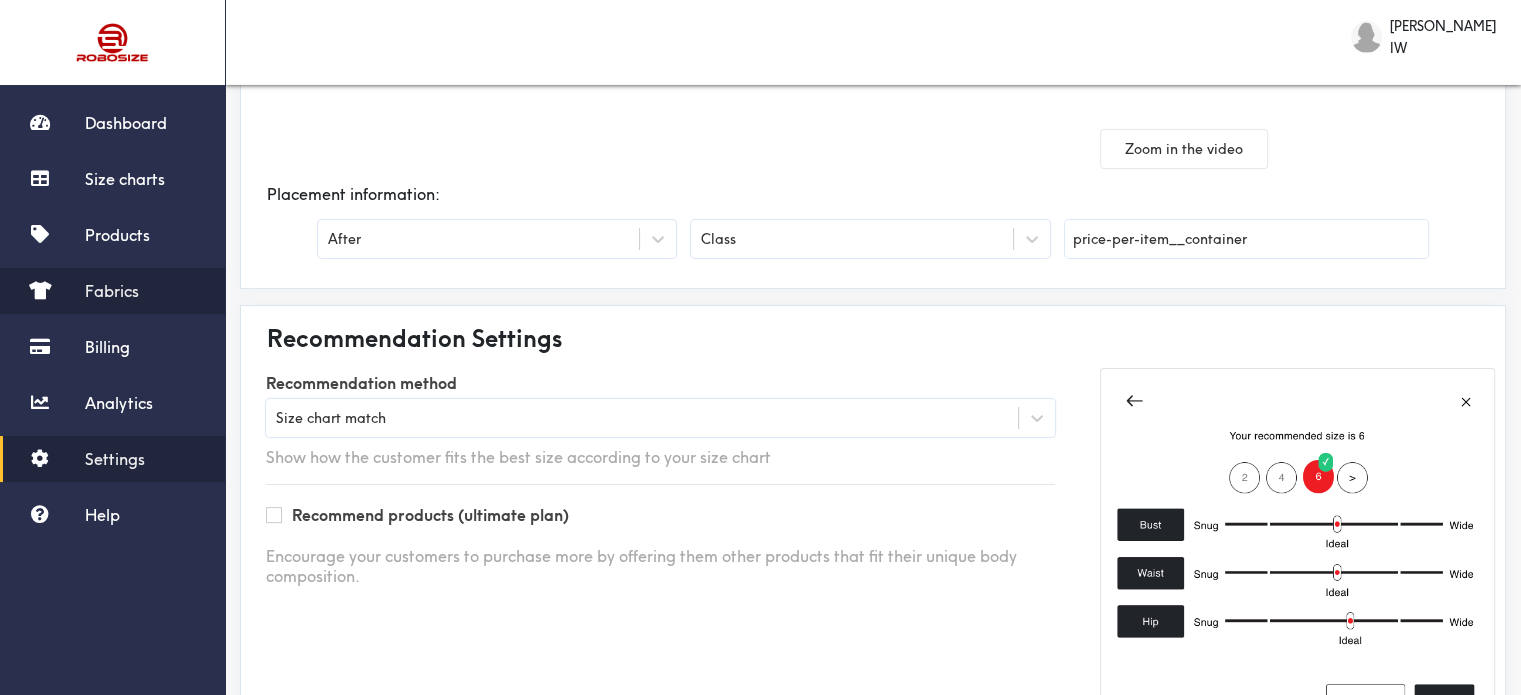 click on "Fabrics" at bounding box center (112, 291) 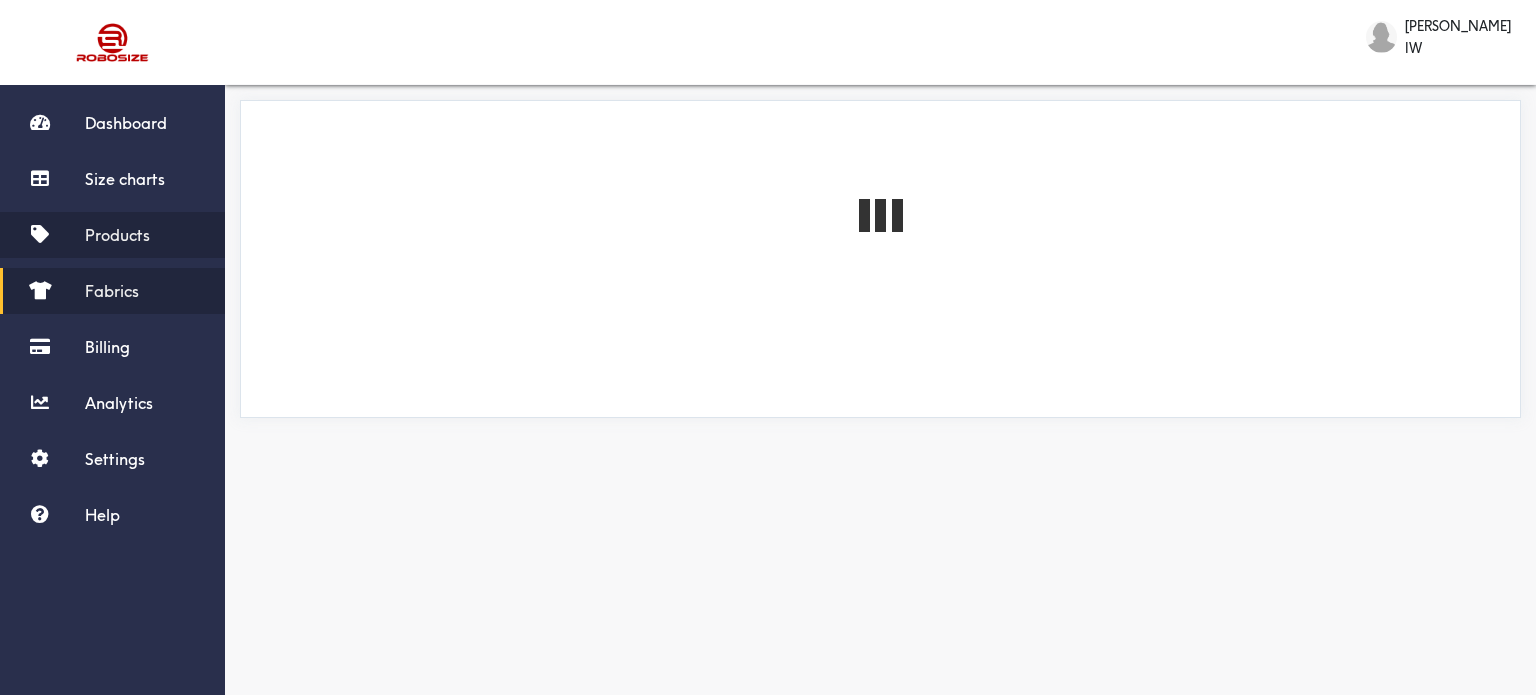 click on "Products" at bounding box center (117, 235) 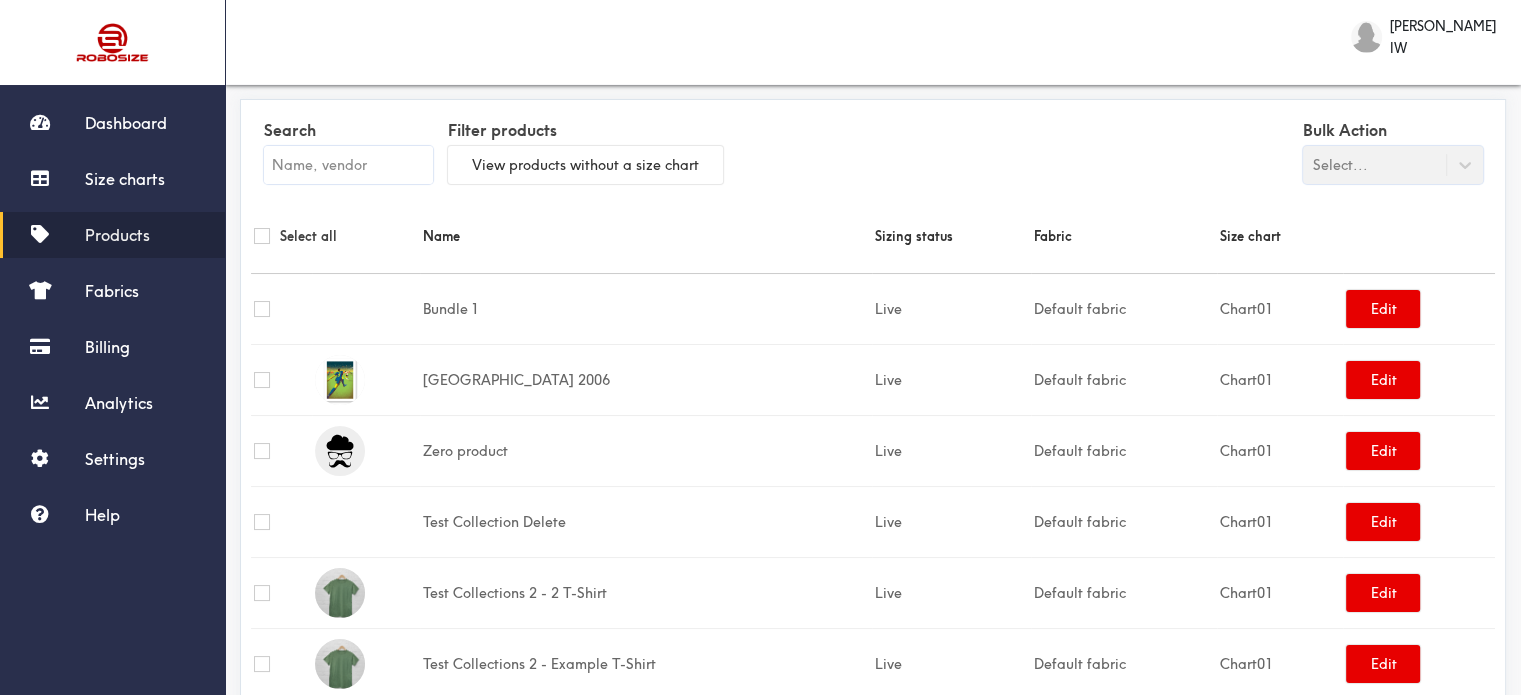 scroll, scrollTop: 0, scrollLeft: 0, axis: both 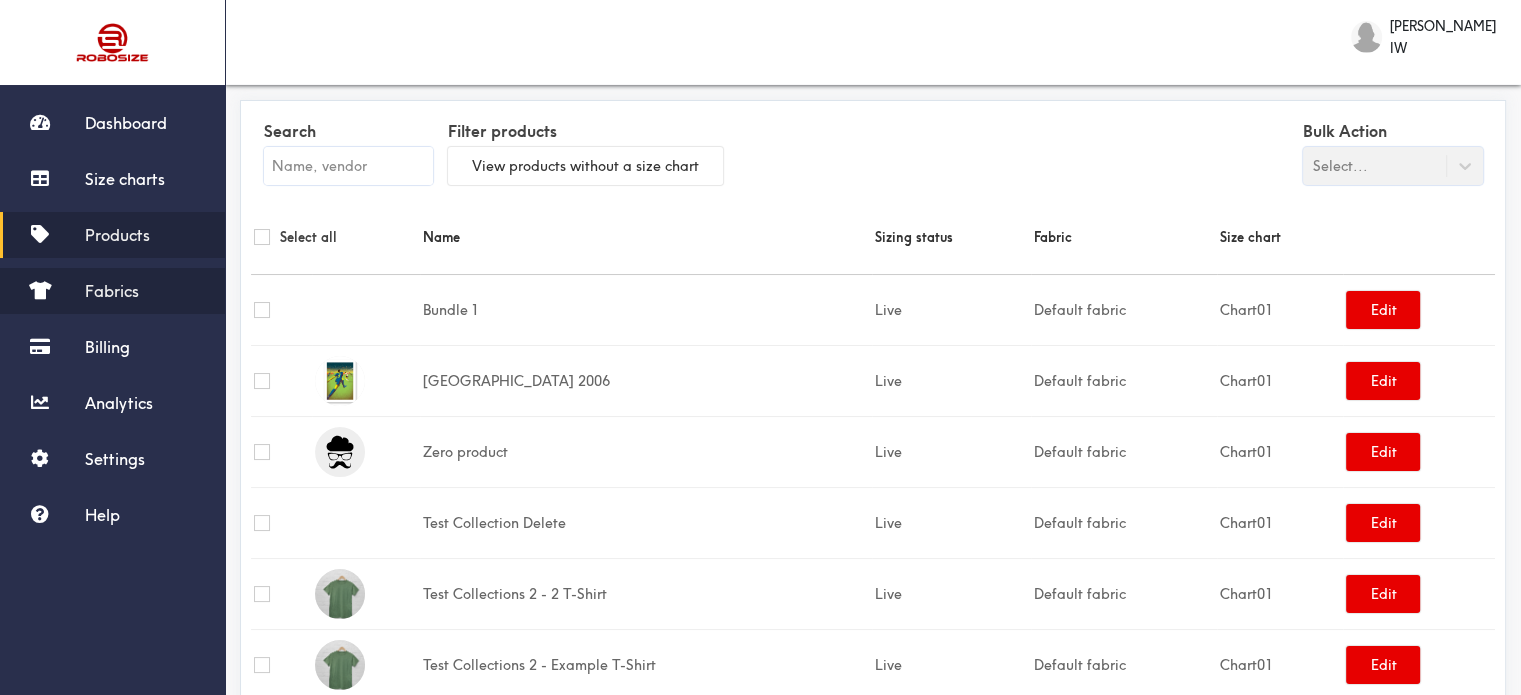 click on "Fabrics" at bounding box center [112, 291] 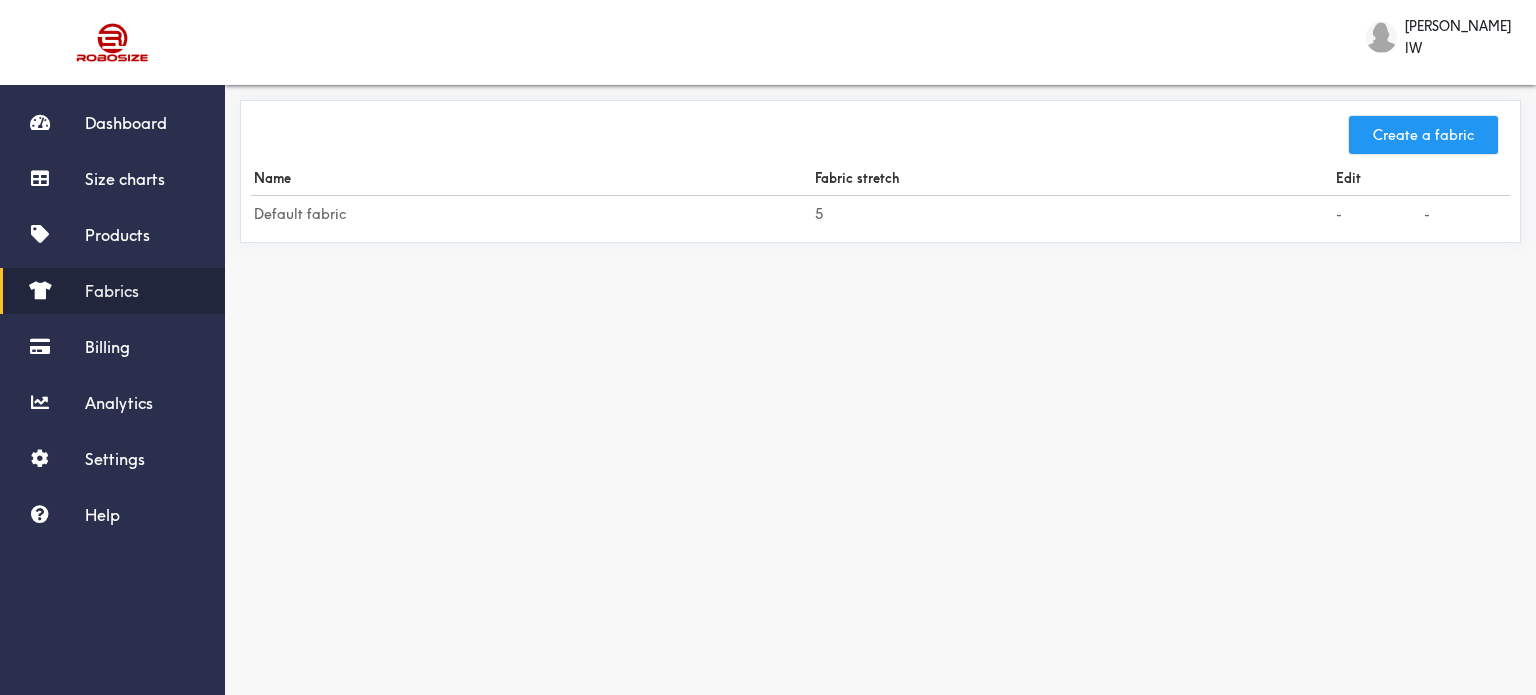 click on "Create a fabric" at bounding box center [1423, 135] 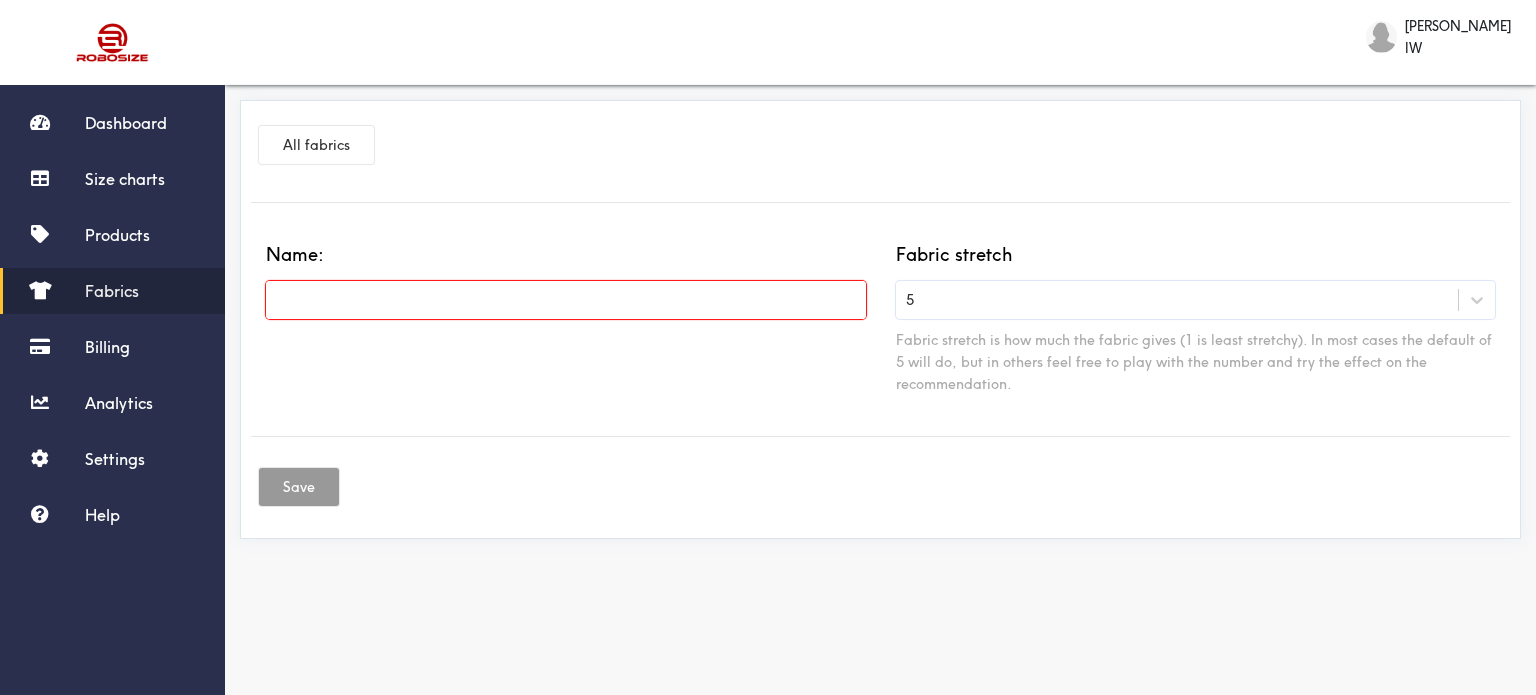 click at bounding box center (566, 300) 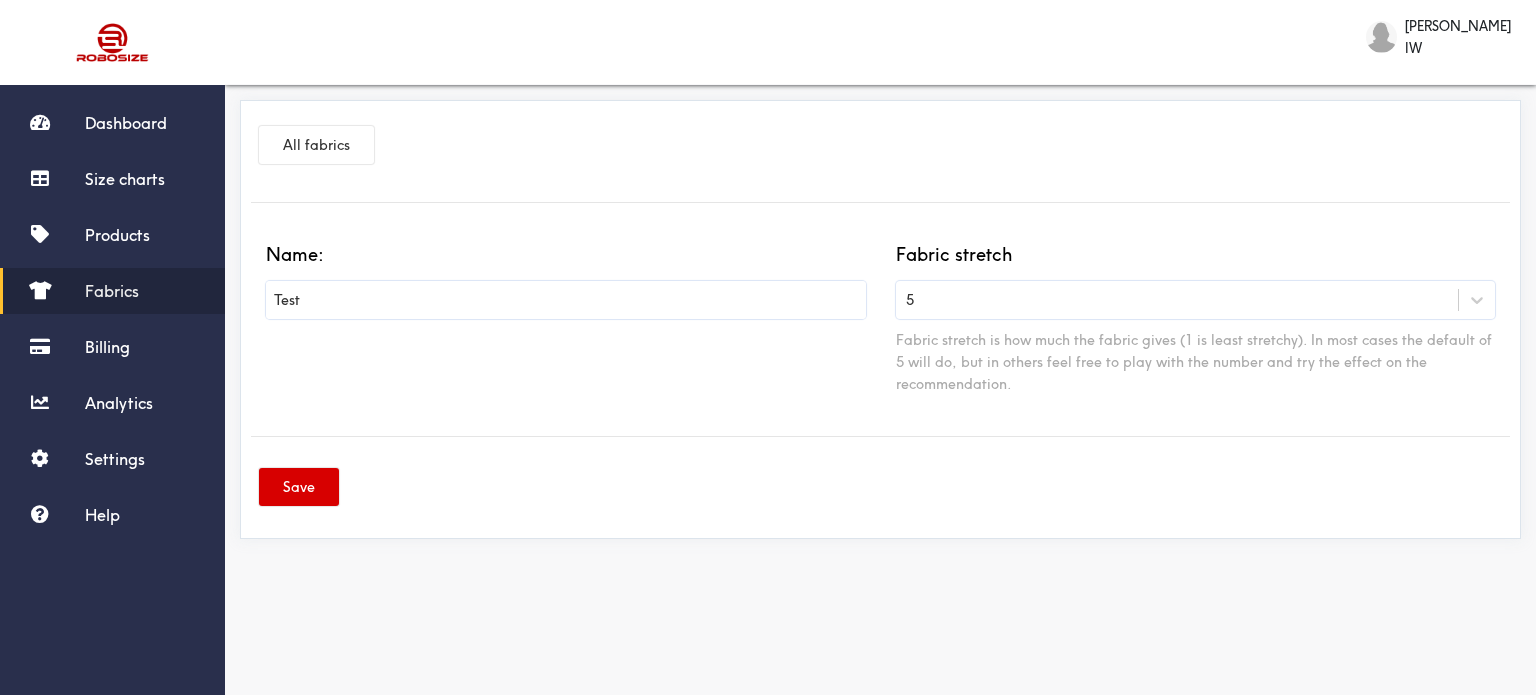 type on "Test" 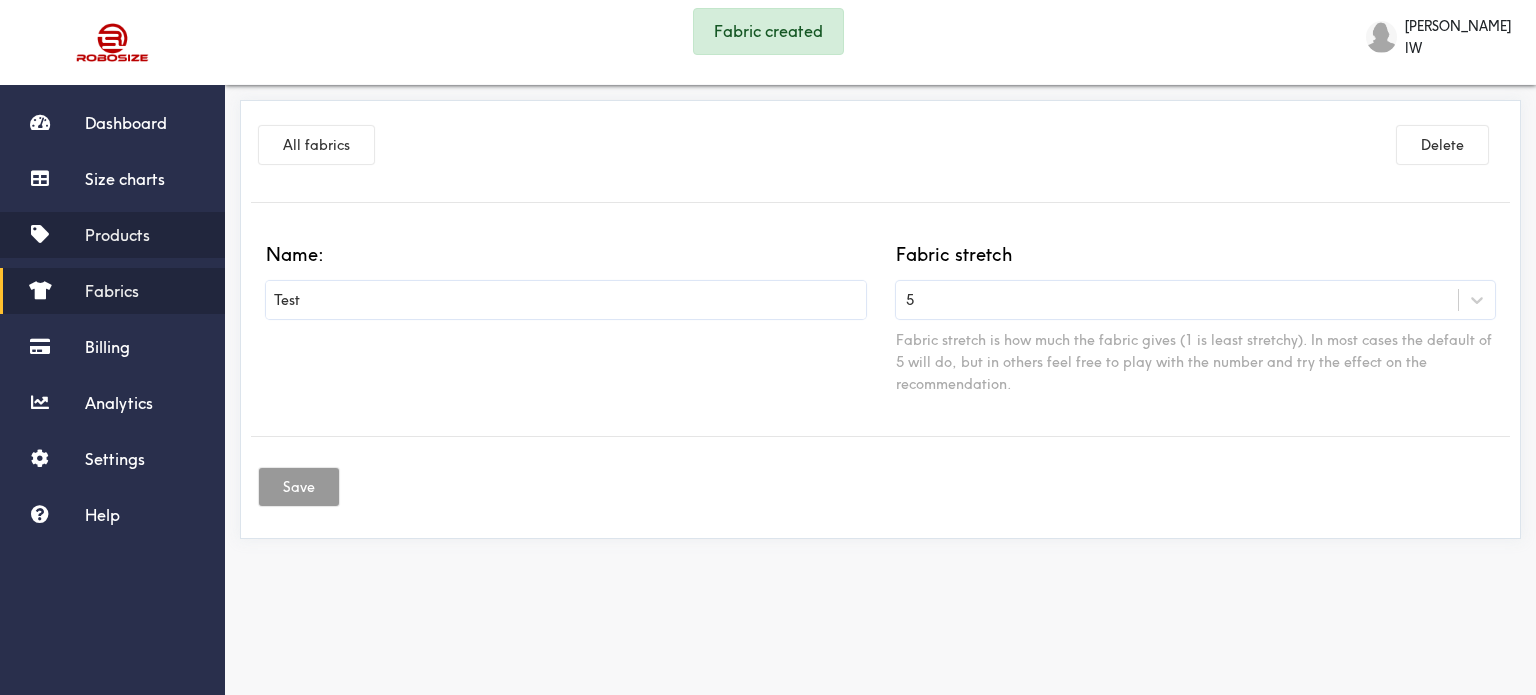 click on "Products" at bounding box center (117, 235) 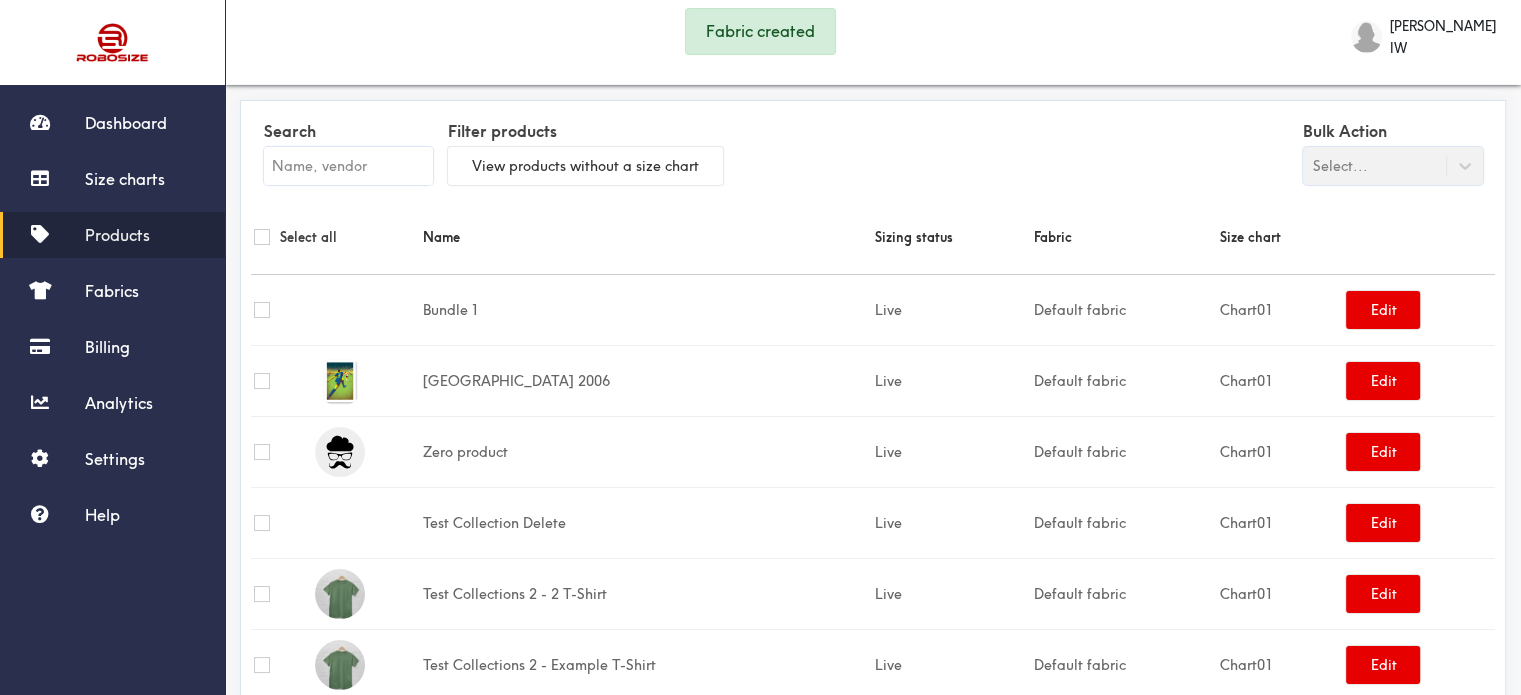 click at bounding box center (262, 237) 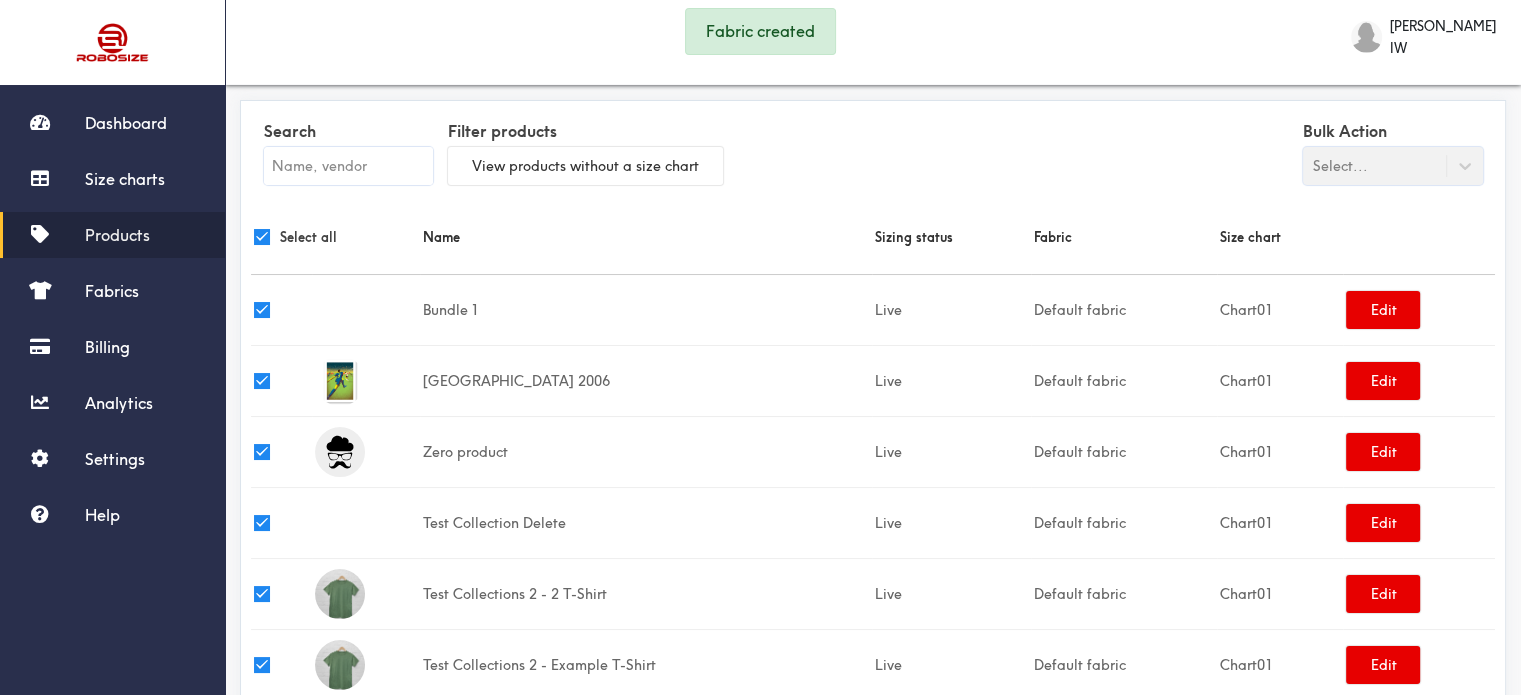 checkbox on "true" 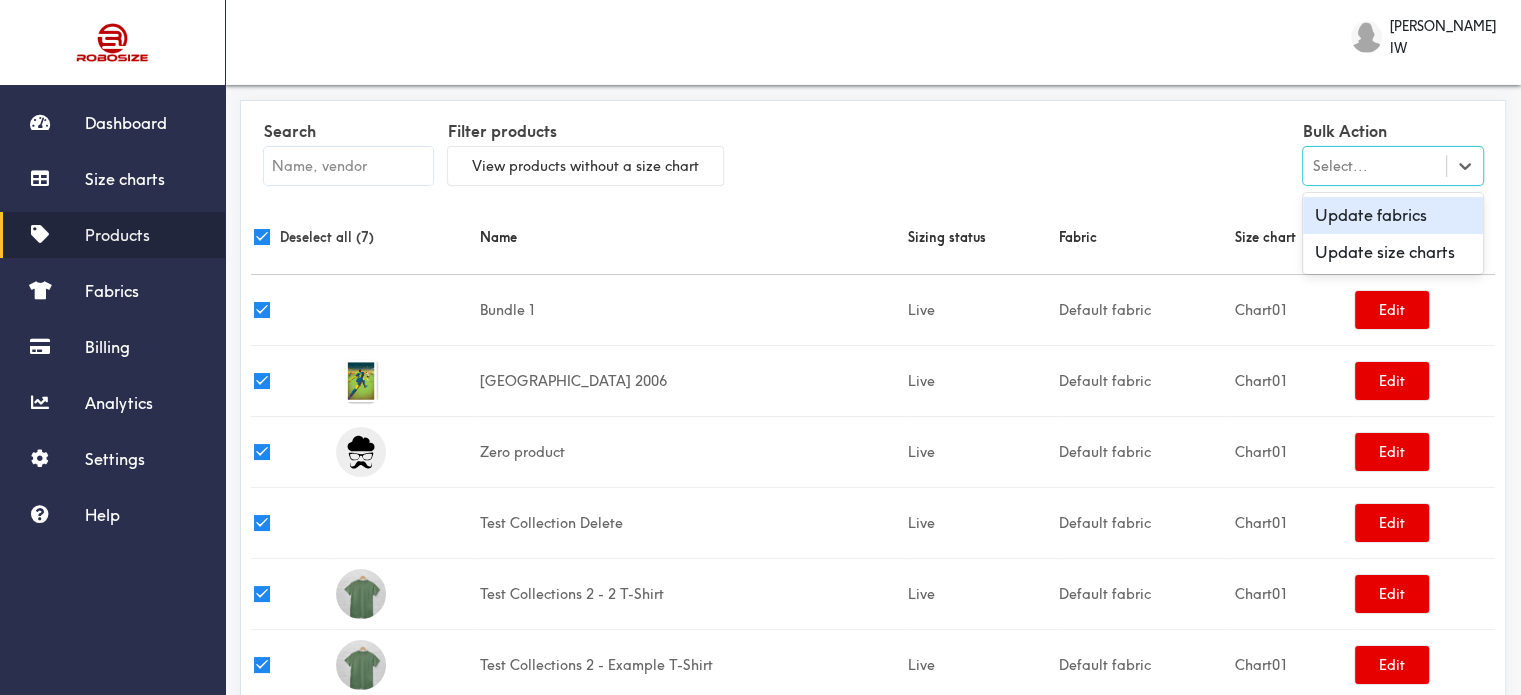 click on "Select..." at bounding box center [1393, 166] 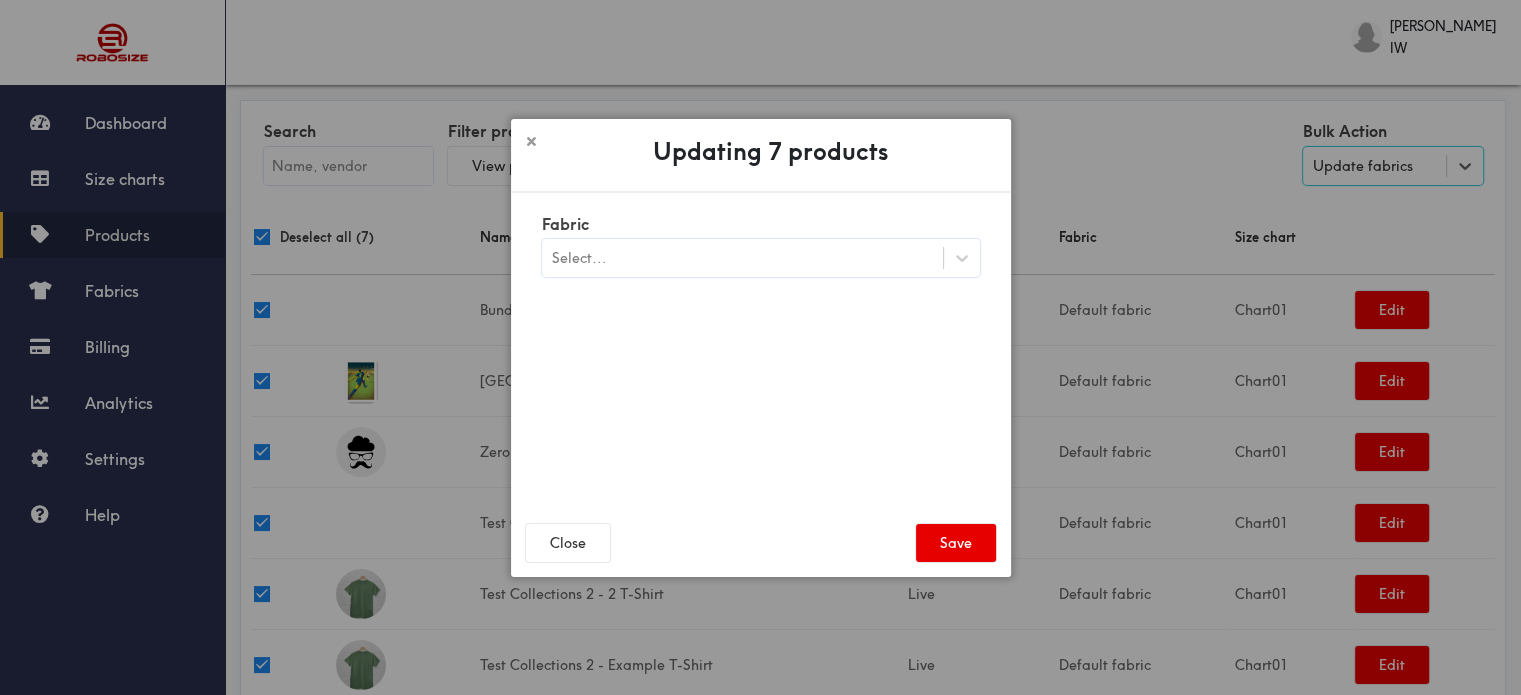 click on "Select..." at bounding box center (742, 258) 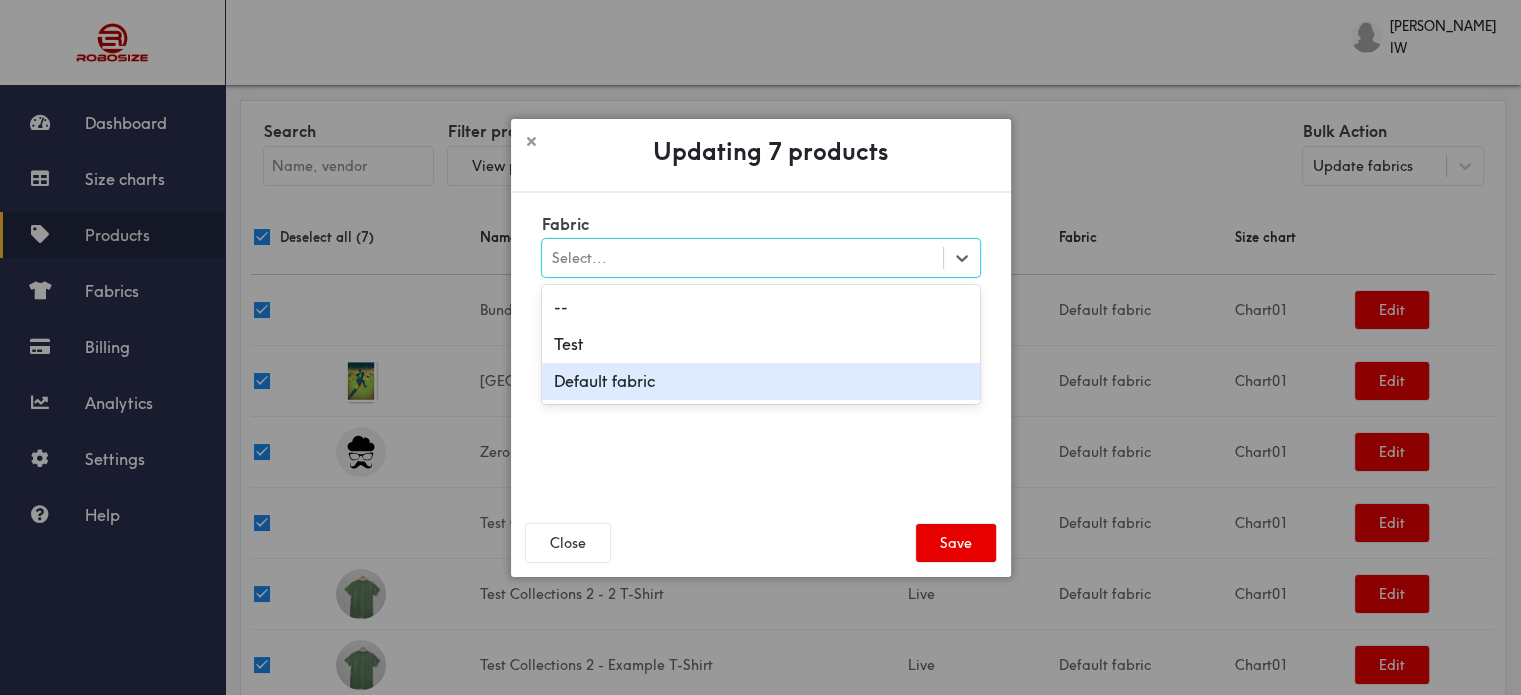 click on "Default fabric" at bounding box center [761, 381] 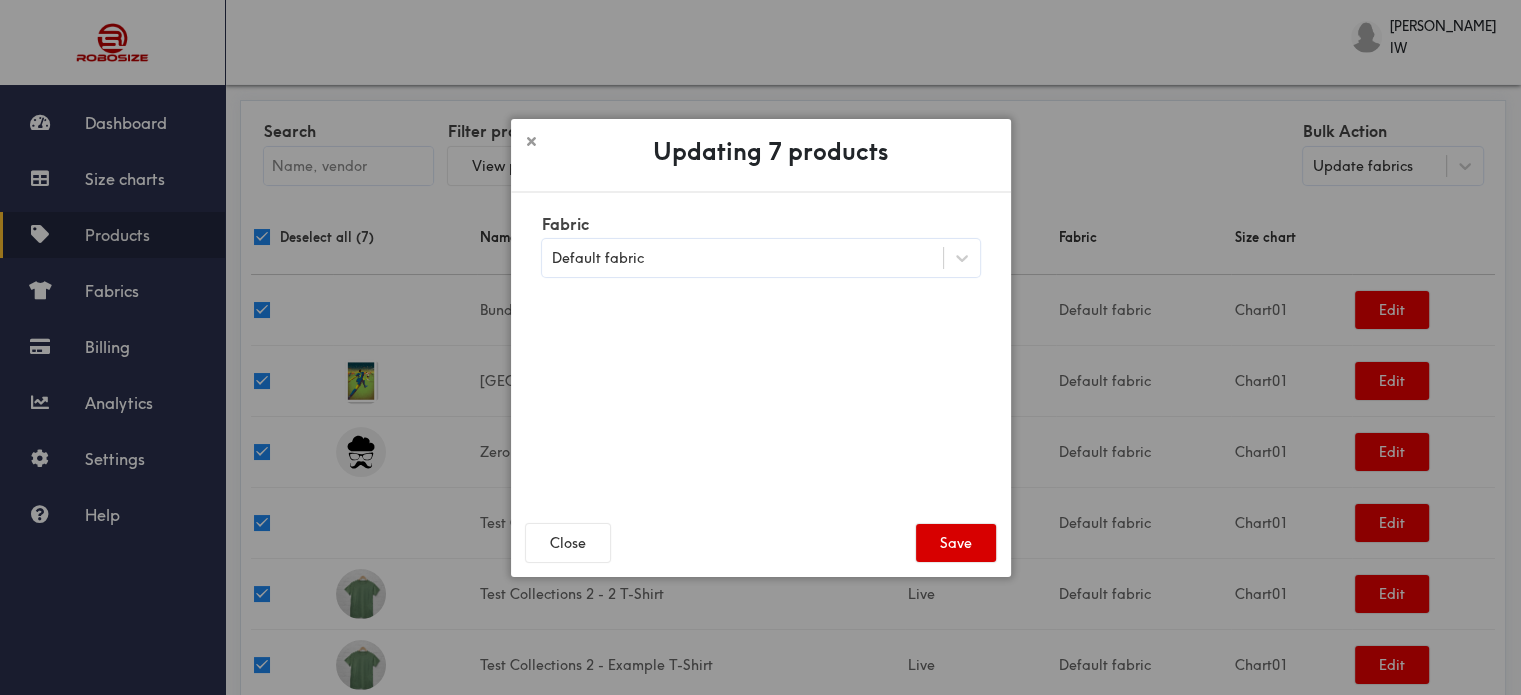 click on "Save" at bounding box center [956, 543] 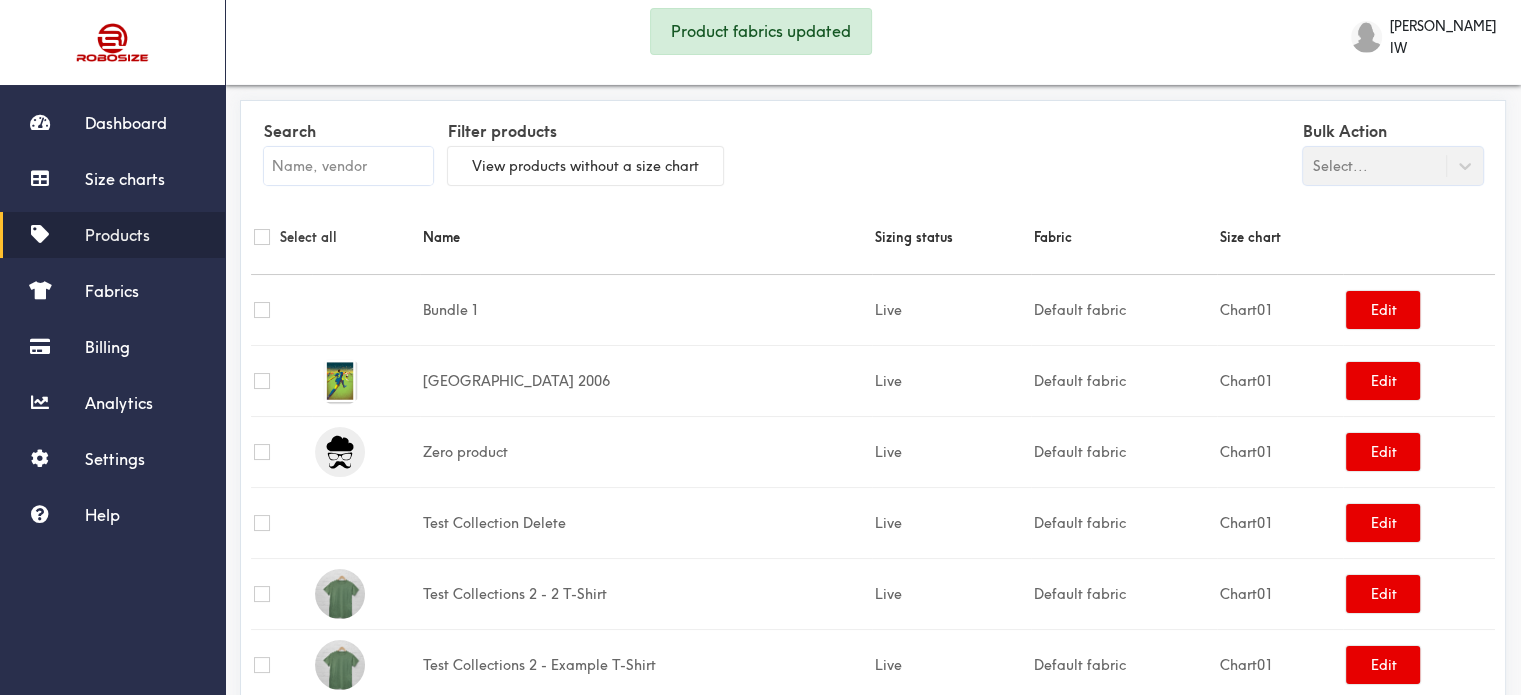 click at bounding box center [262, 237] 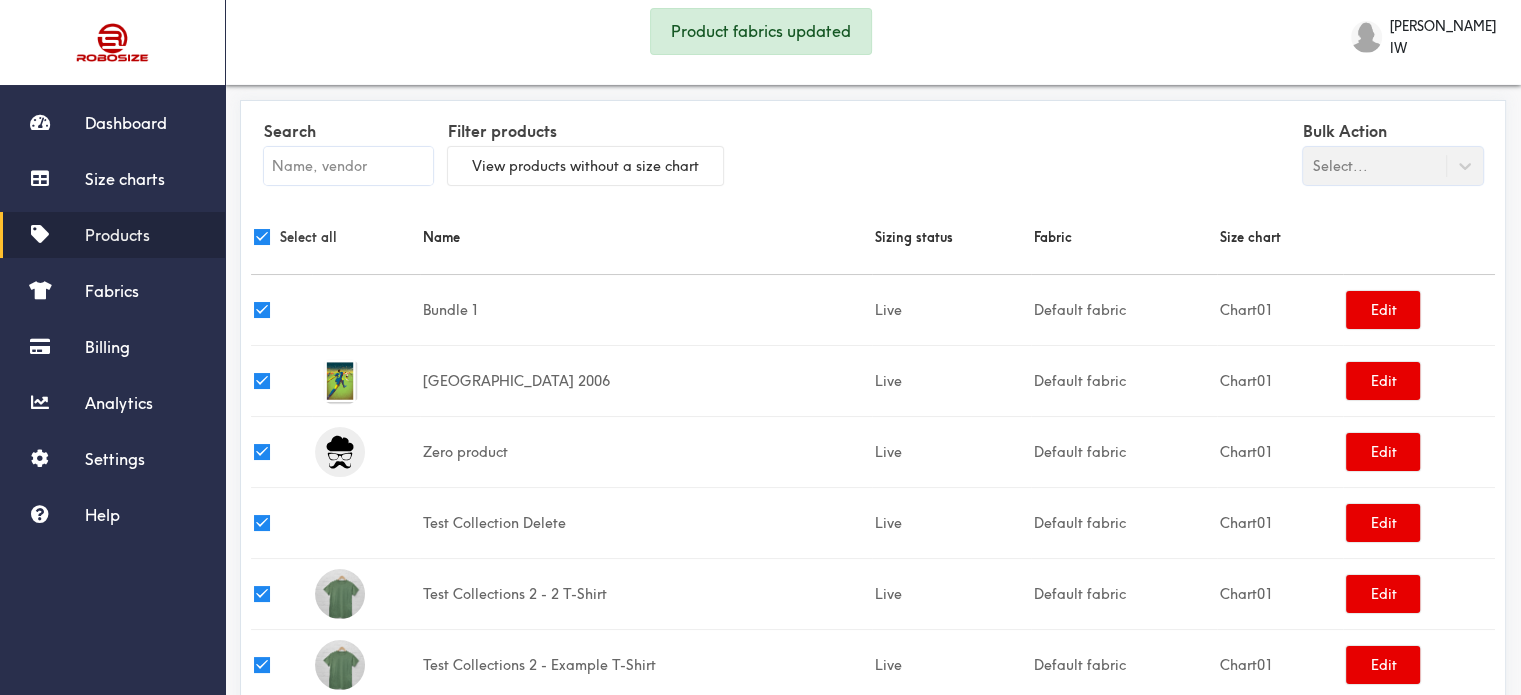 checkbox on "true" 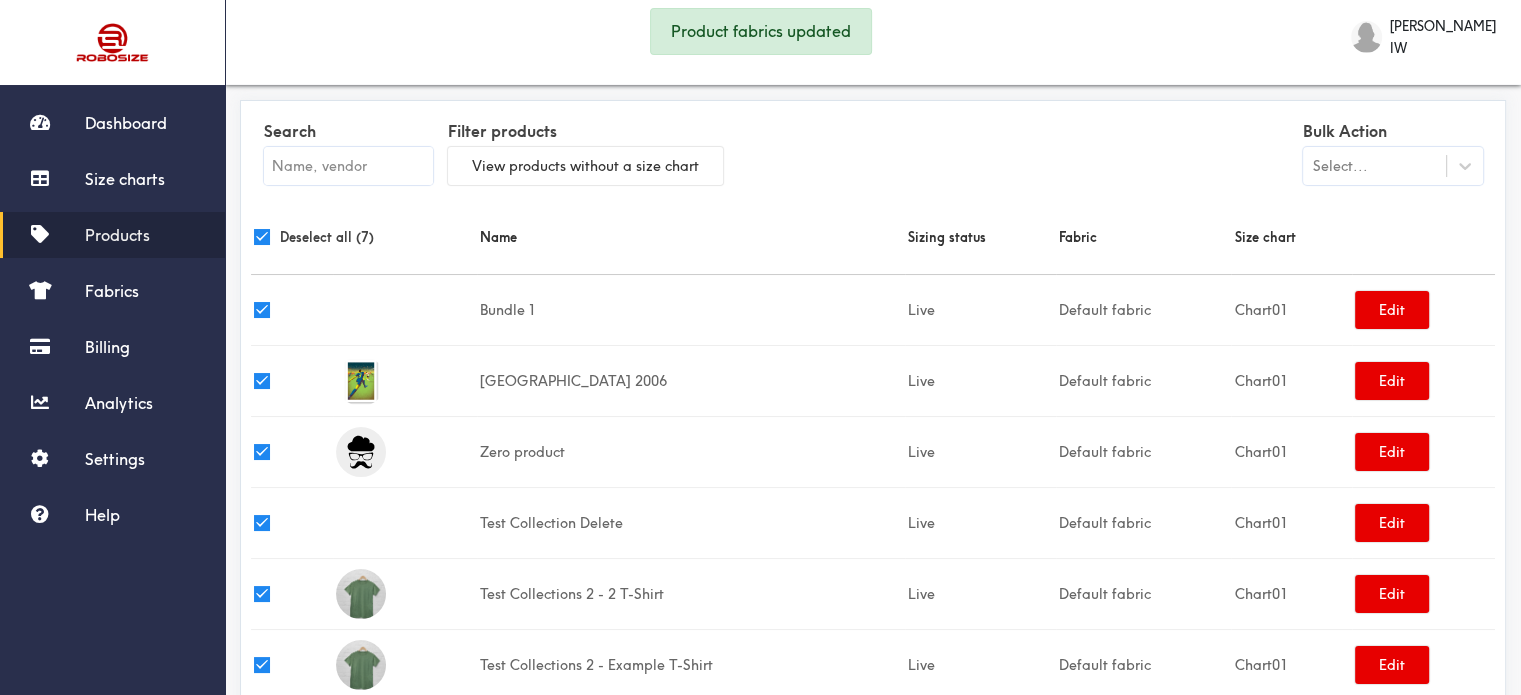 click on "Select..." at bounding box center (1340, 166) 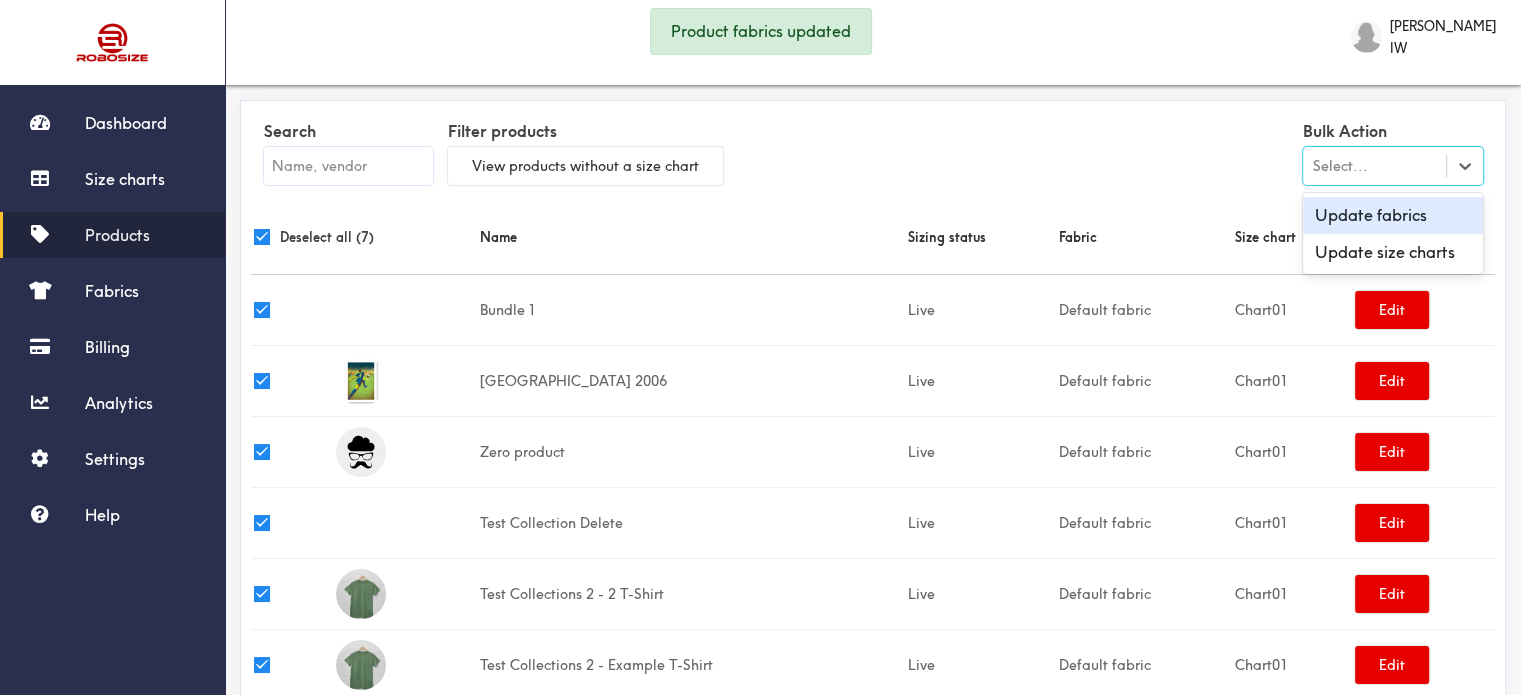 click on "Update fabrics" at bounding box center [1393, 215] 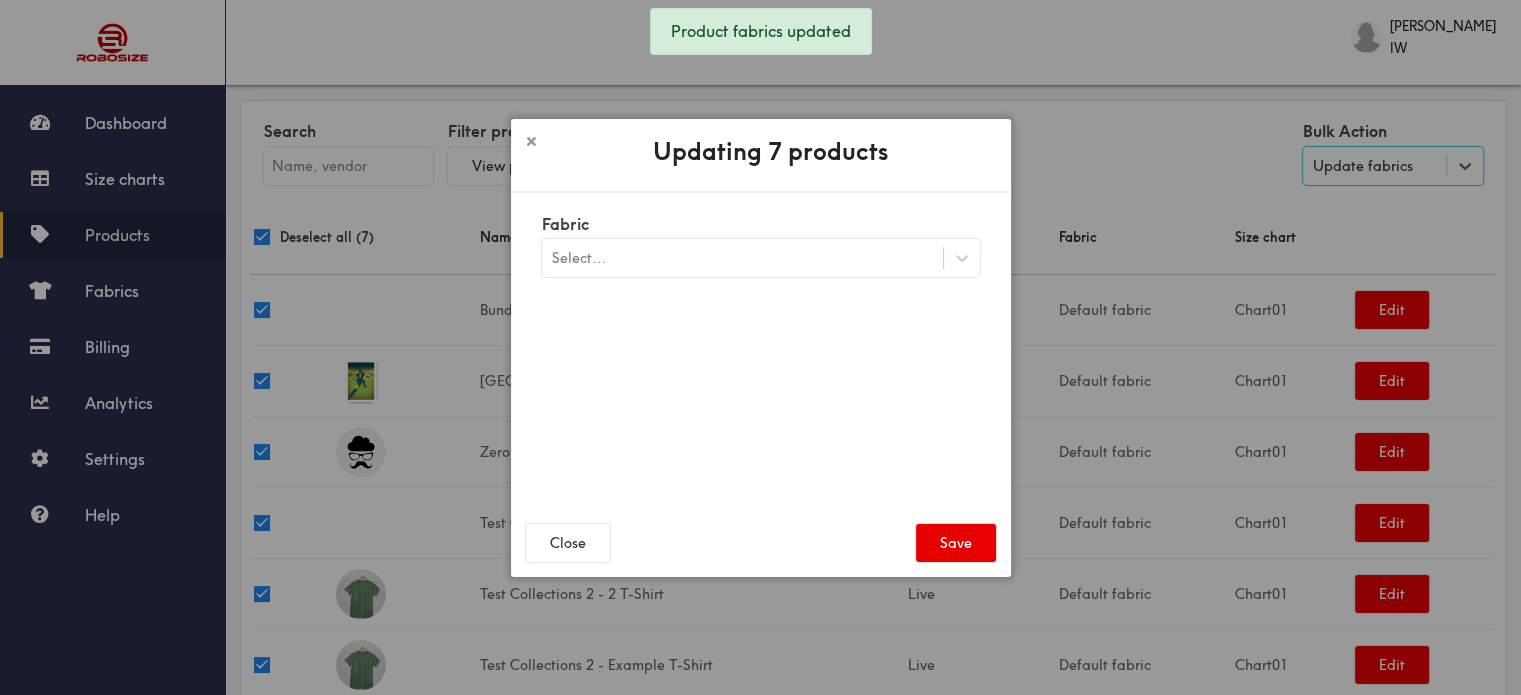 click on "Select..." at bounding box center (742, 258) 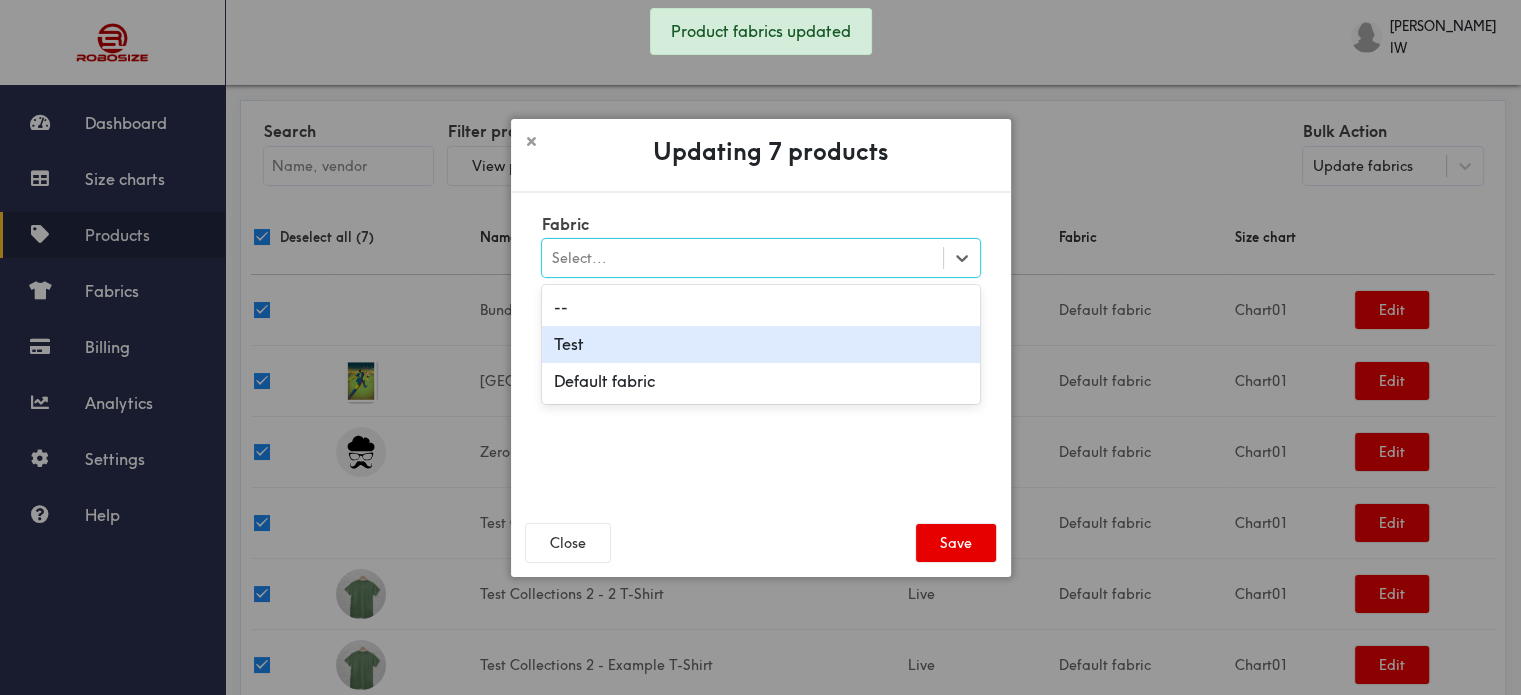 click on "Test" at bounding box center [761, 344] 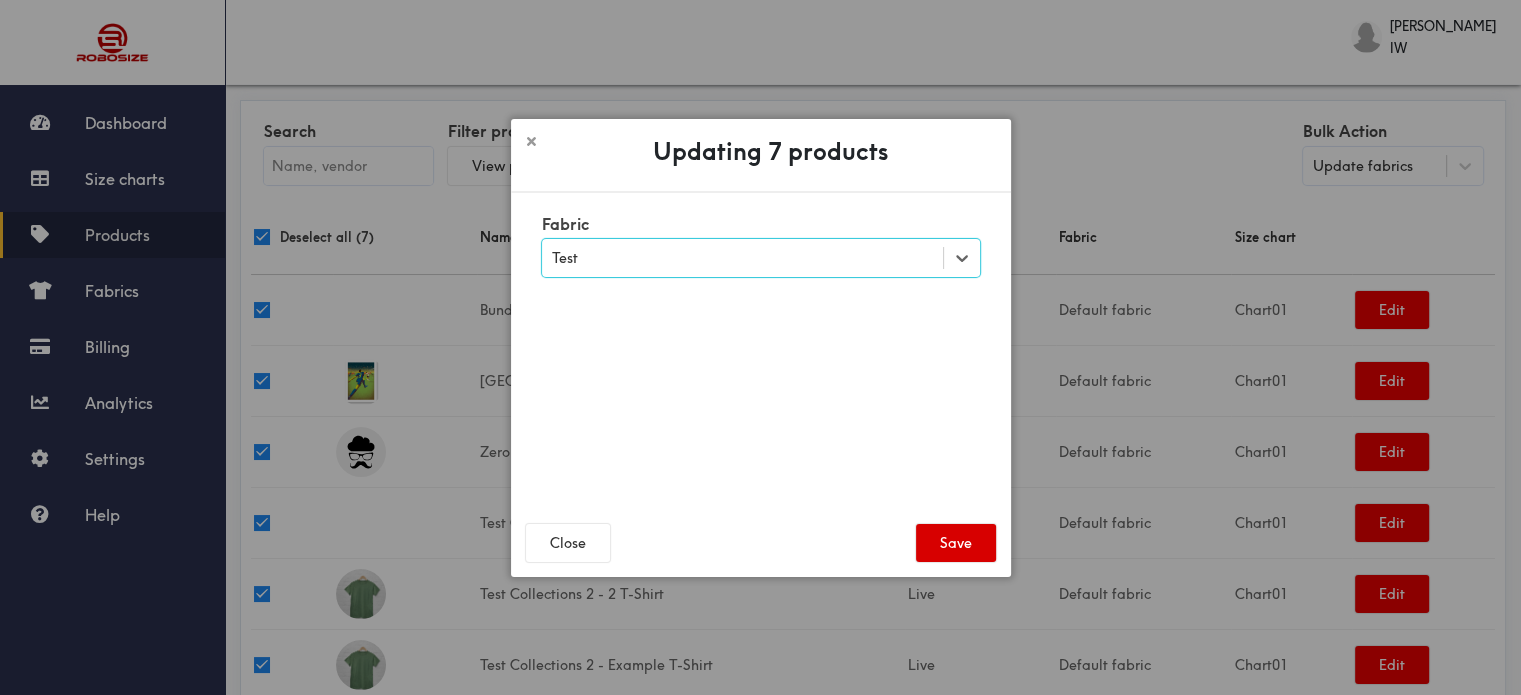click on "Save" at bounding box center (956, 543) 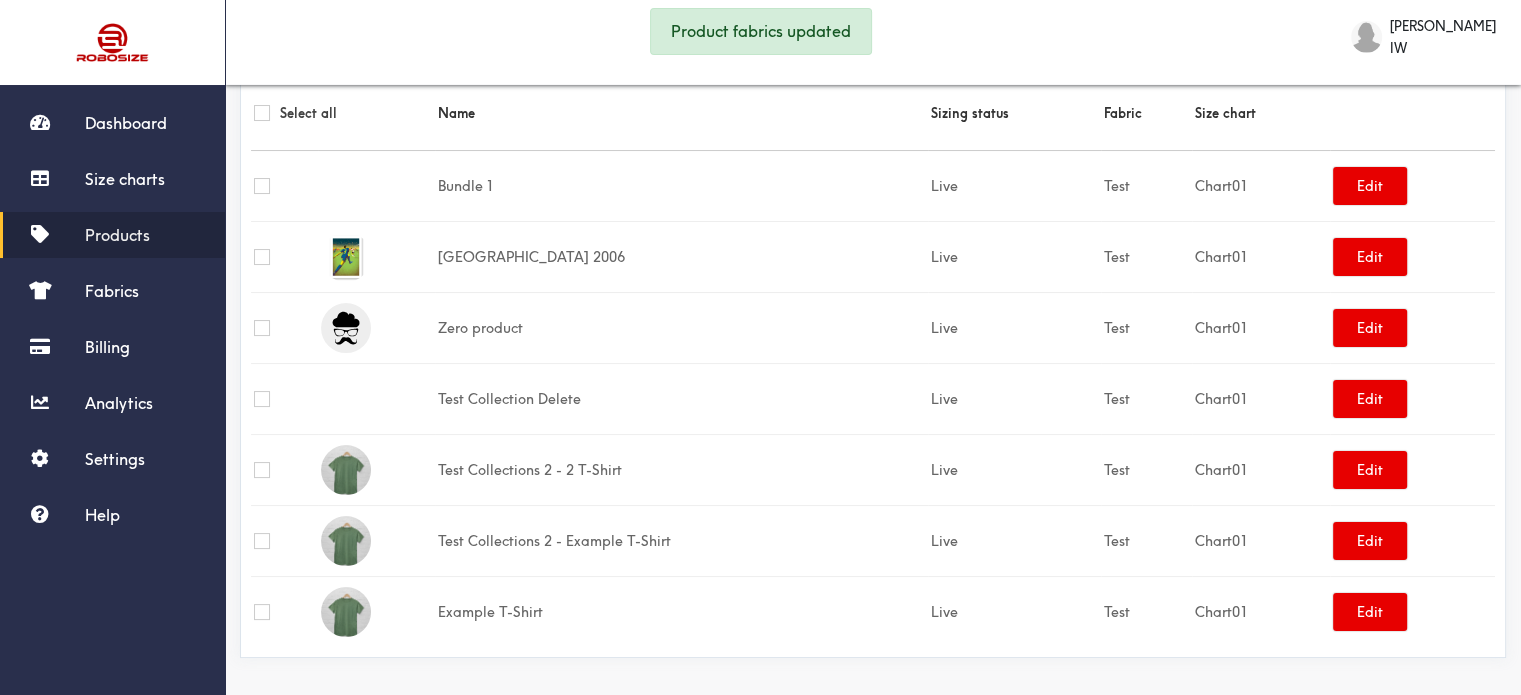 scroll, scrollTop: 125, scrollLeft: 0, axis: vertical 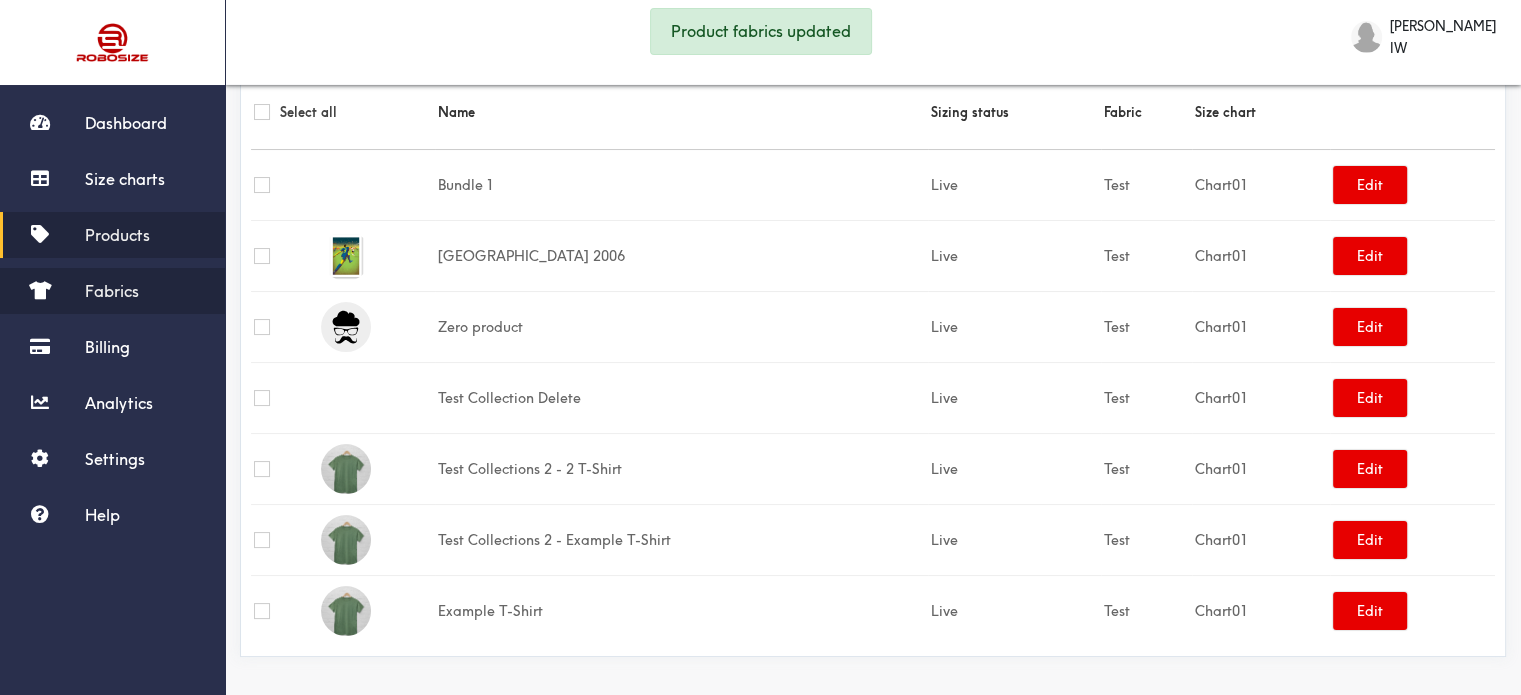 click on "Fabrics" at bounding box center (112, 291) 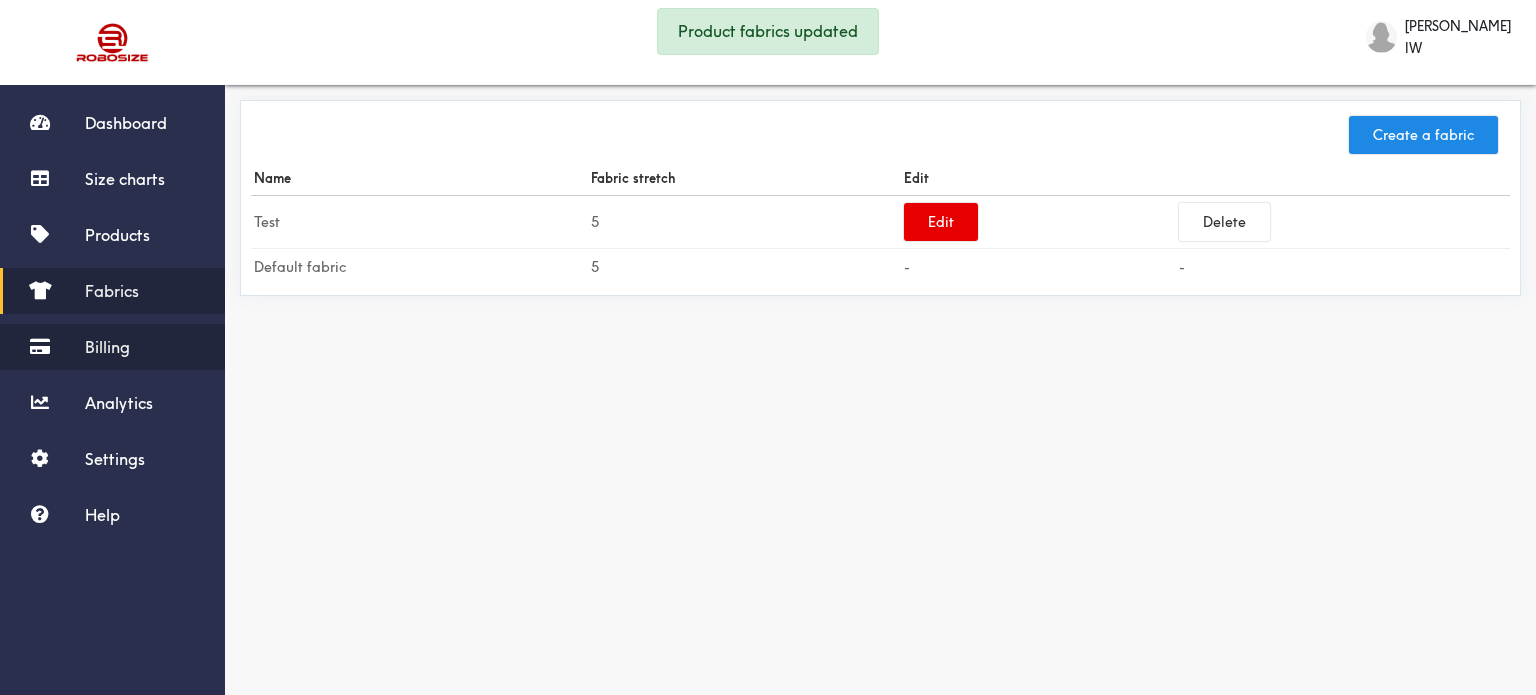 click on "Billing" at bounding box center (107, 347) 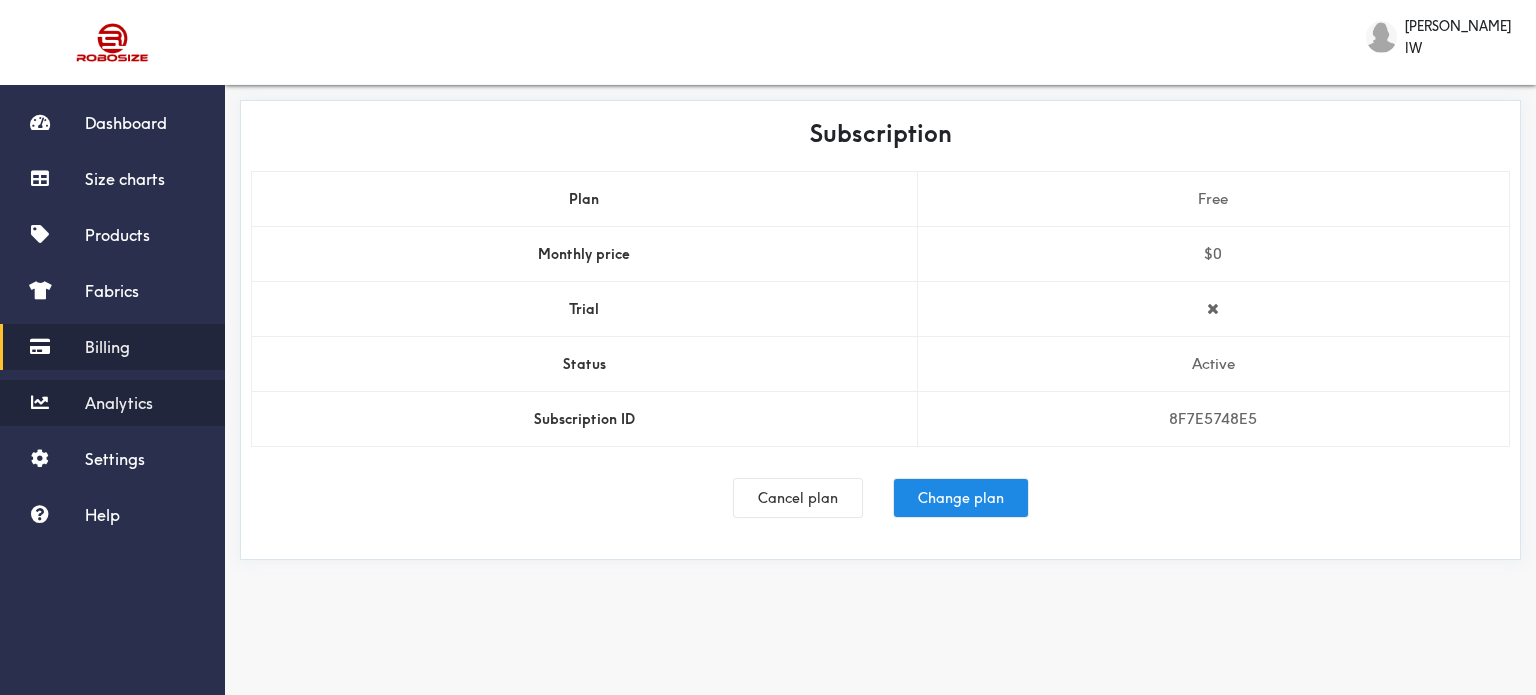 click on "Analytics" at bounding box center [119, 403] 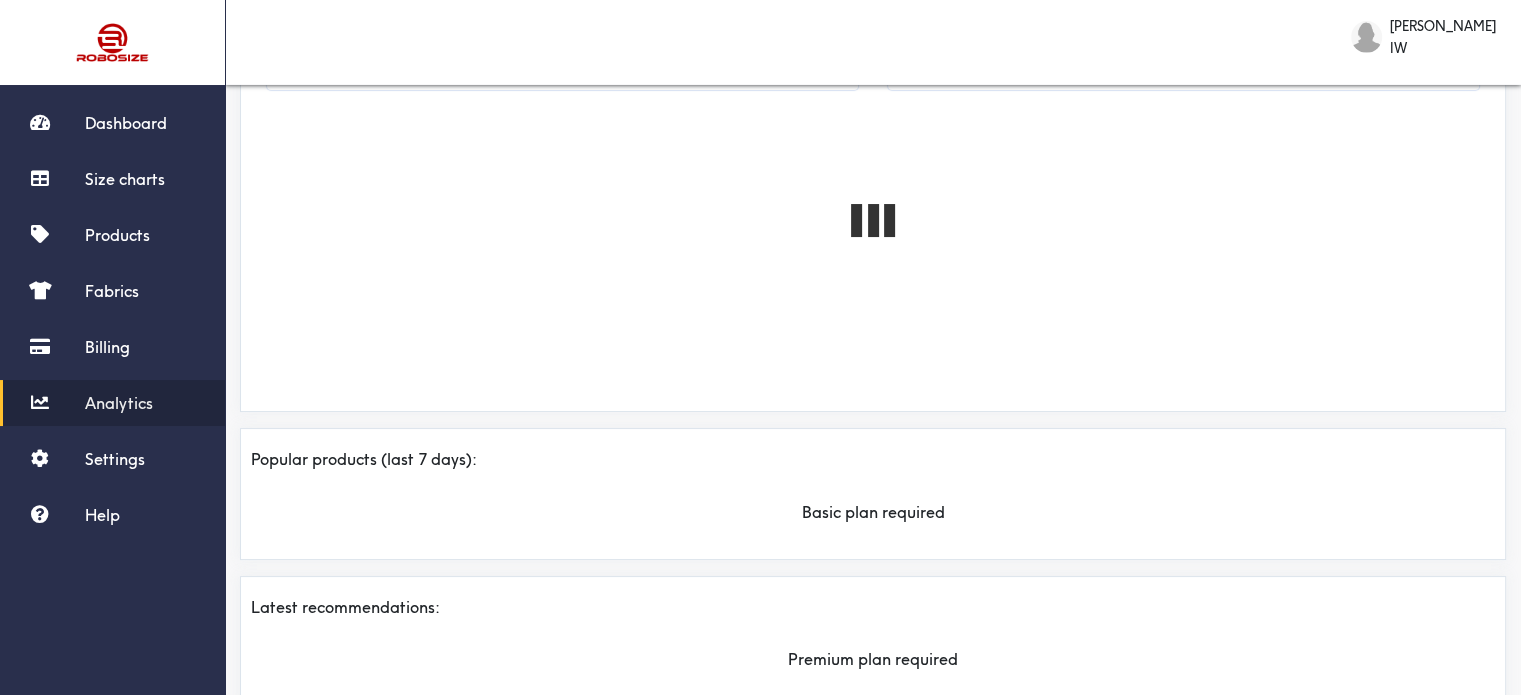 scroll, scrollTop: 212, scrollLeft: 0, axis: vertical 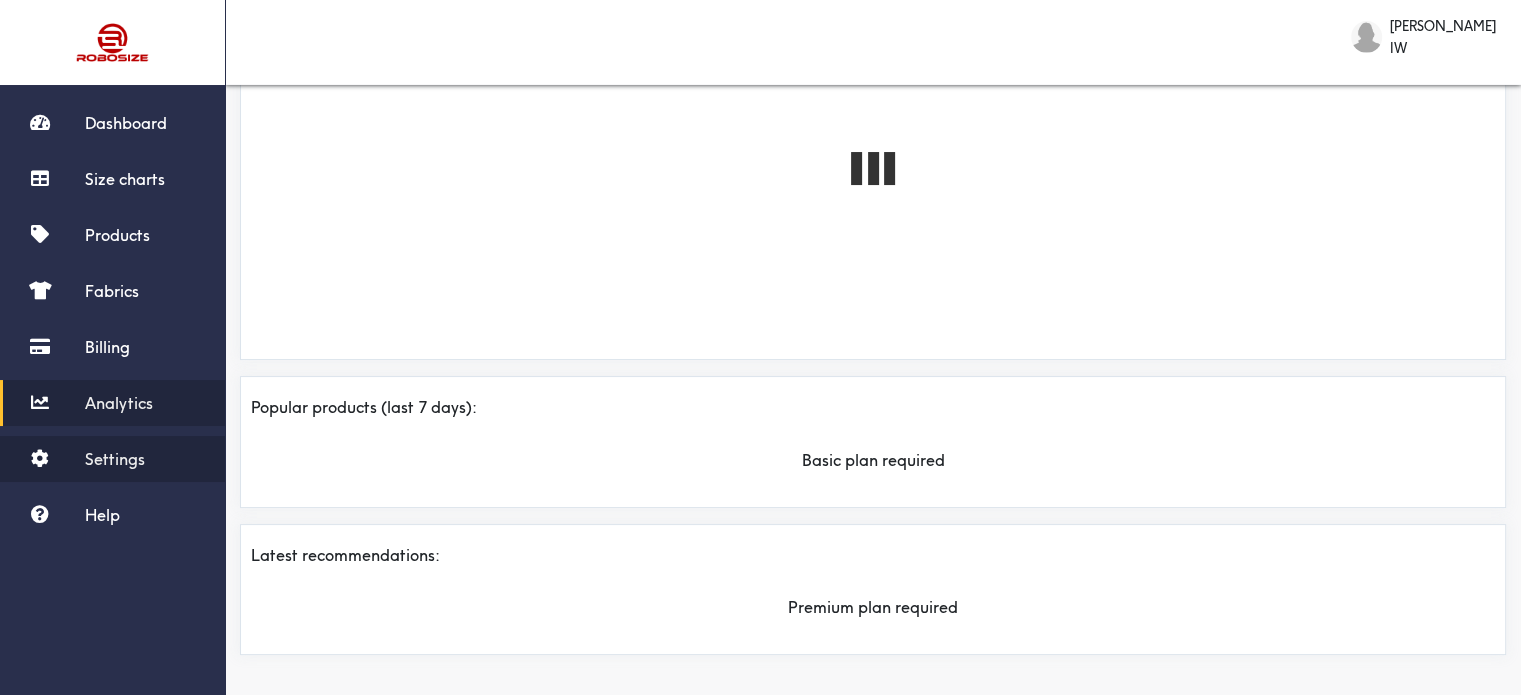 click on "Settings" at bounding box center (115, 459) 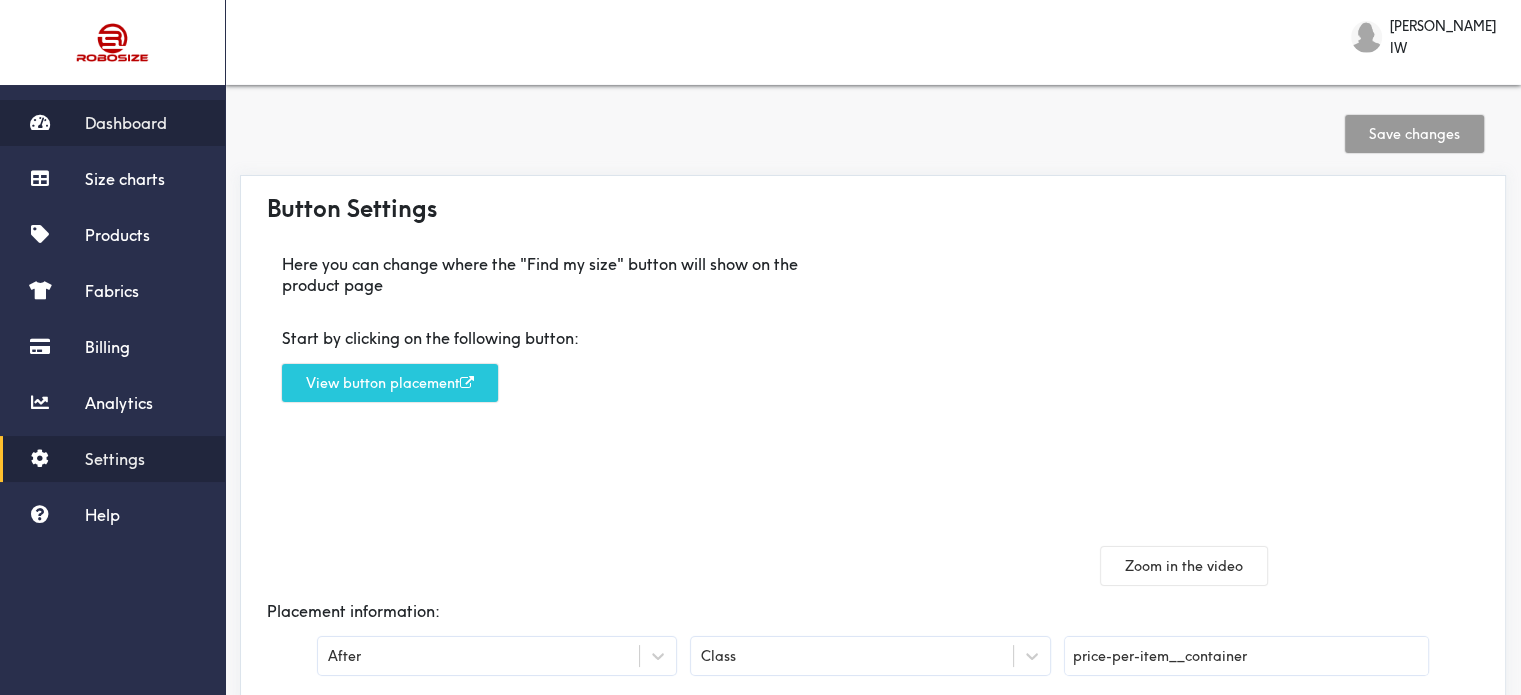 click on "Dashboard" at bounding box center [126, 123] 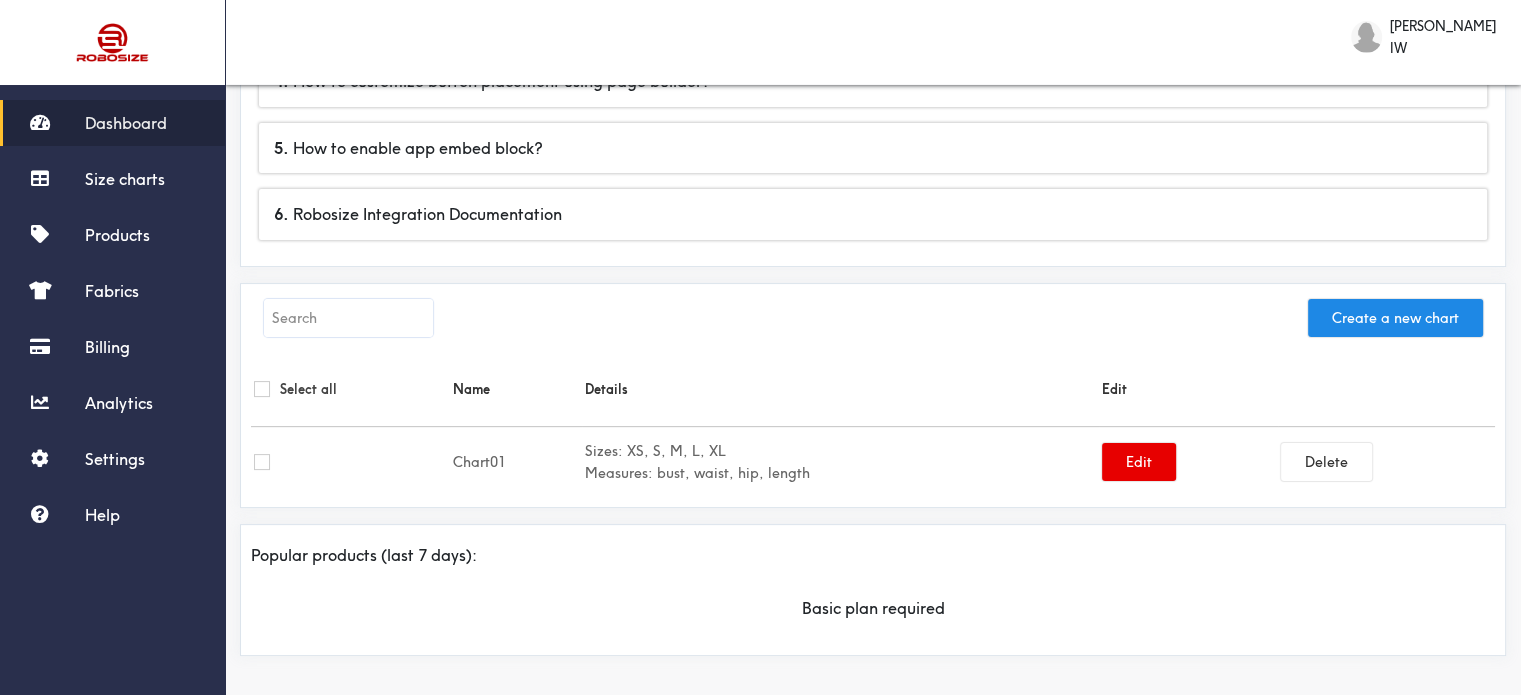 scroll, scrollTop: 34, scrollLeft: 0, axis: vertical 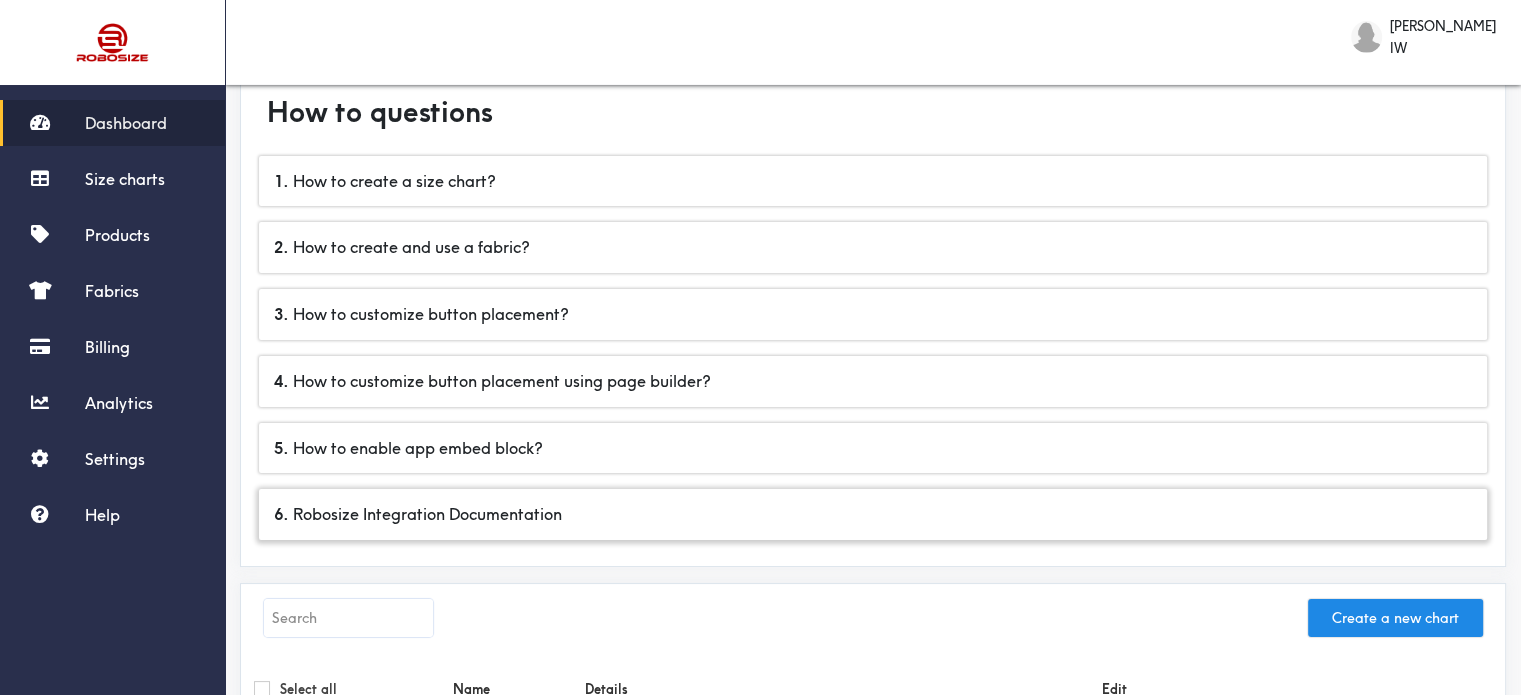 click on "6 .   Robosize Integration Documentation" at bounding box center (873, 514) 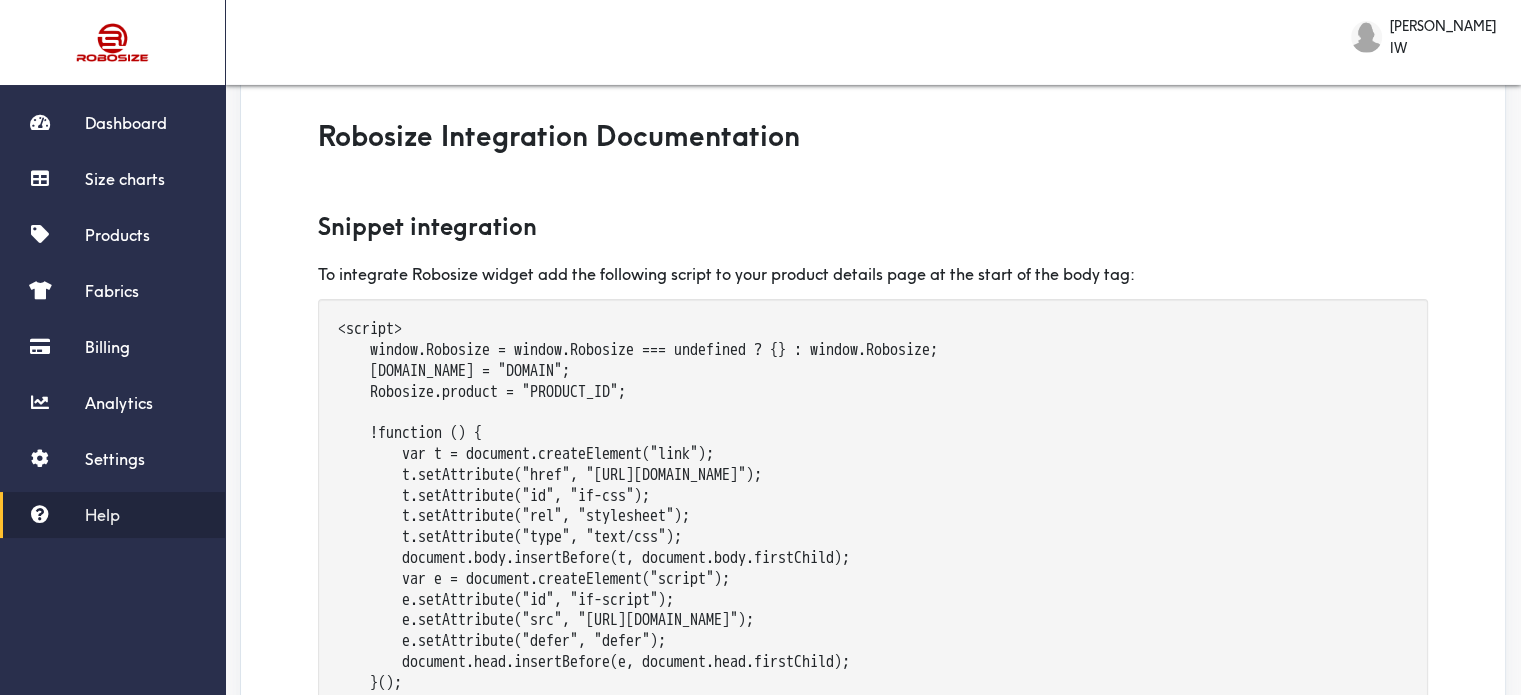 scroll, scrollTop: 200, scrollLeft: 0, axis: vertical 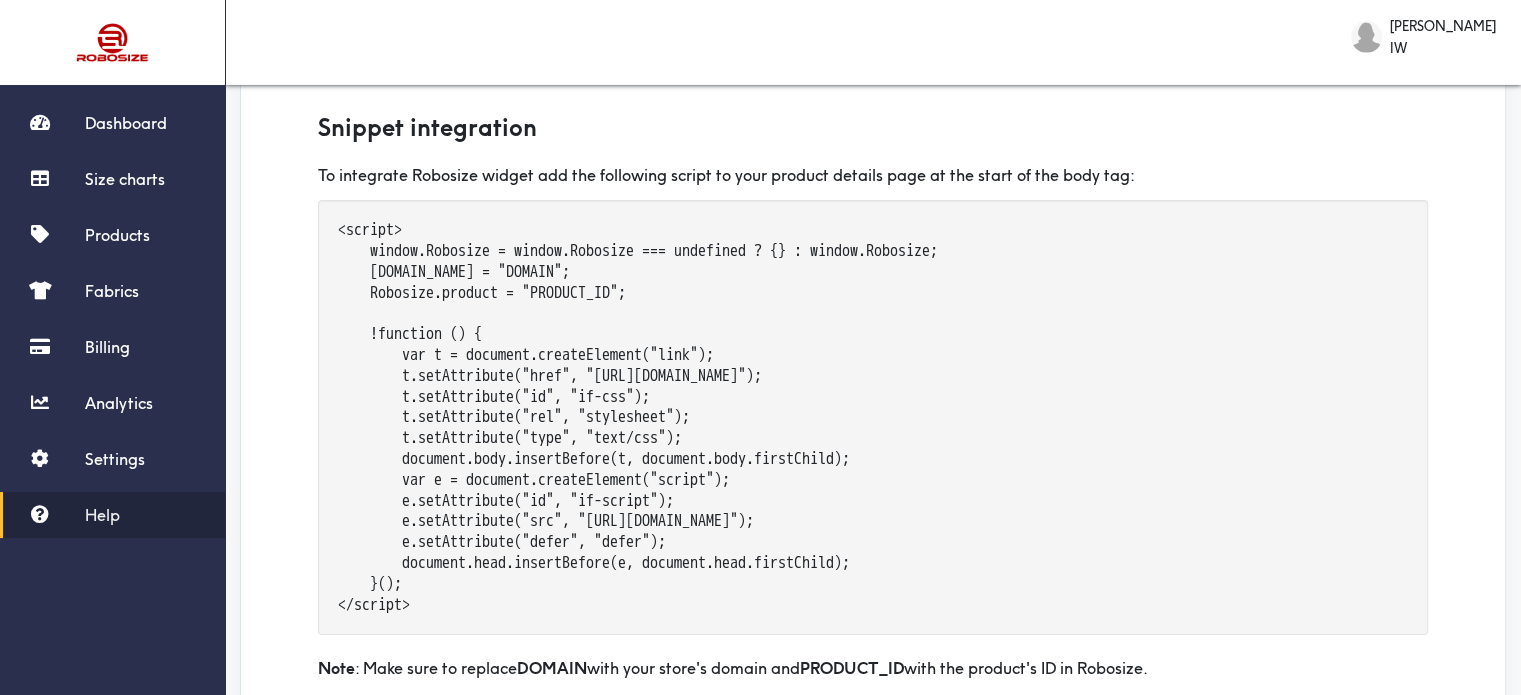 drag, startPoint x: 341, startPoint y: 228, endPoint x: 572, endPoint y: 615, distance: 450.69946 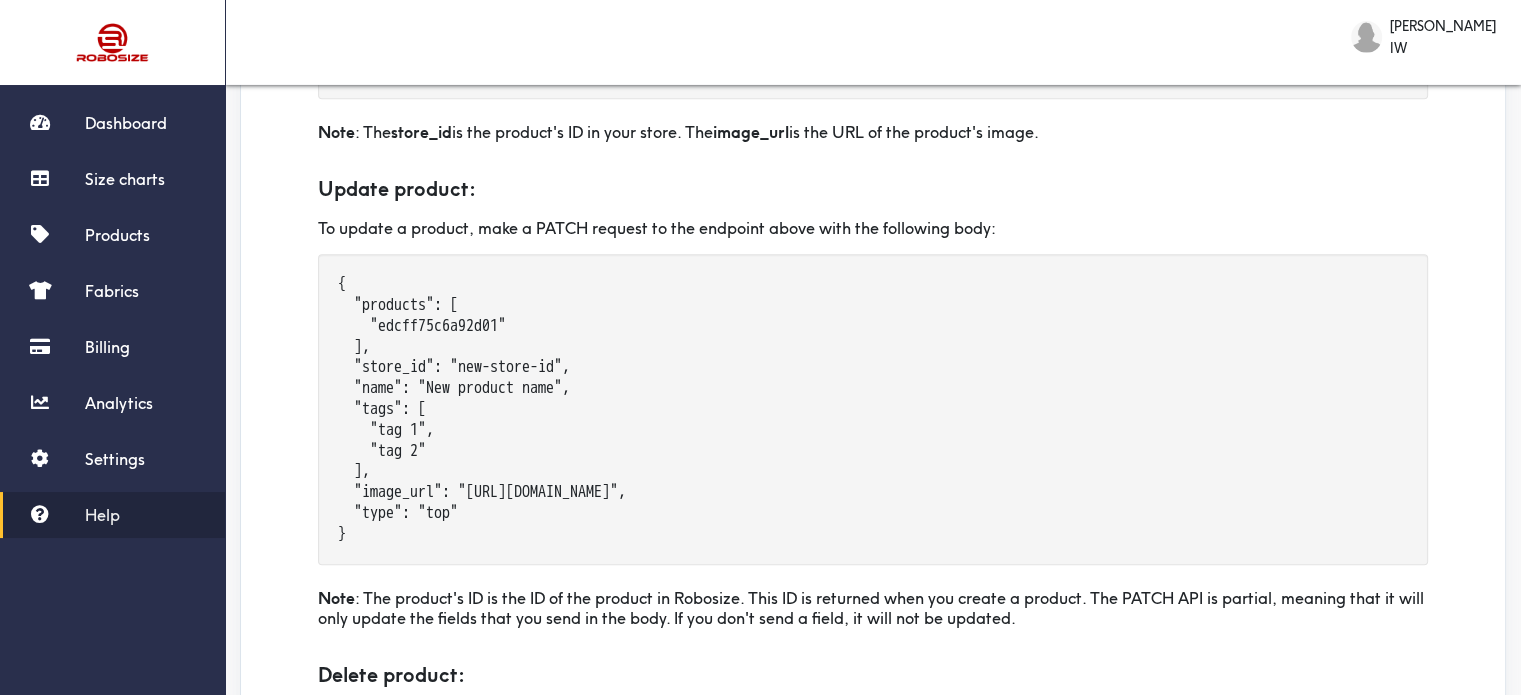 scroll, scrollTop: 1556, scrollLeft: 0, axis: vertical 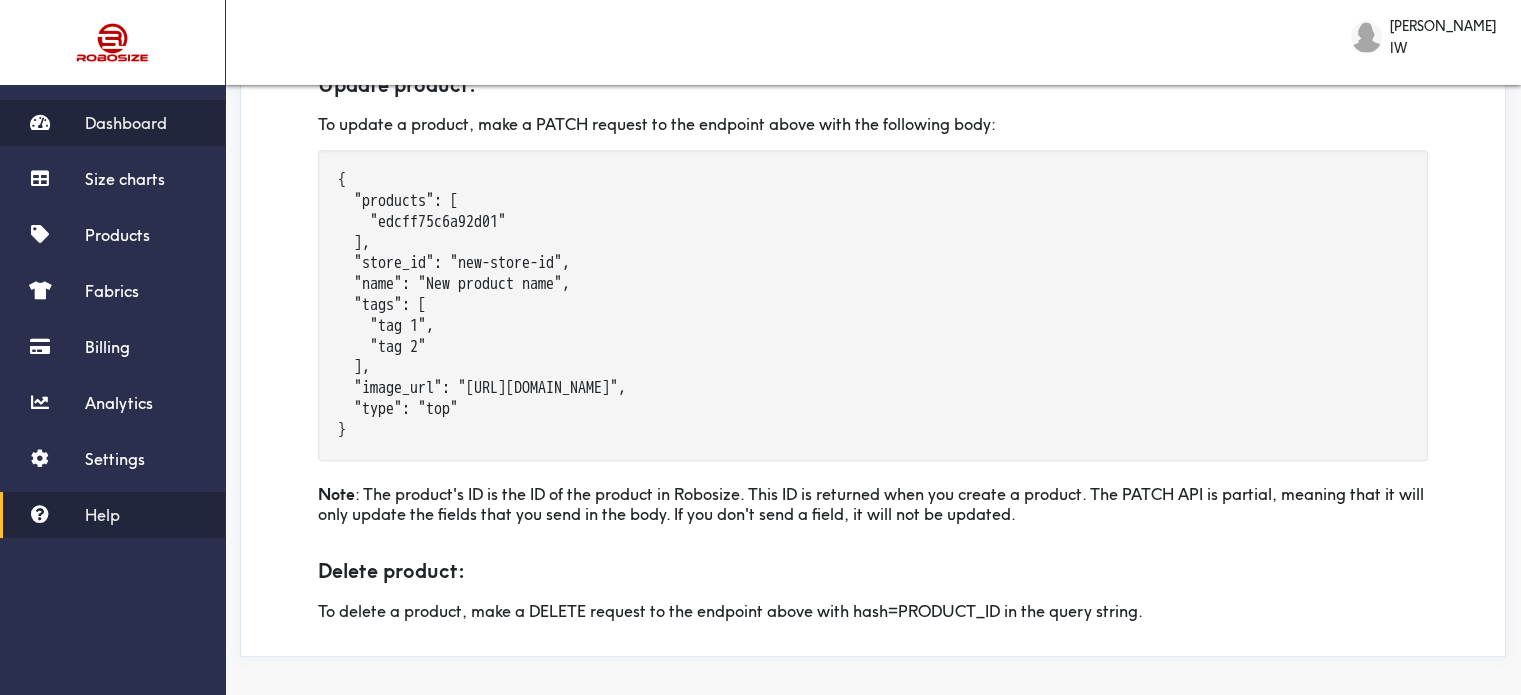 click on "Dashboard" at bounding box center (126, 123) 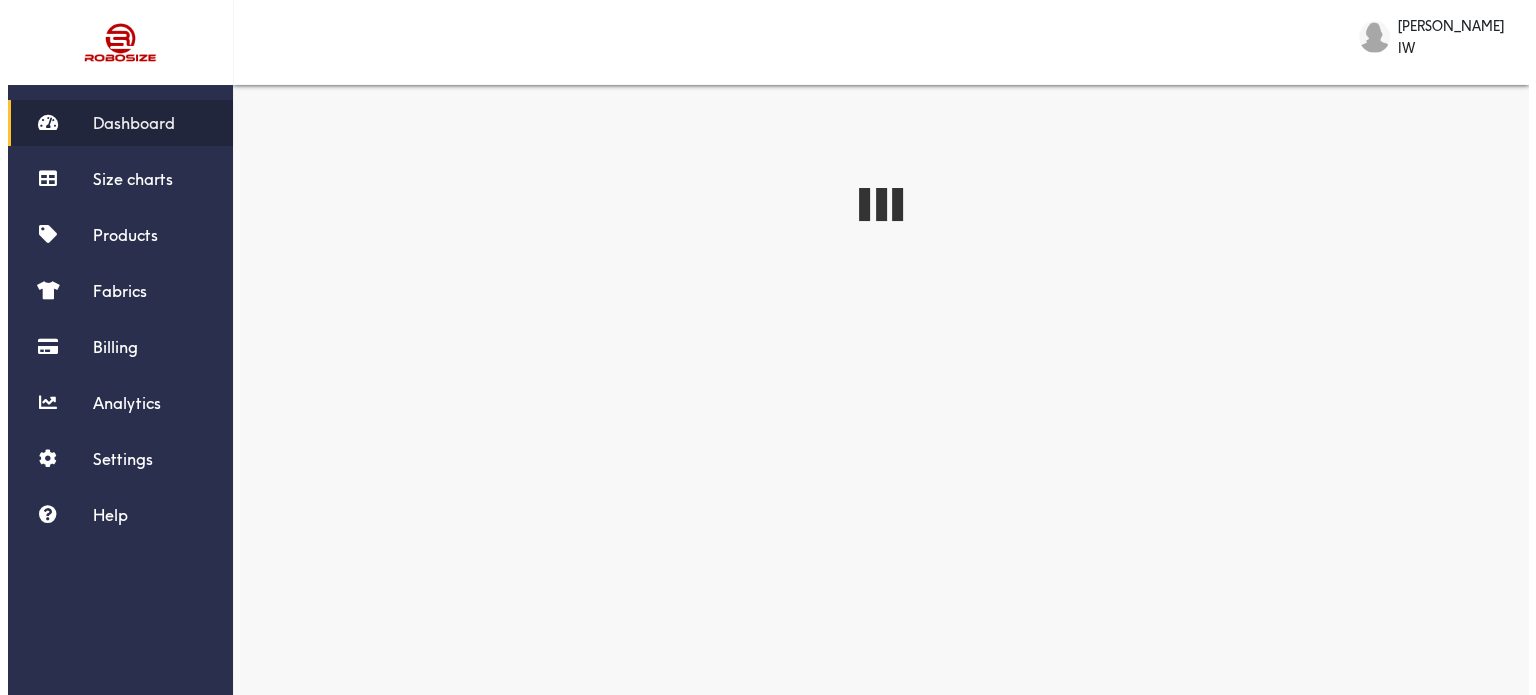 scroll, scrollTop: 0, scrollLeft: 0, axis: both 